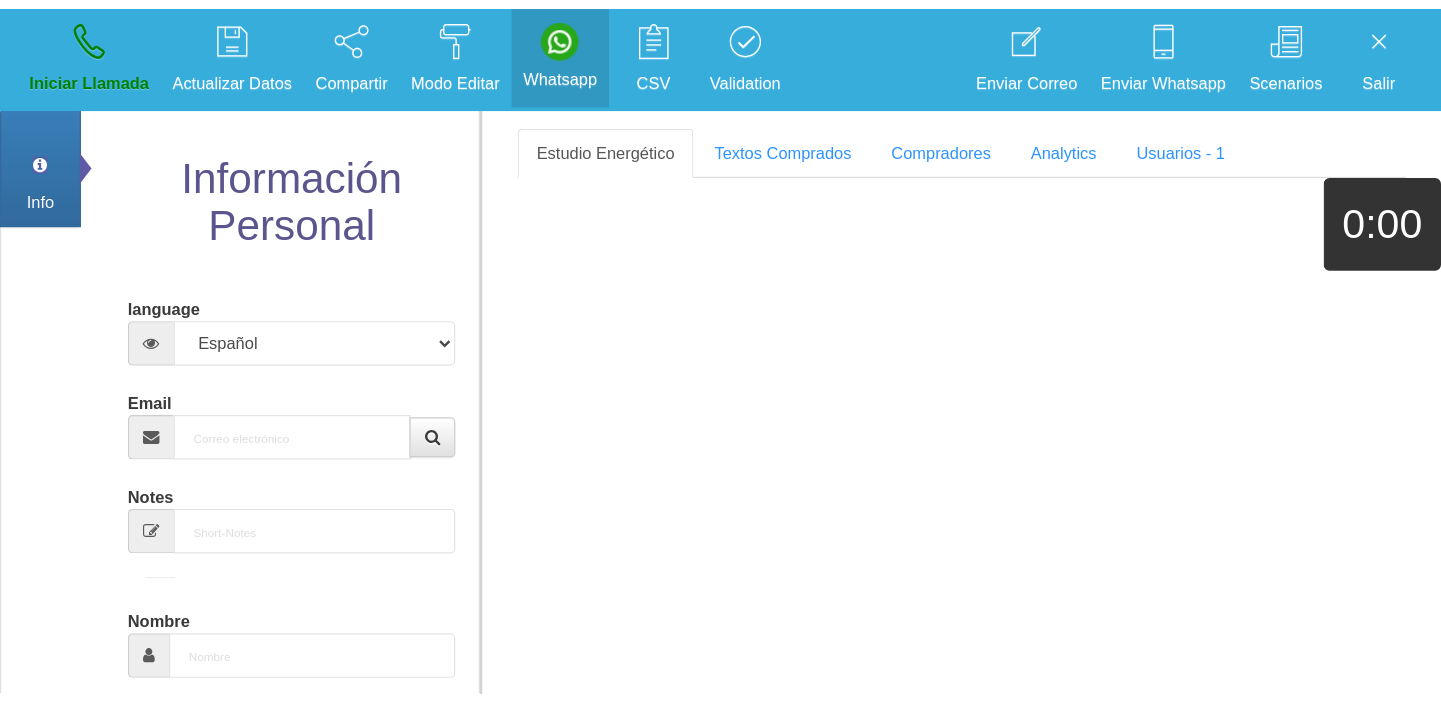 scroll, scrollTop: 0, scrollLeft: 0, axis: both 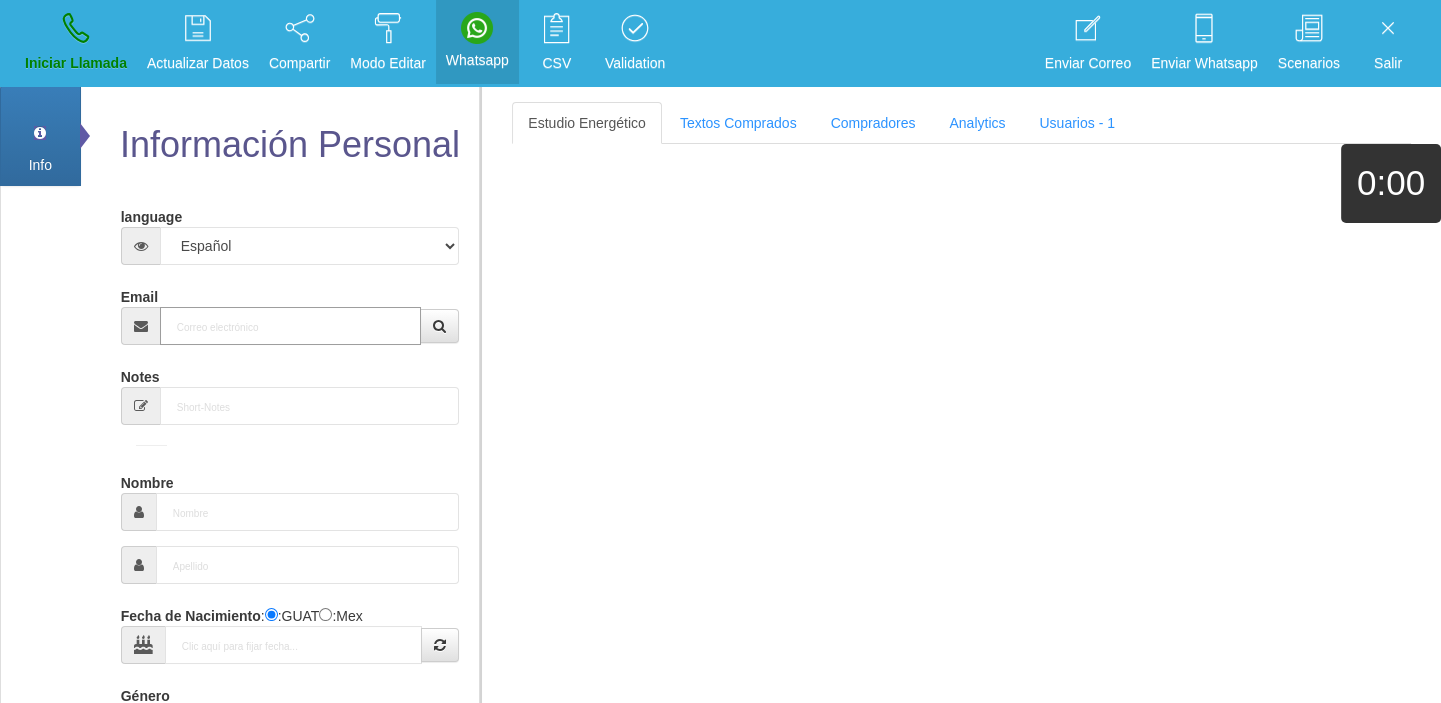 click on "Email" at bounding box center (291, 326) 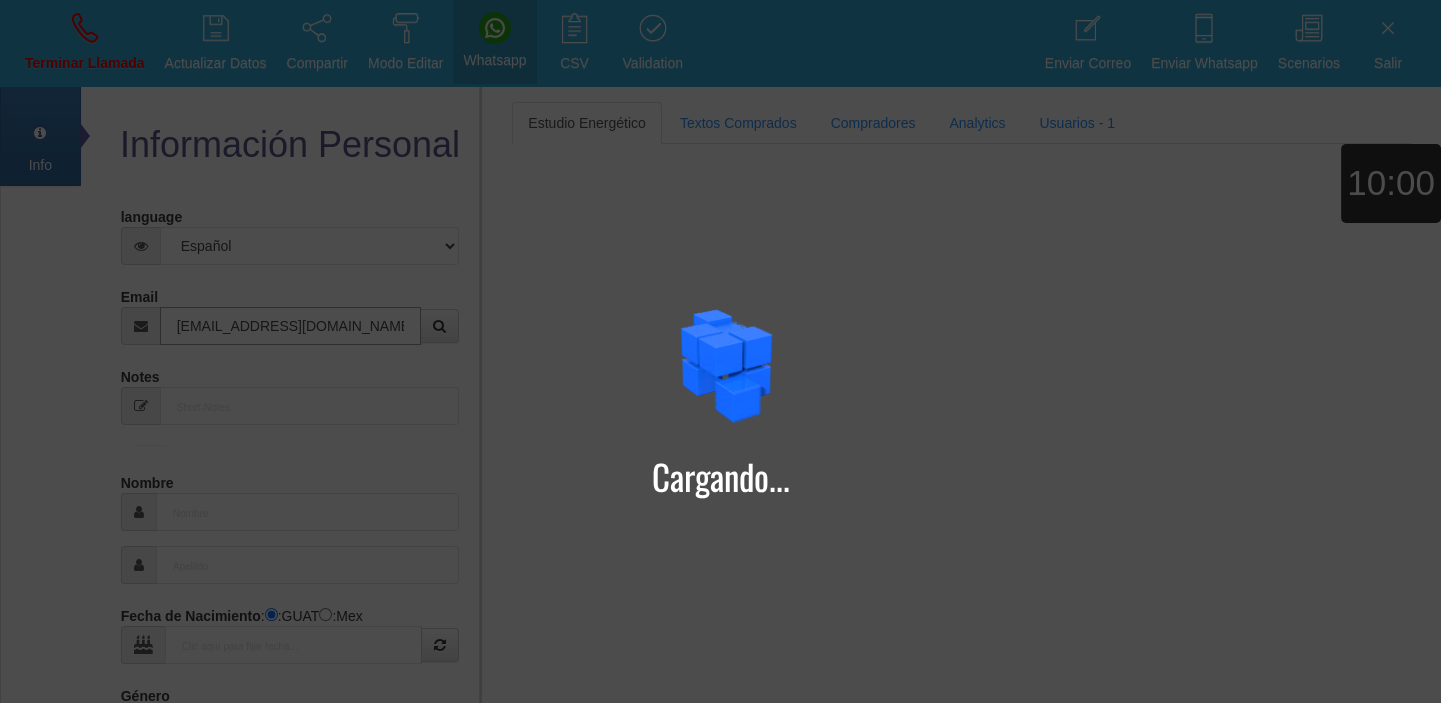 type on "[EMAIL_ADDRESS][DOMAIN_NAME]" 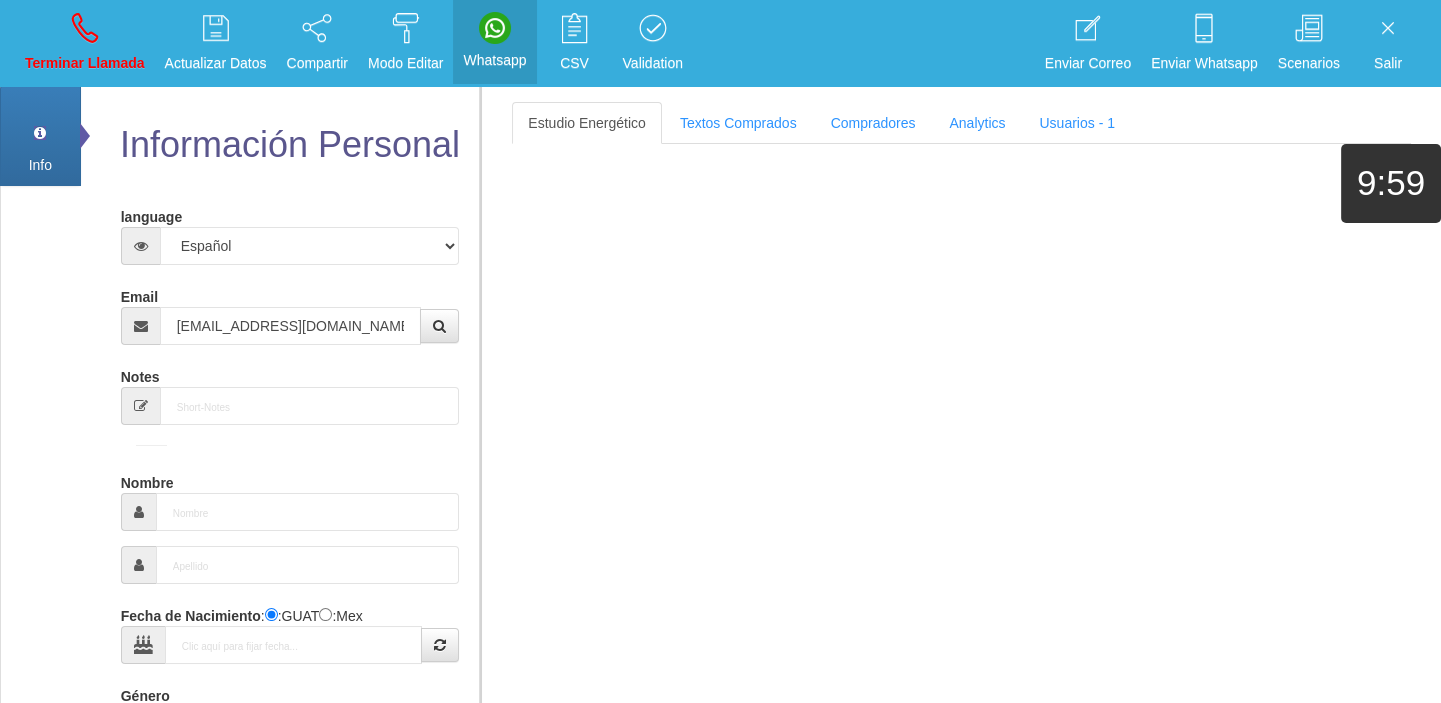 type on "[DATE]" 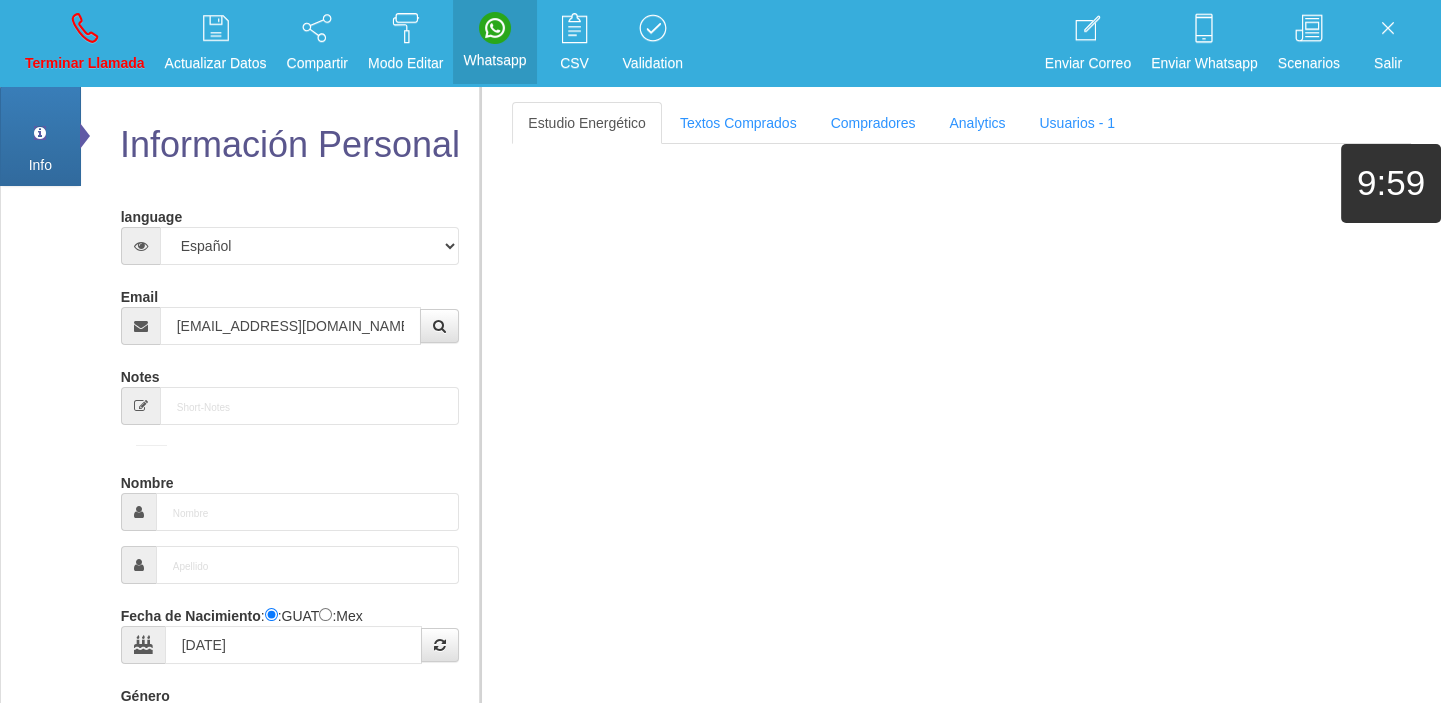select on "4" 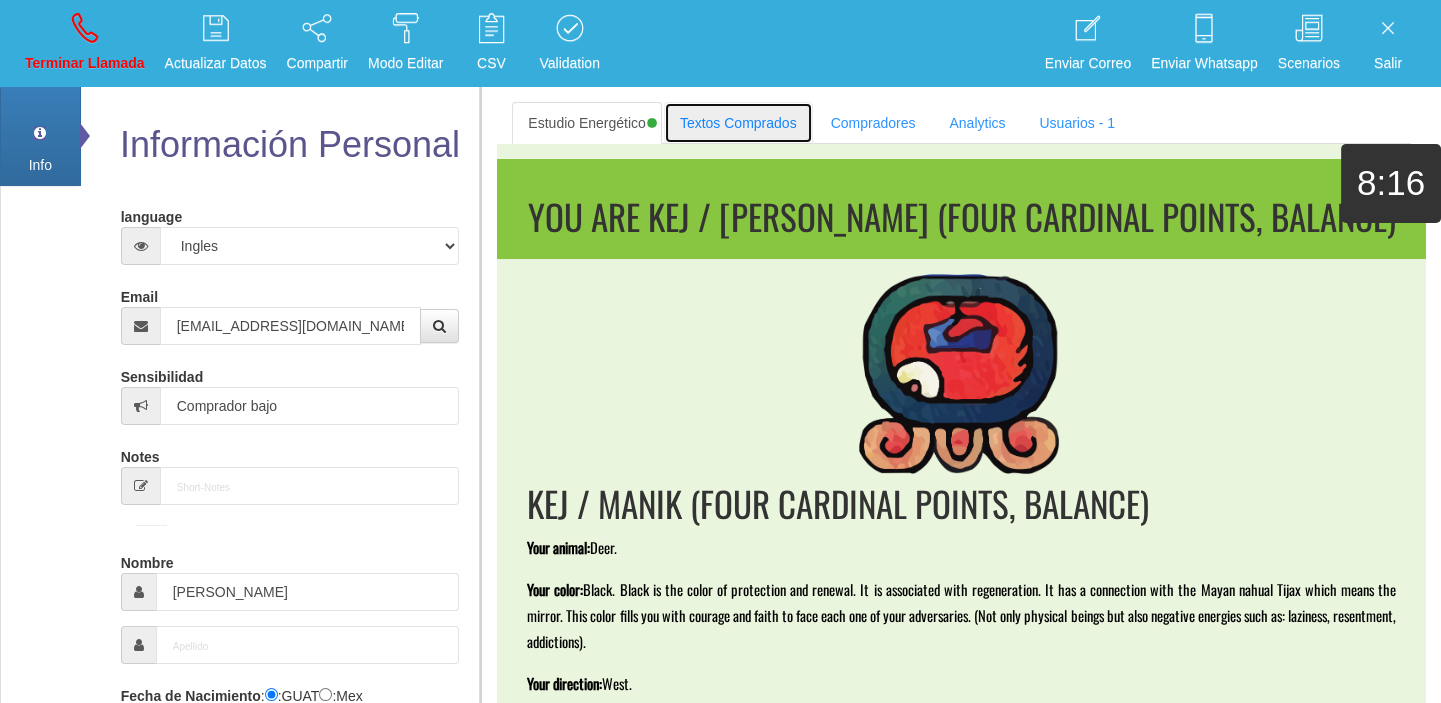 click on "Textos Comprados" at bounding box center [738, 123] 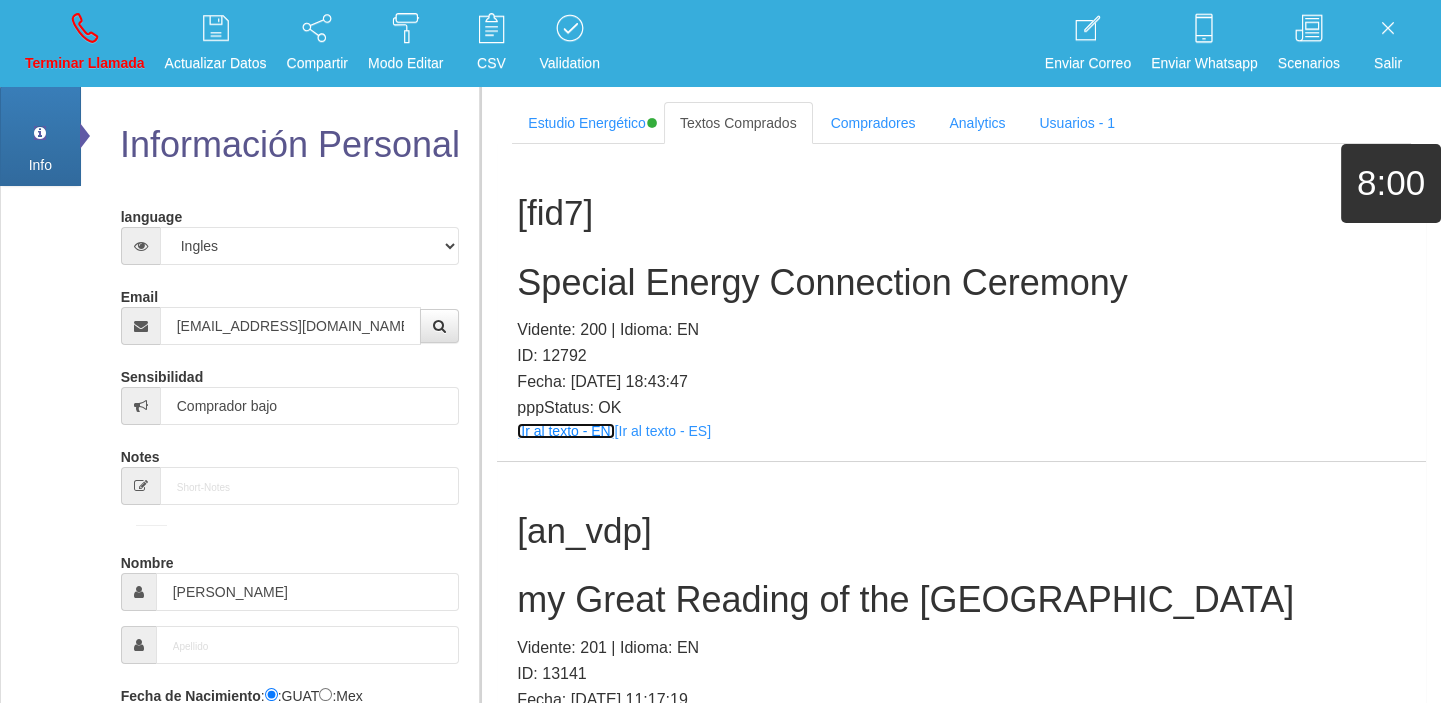 click on "[Ir al texto - EN]" at bounding box center [565, 431] 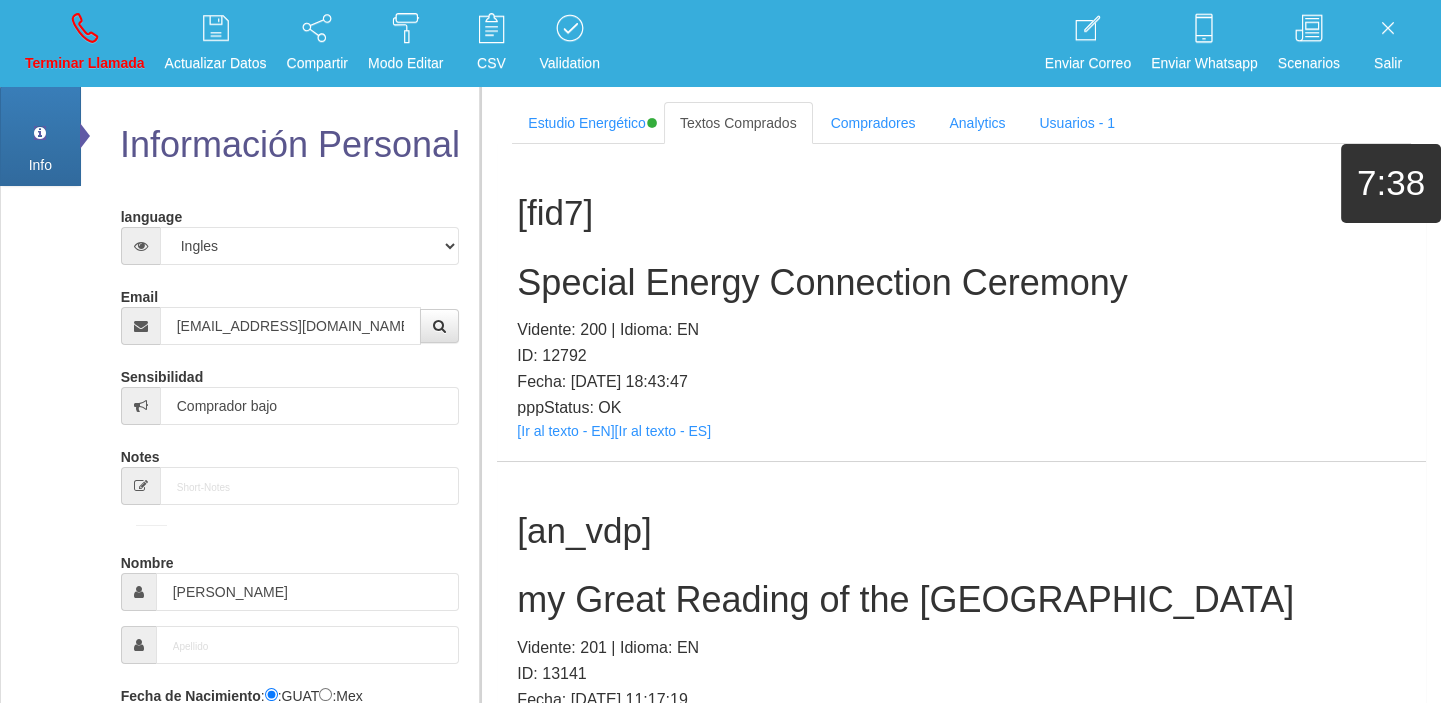 drag, startPoint x: 608, startPoint y: 320, endPoint x: 591, endPoint y: 290, distance: 34.48188 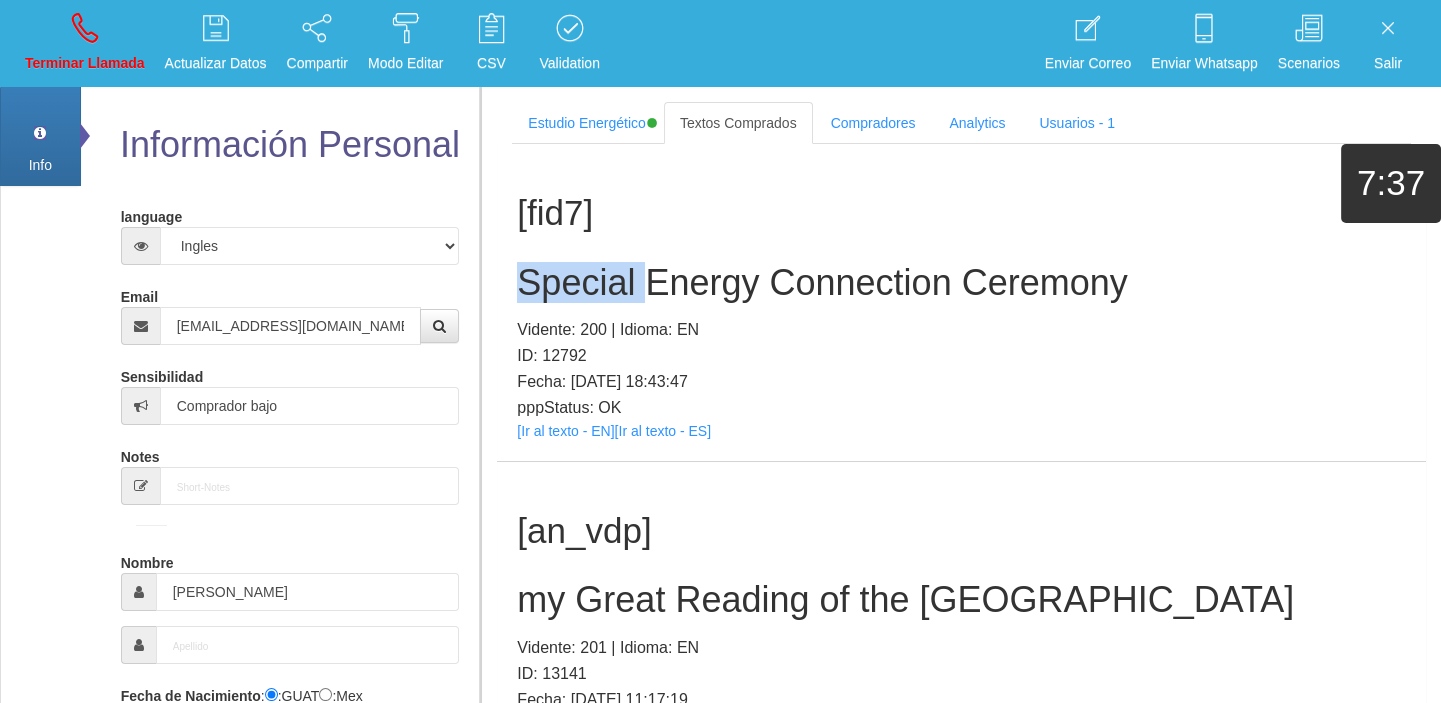 click on "Special Energy Connection Ceremony" at bounding box center [961, 283] 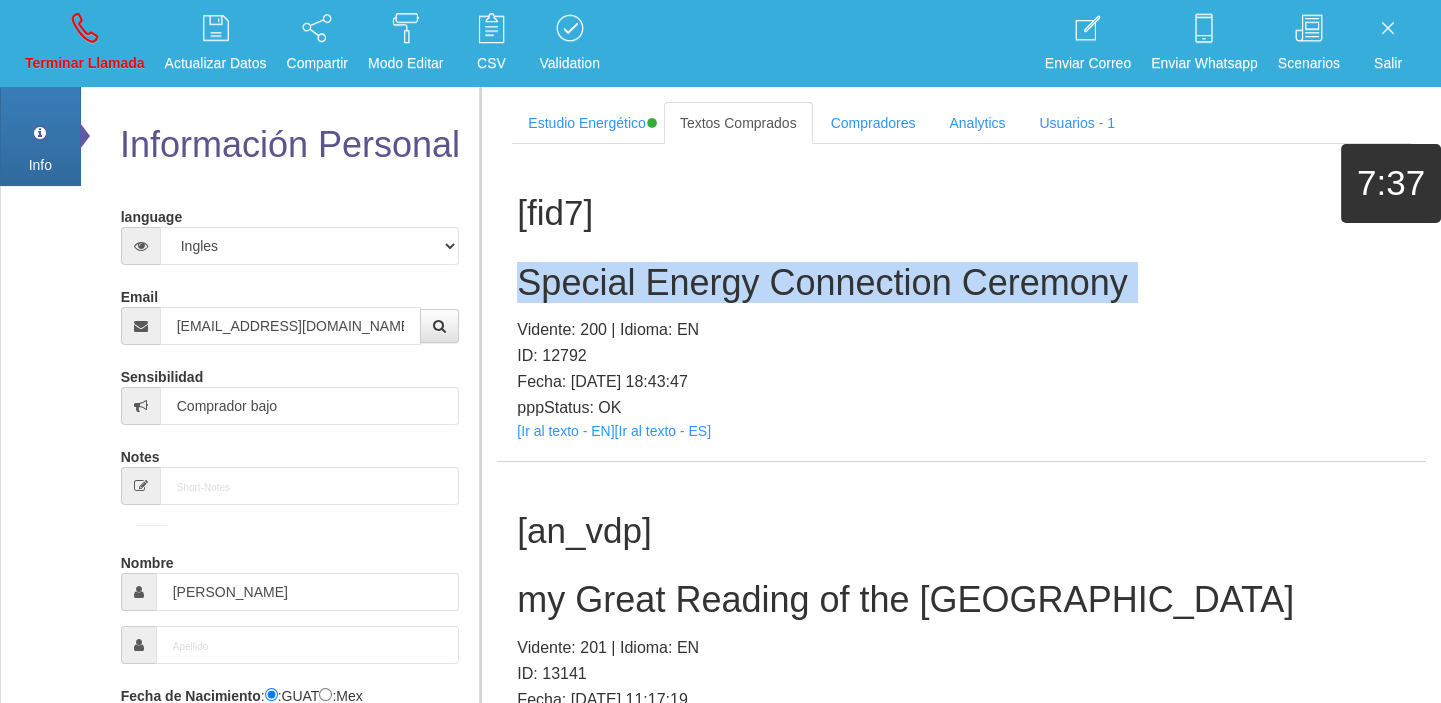 click on "Special Energy Connection Ceremony" at bounding box center [961, 283] 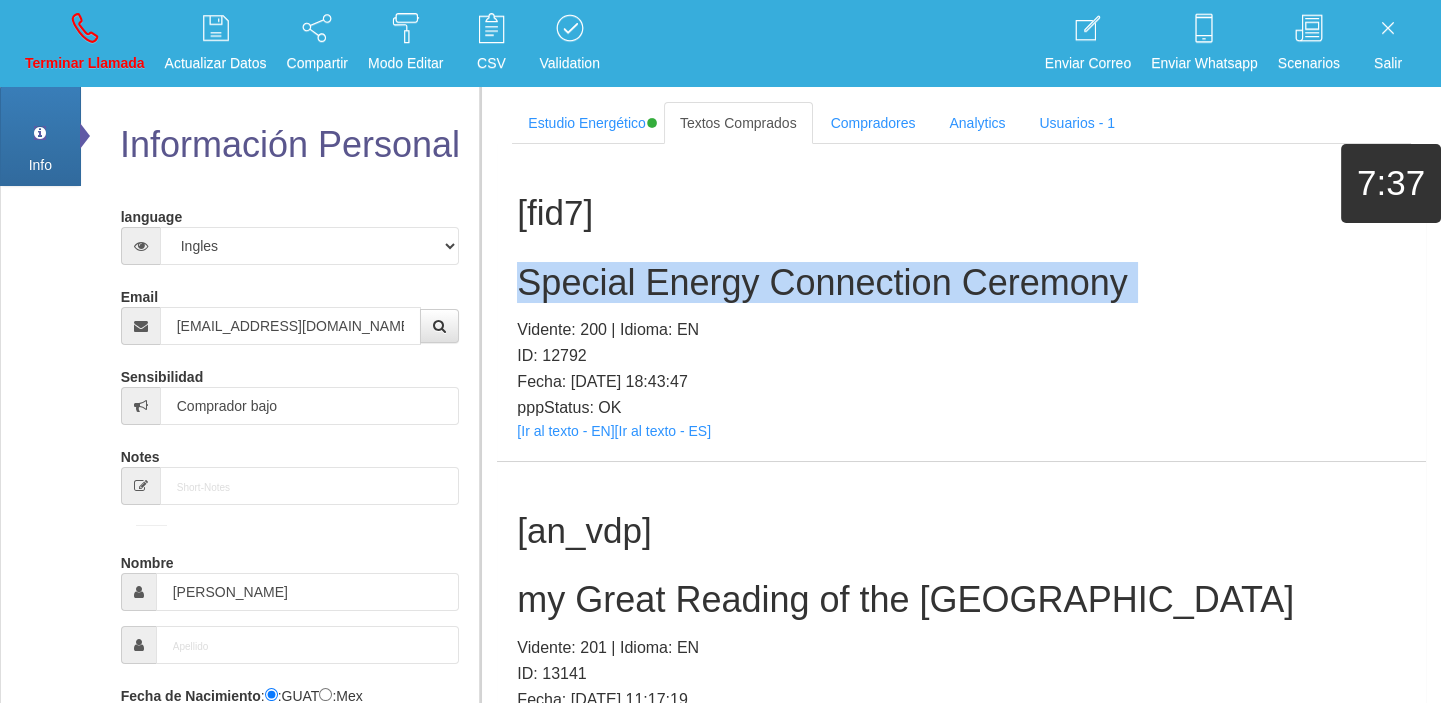 copy on "Special Energy Connection Ceremony" 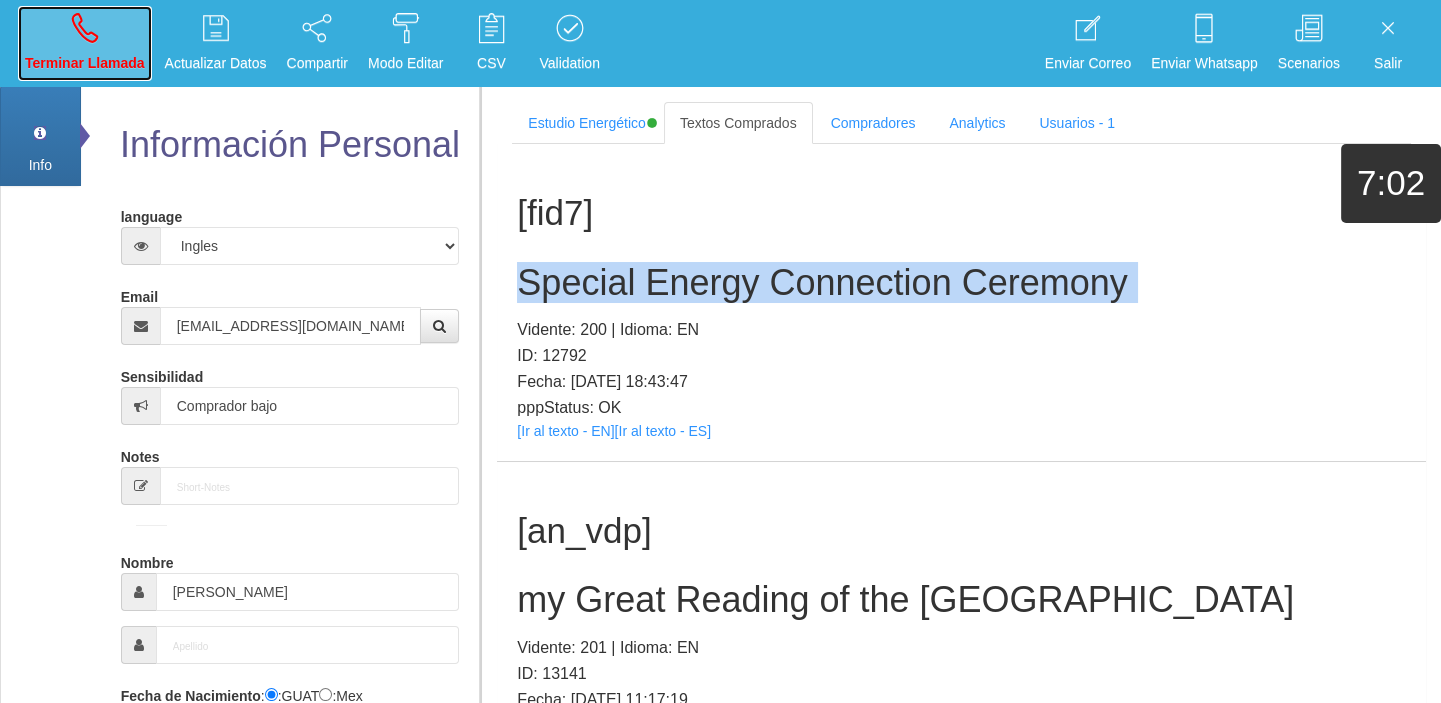 click at bounding box center [85, 28] 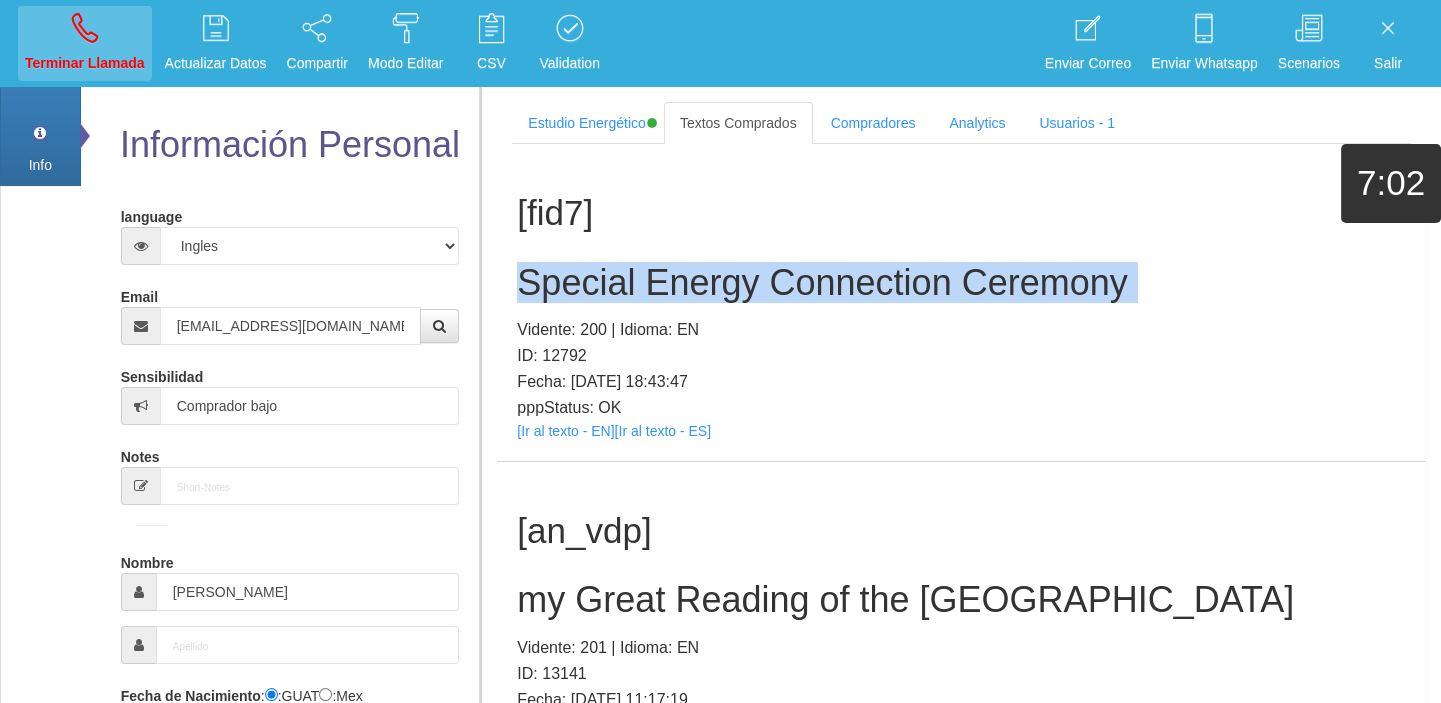 type 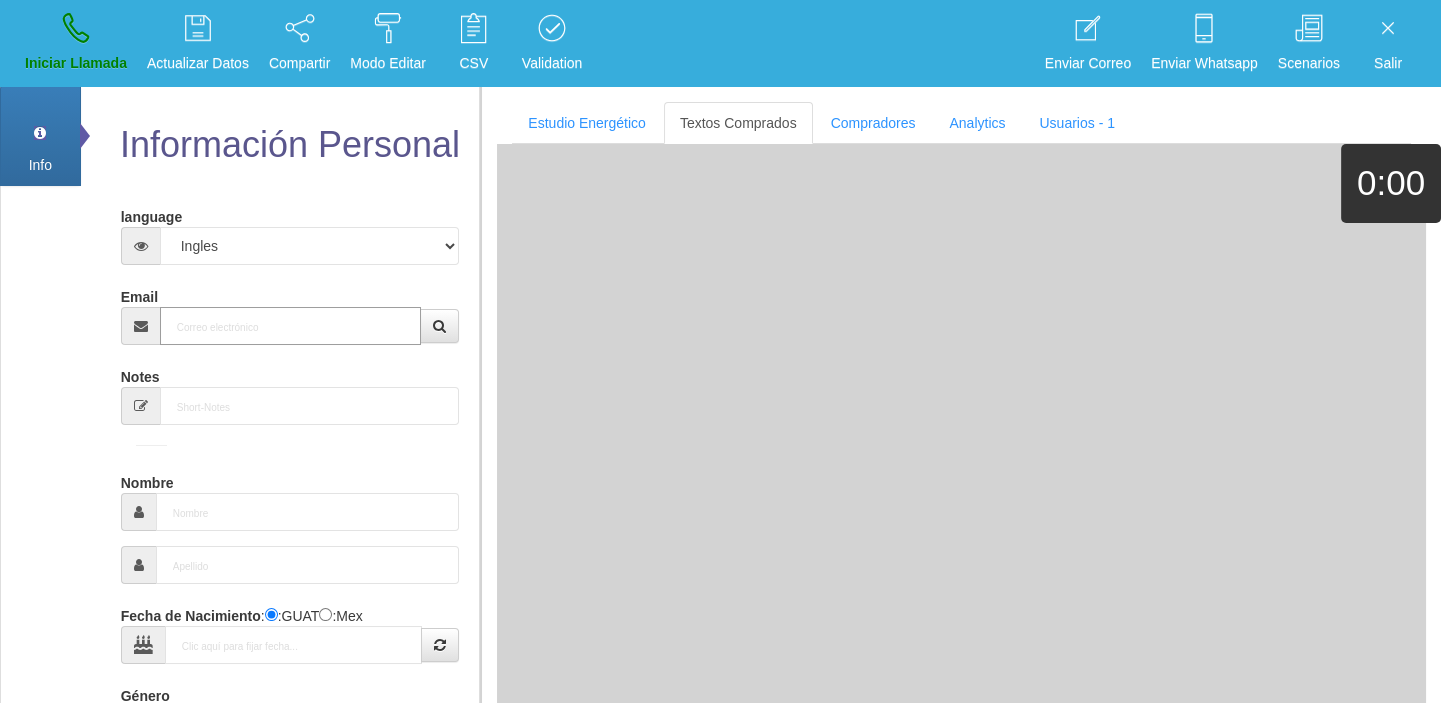 click on "Email" at bounding box center [291, 326] 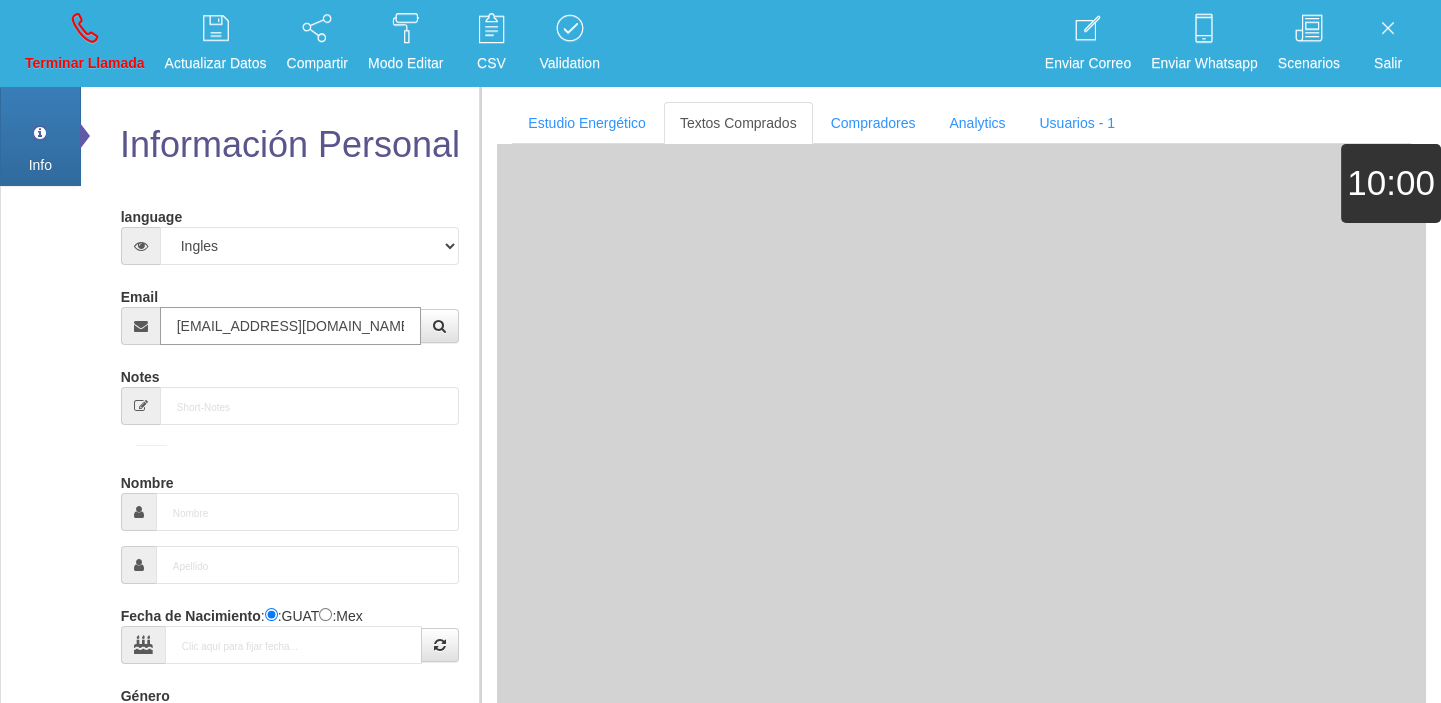 type on "[EMAIL_ADDRESS][DOMAIN_NAME]" 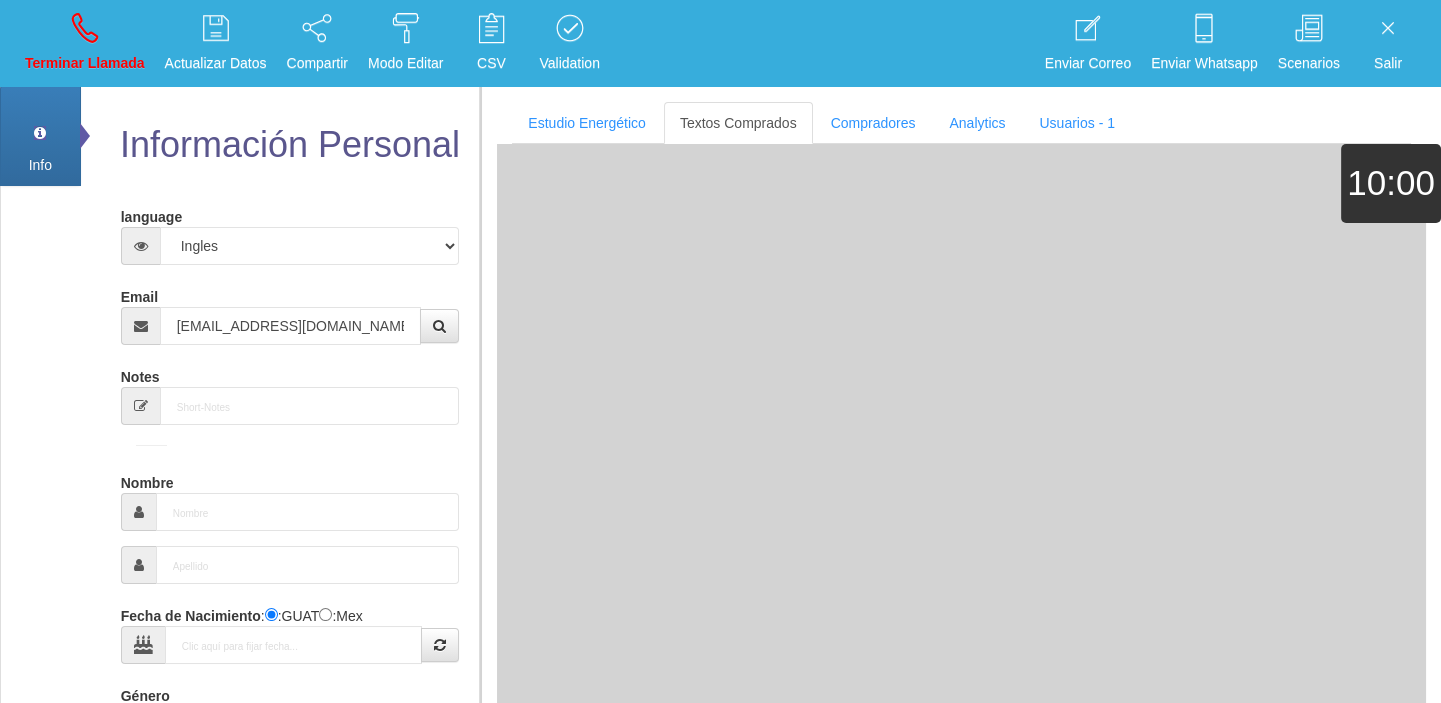 type on "[DATE]" 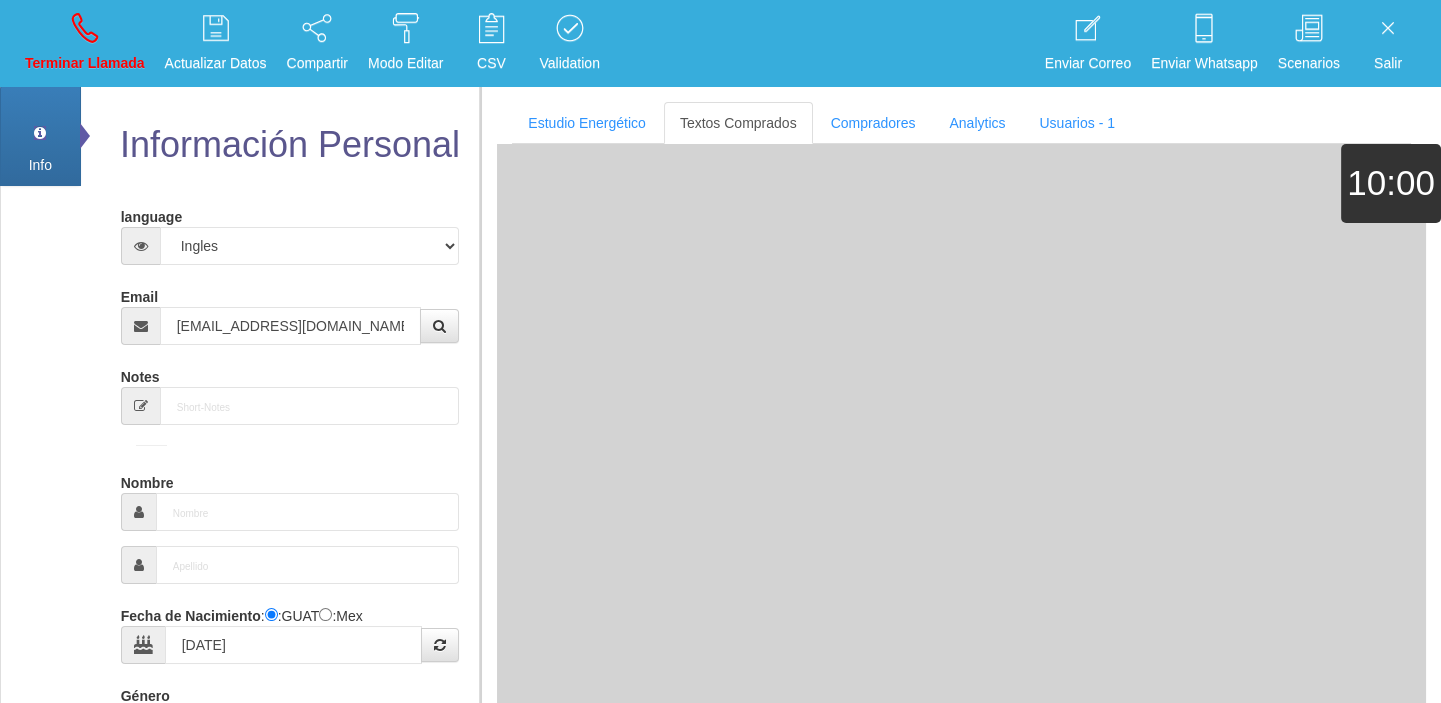 type on "Comprador simple" 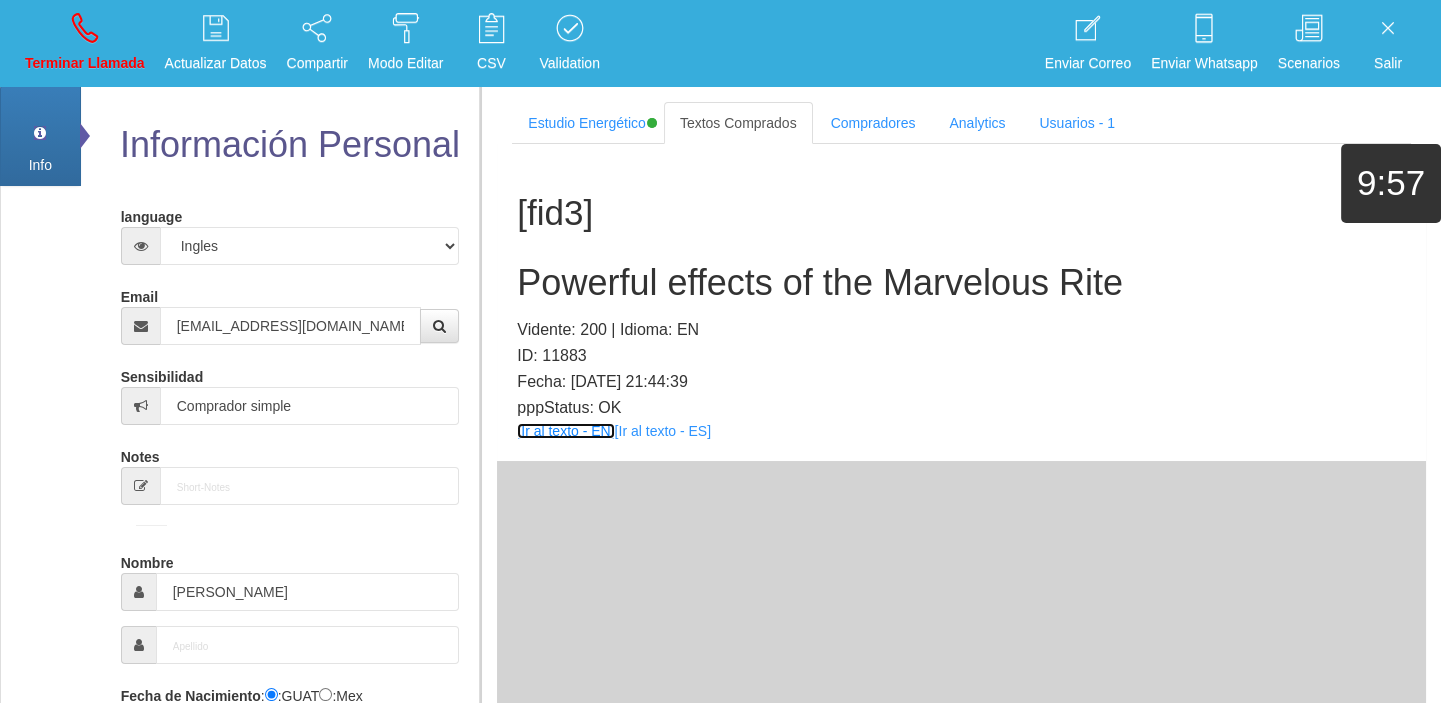 click on "[Ir al texto - EN]" at bounding box center [565, 431] 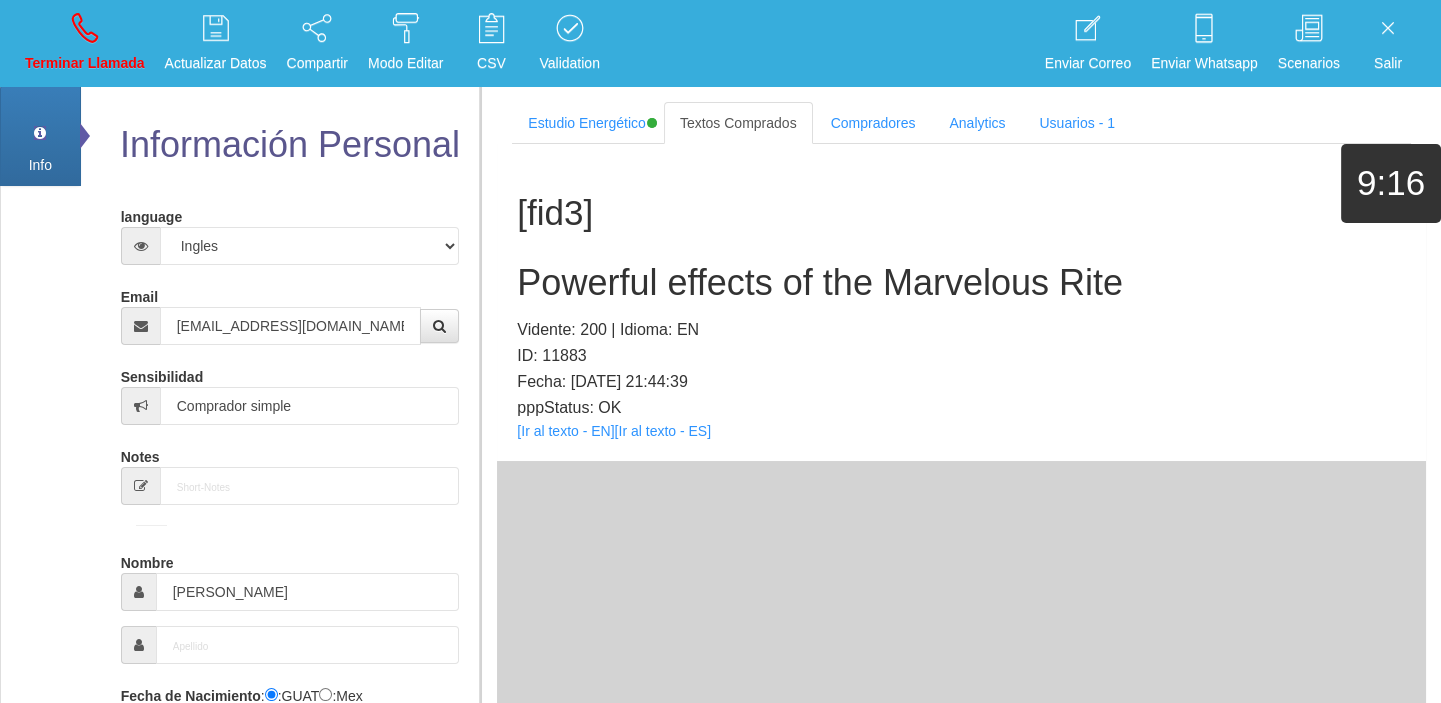 click on "Powerful effects of the Marvelous Rite" at bounding box center (961, 283) 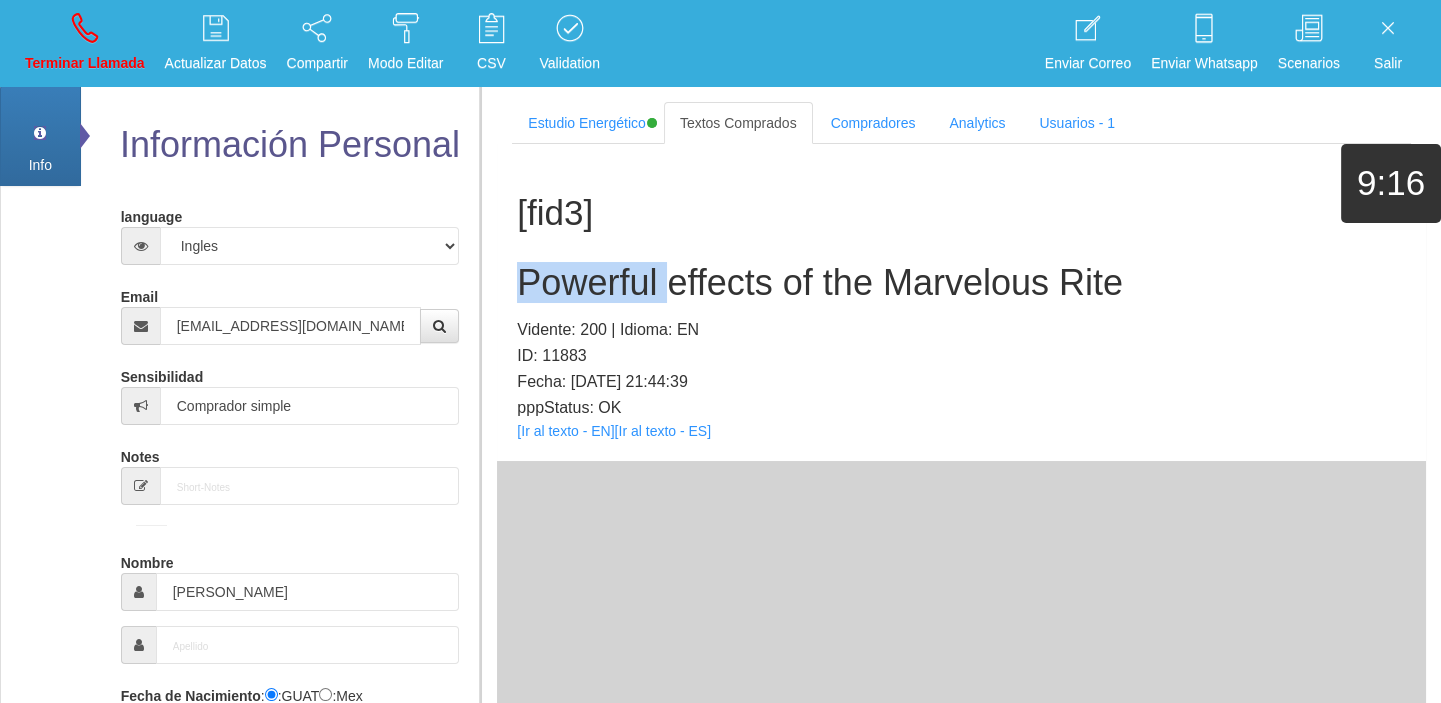 click on "Powerful effects of the Marvelous Rite" at bounding box center [961, 283] 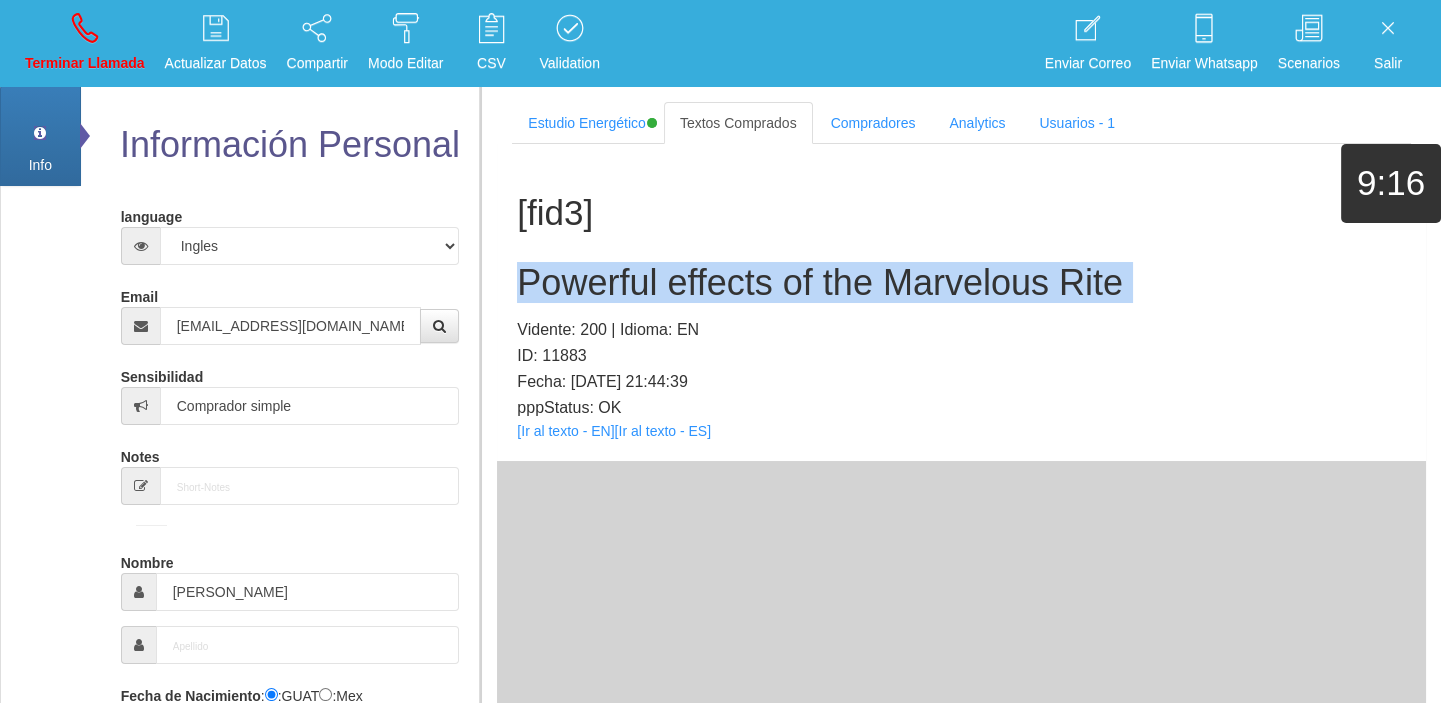 click on "Powerful effects of the Marvelous Rite" at bounding box center [961, 283] 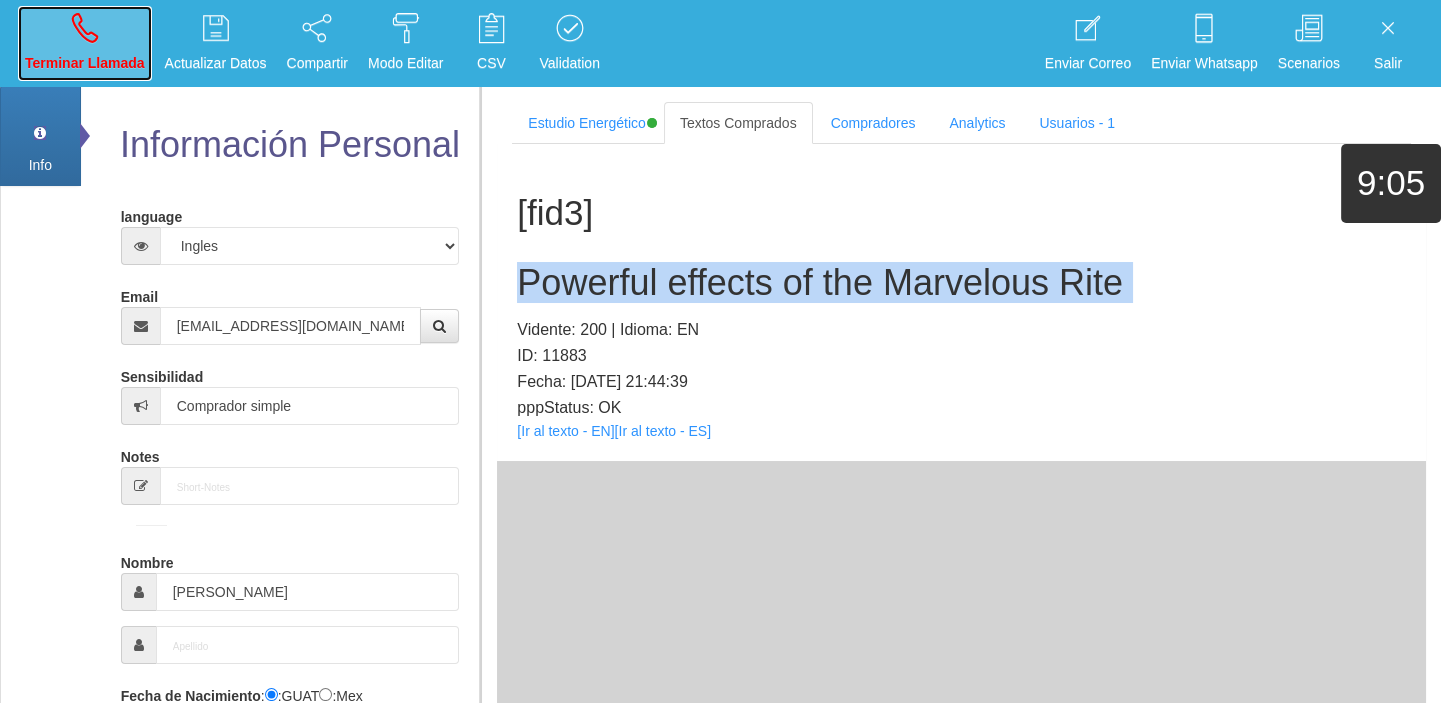 click on "Terminar Llamada" at bounding box center [85, 63] 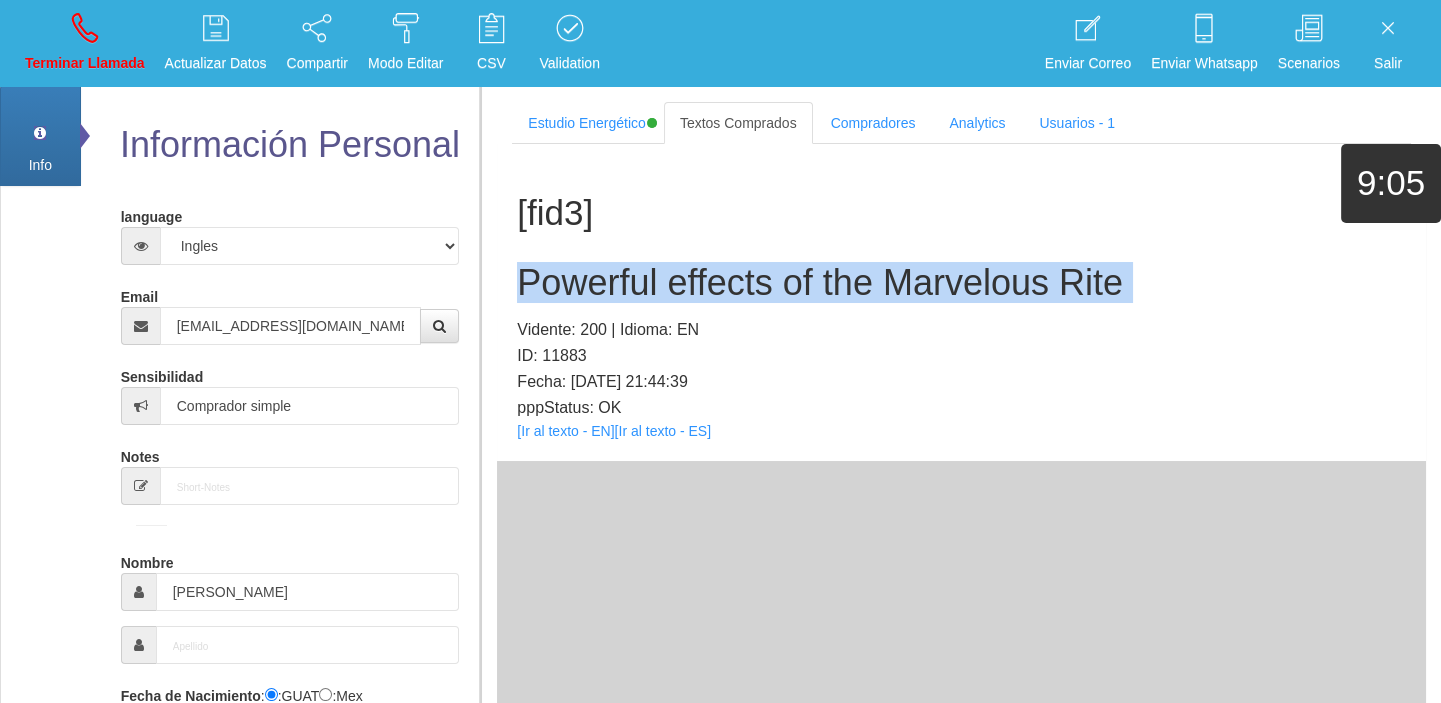 type 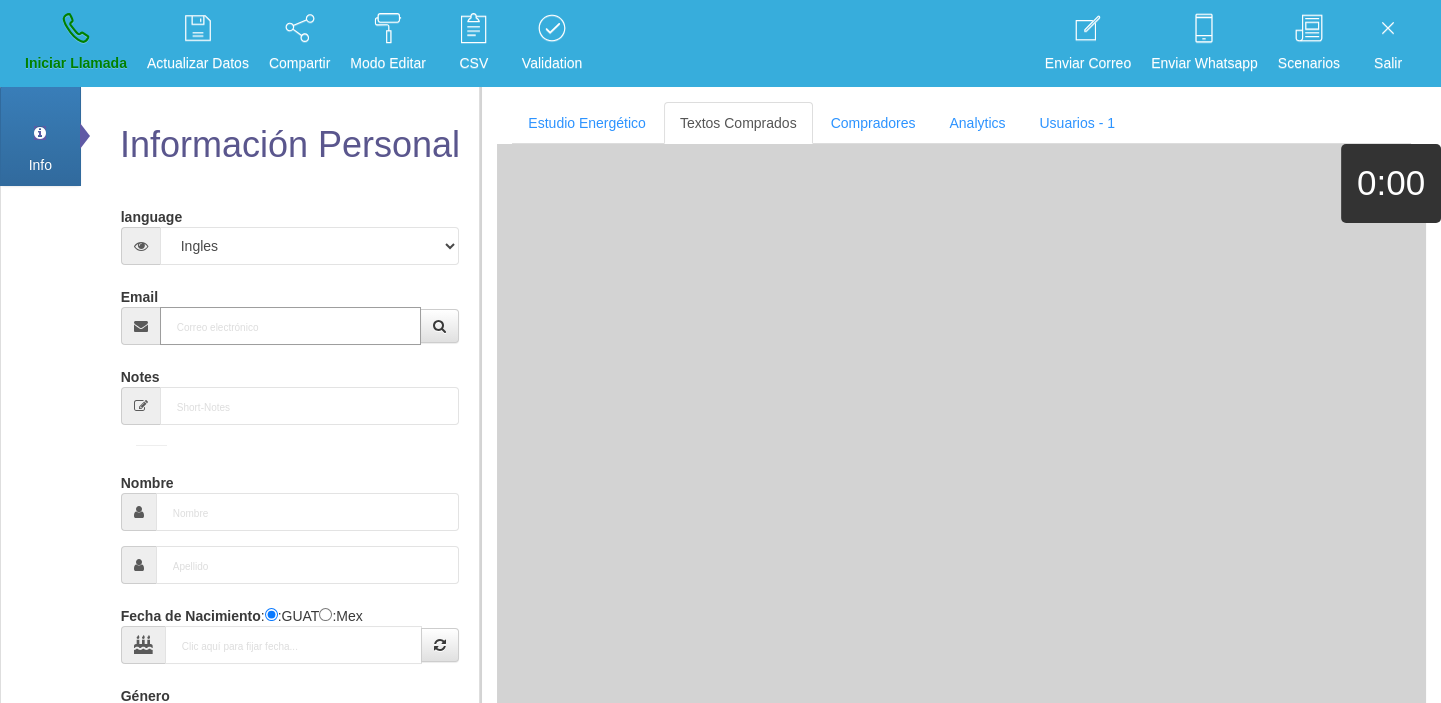 paste on "[PERSON_NAME][EMAIL_ADDRESS][DOMAIN_NAME]" 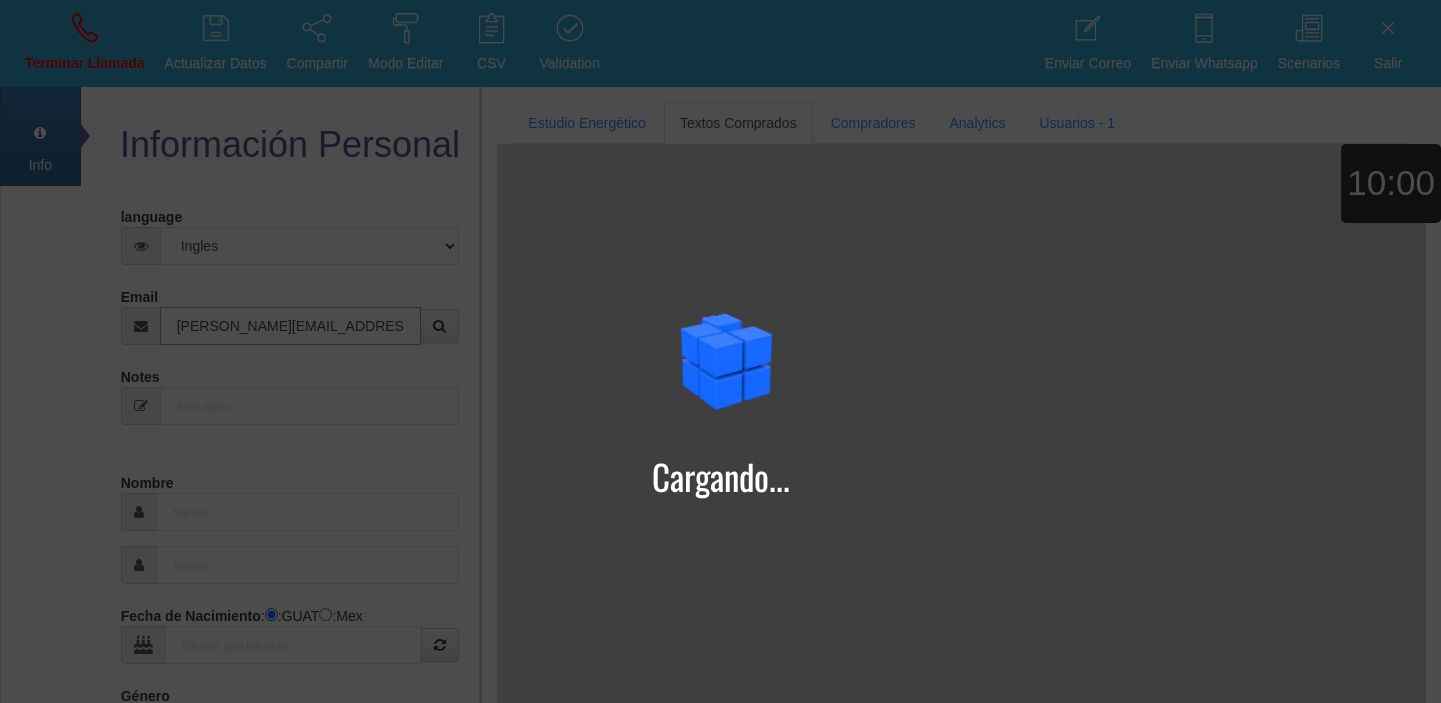 type on "[PERSON_NAME][EMAIL_ADDRESS][DOMAIN_NAME]" 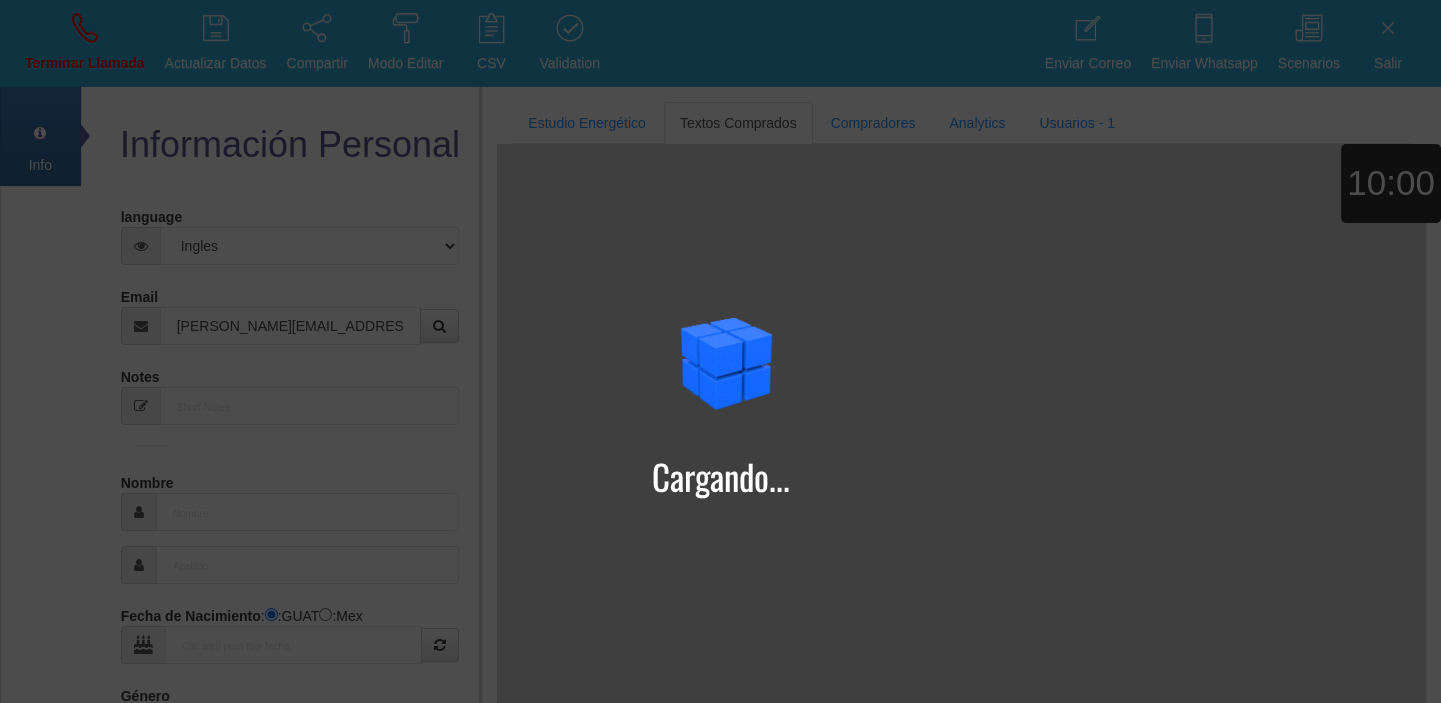 type on "[DATE]" 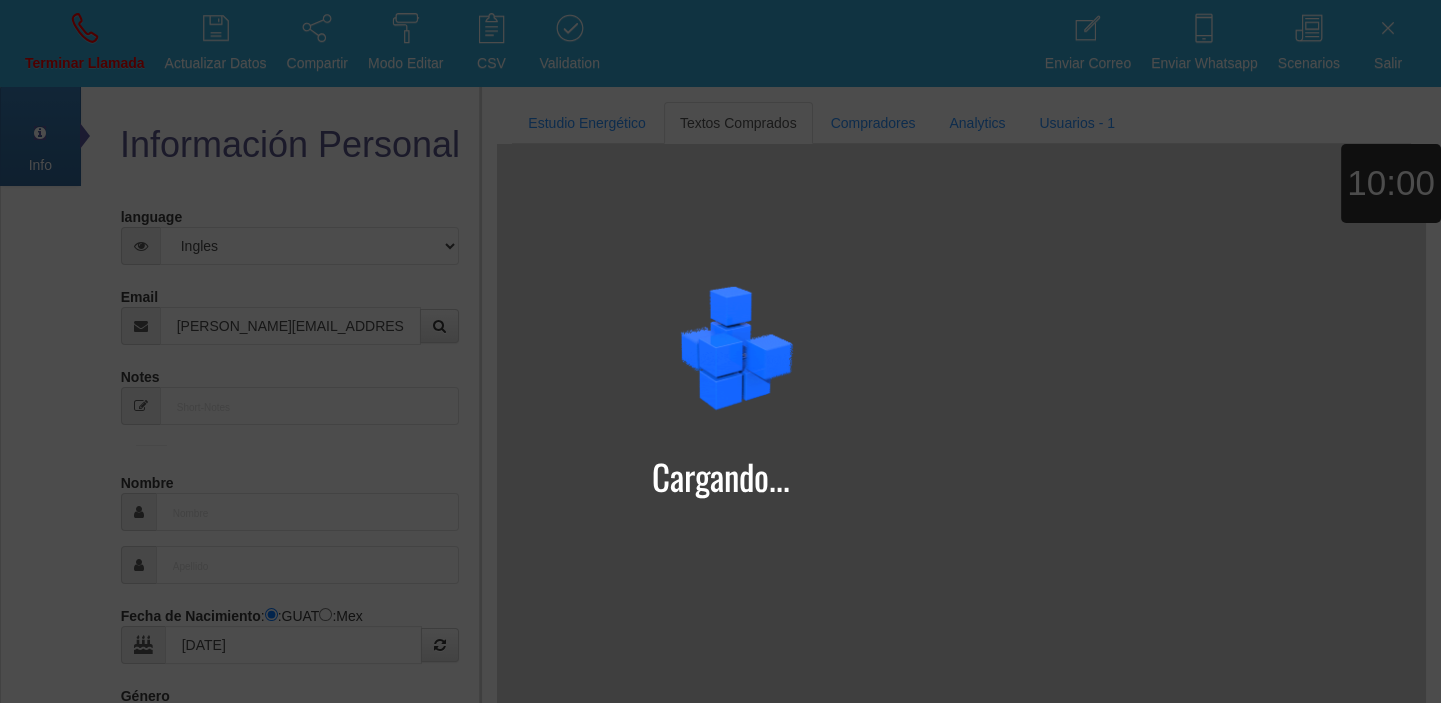 type on "[PERSON_NAME]+petrovici" 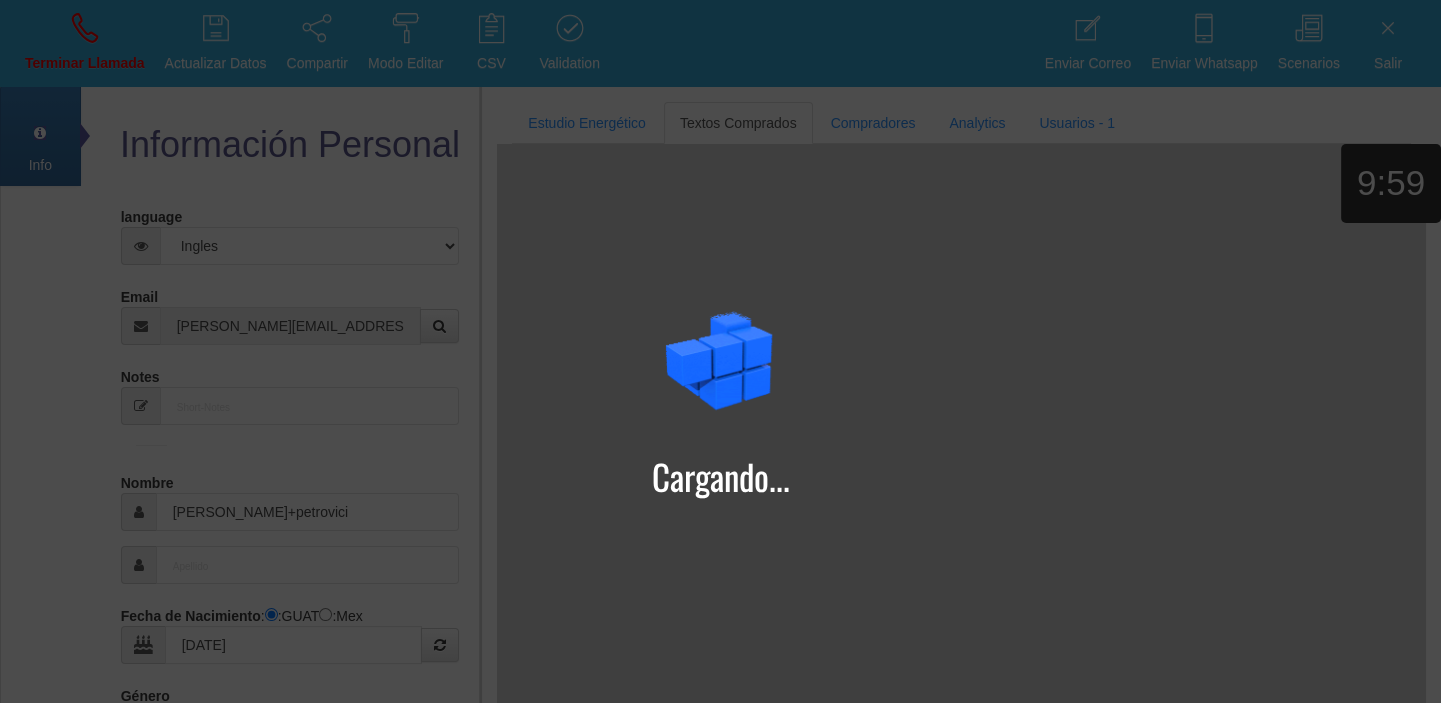type on "Excelente Comprador" 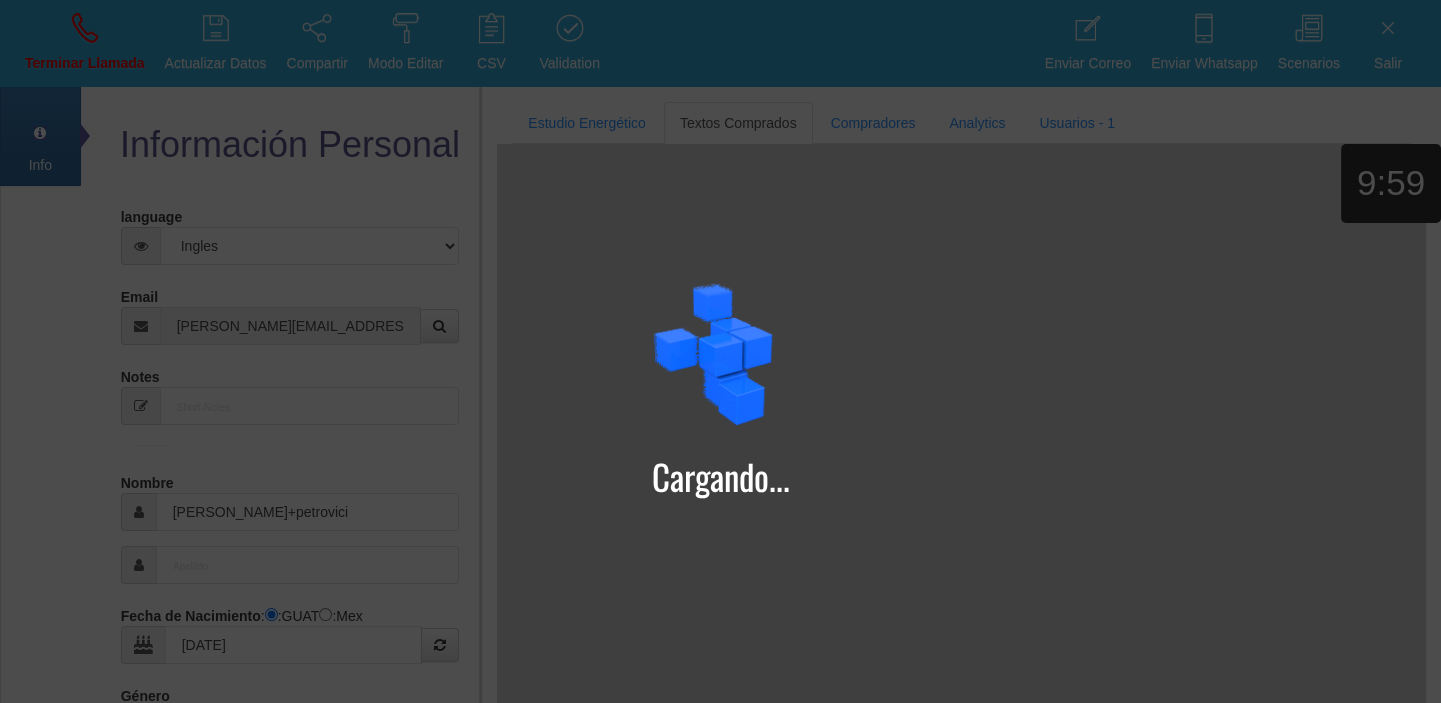 type on "[PERSON_NAME]" 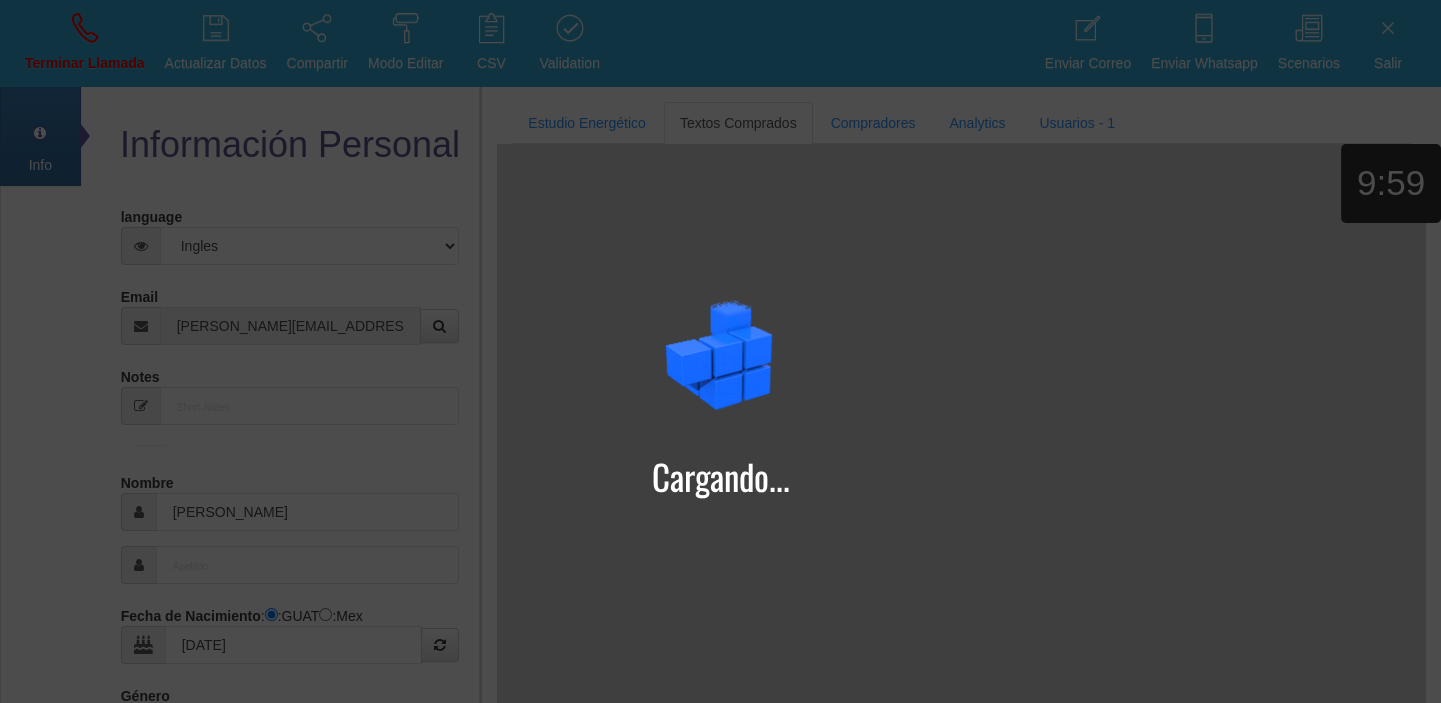 type on "petrovici" 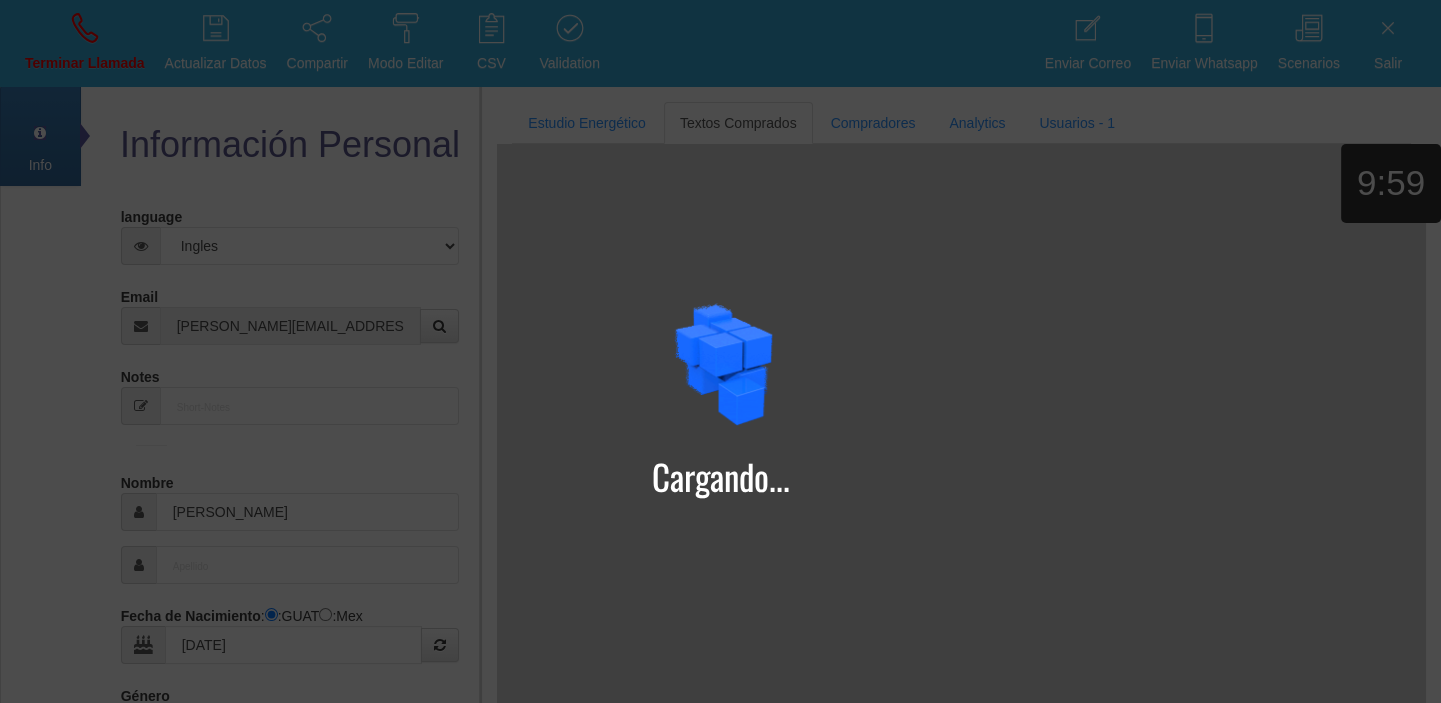 select on "1" 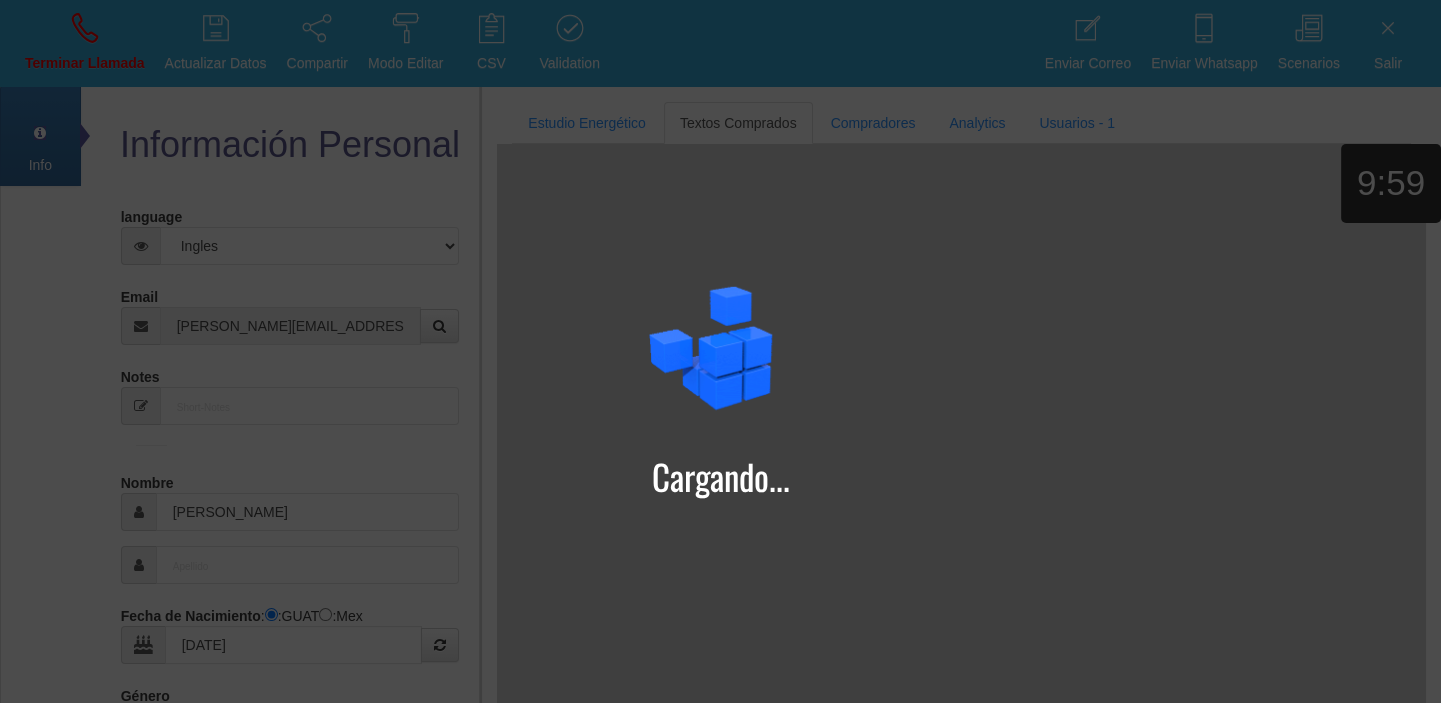 type on "07401927580" 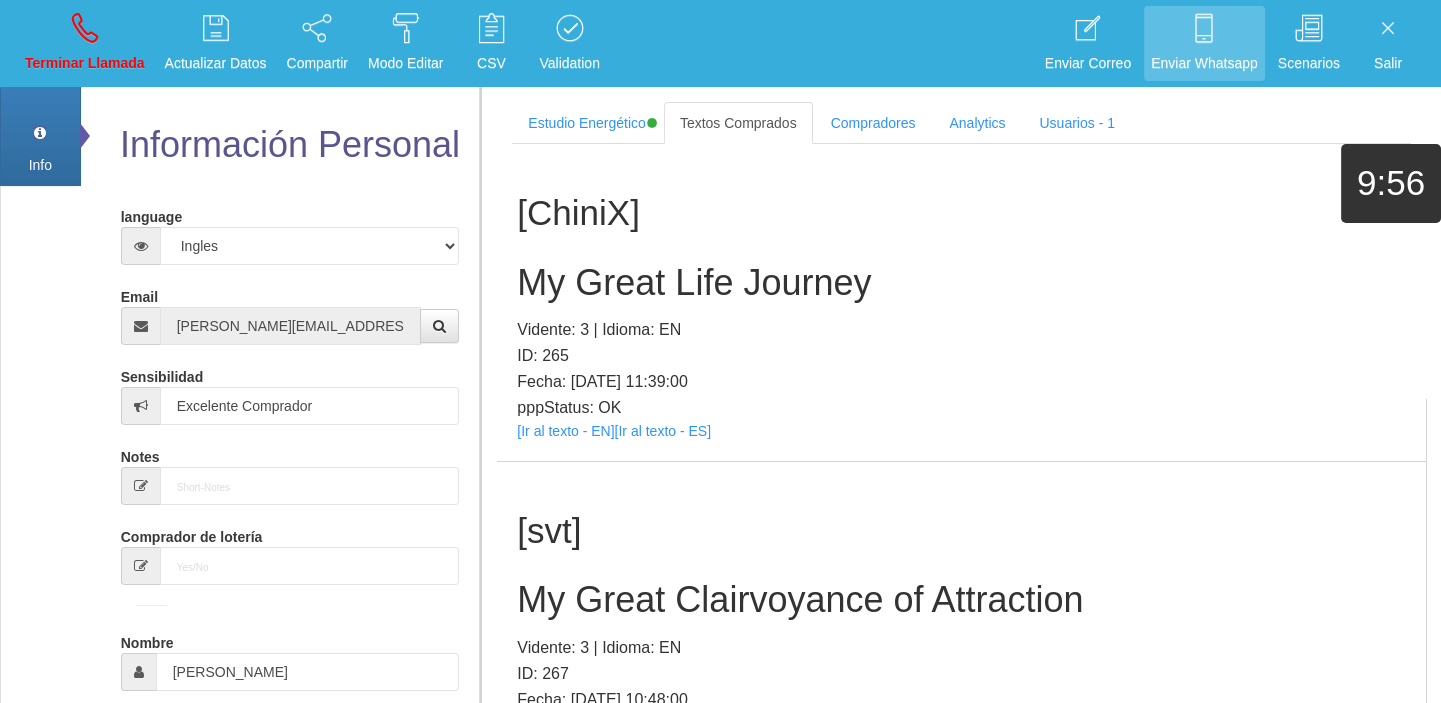 scroll, scrollTop: 214319, scrollLeft: 0, axis: vertical 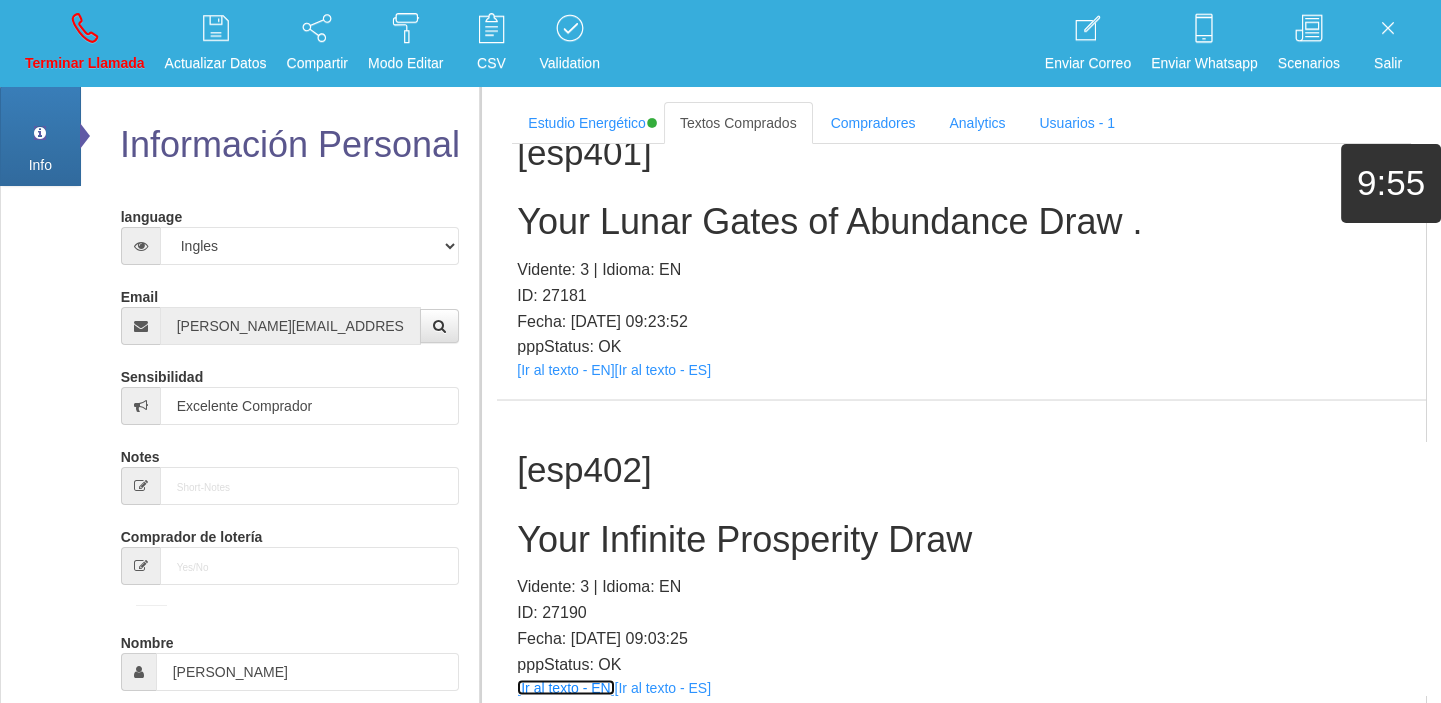click on "[Ir al texto - EN]" at bounding box center [565, 688] 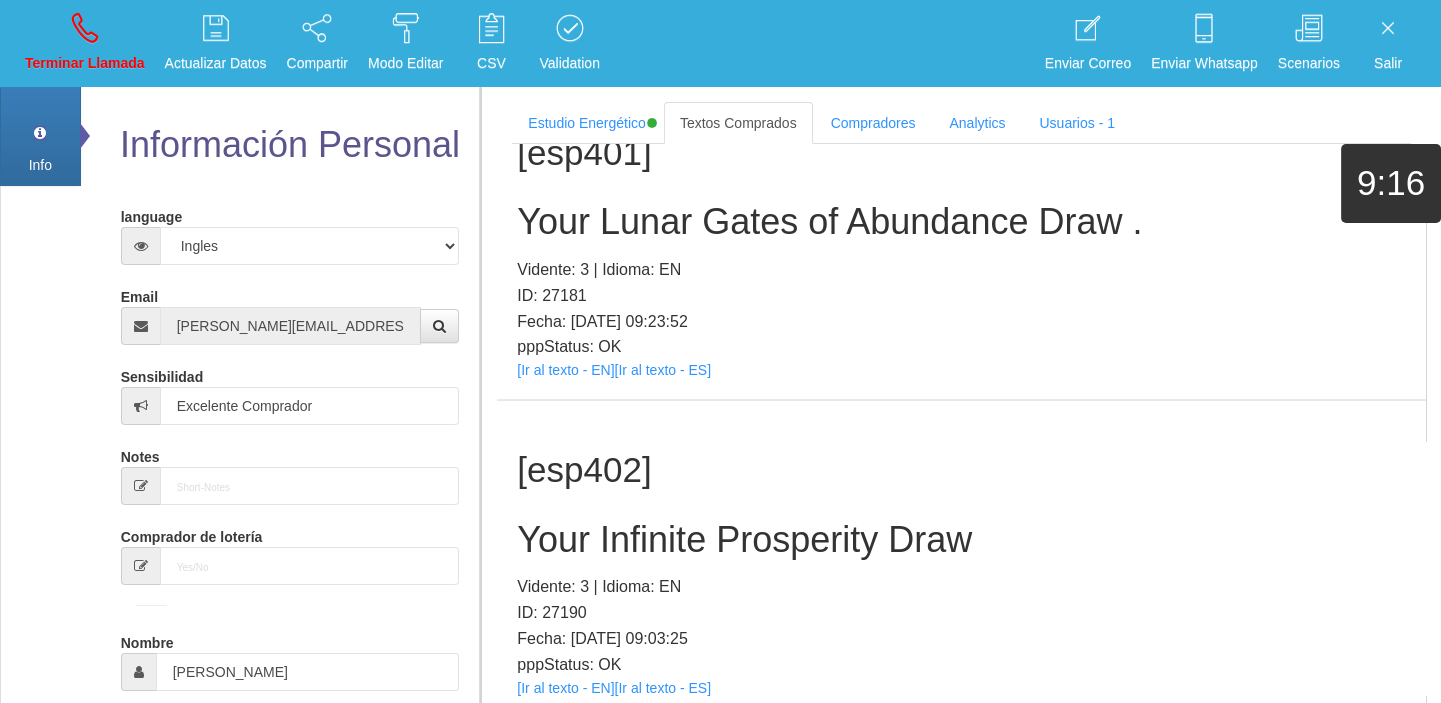 click on "Your Infinite Prosperity Draw" at bounding box center (961, 540) 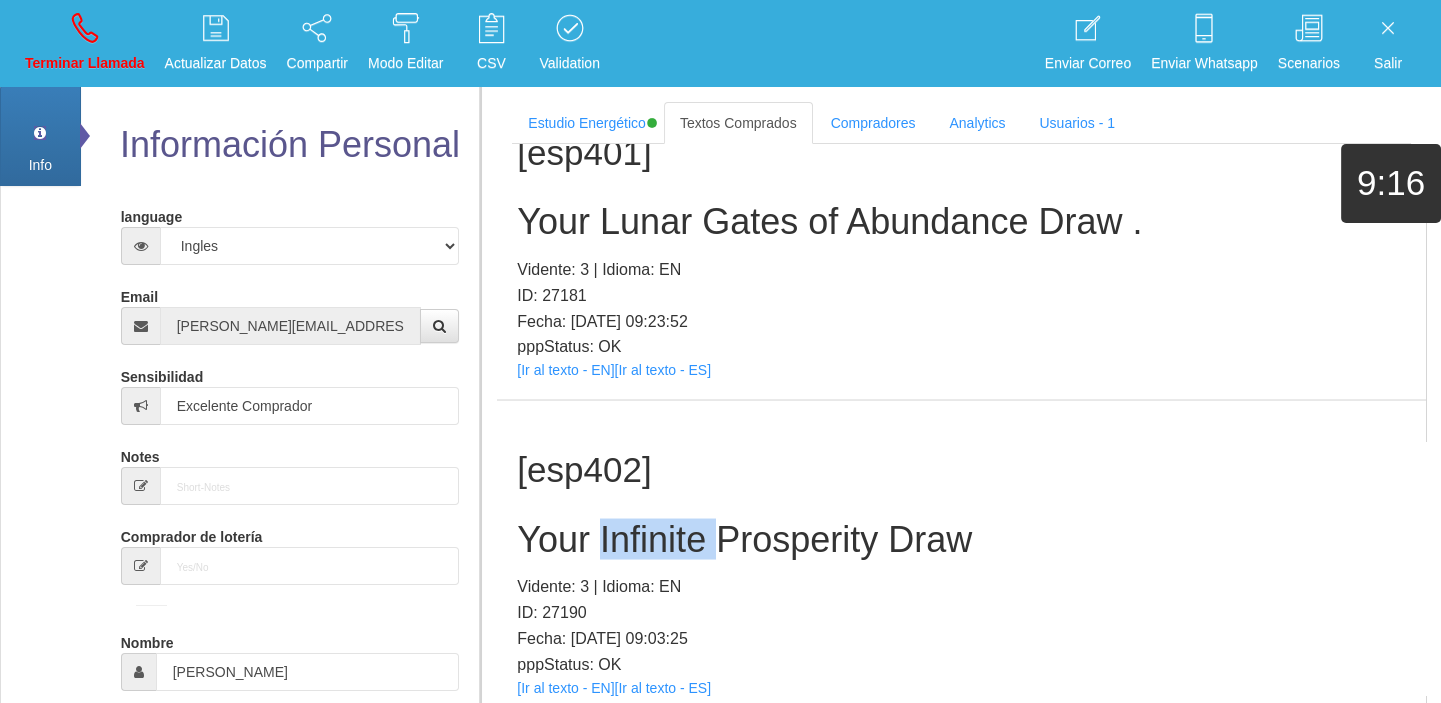 click on "Your Infinite Prosperity Draw" at bounding box center [961, 540] 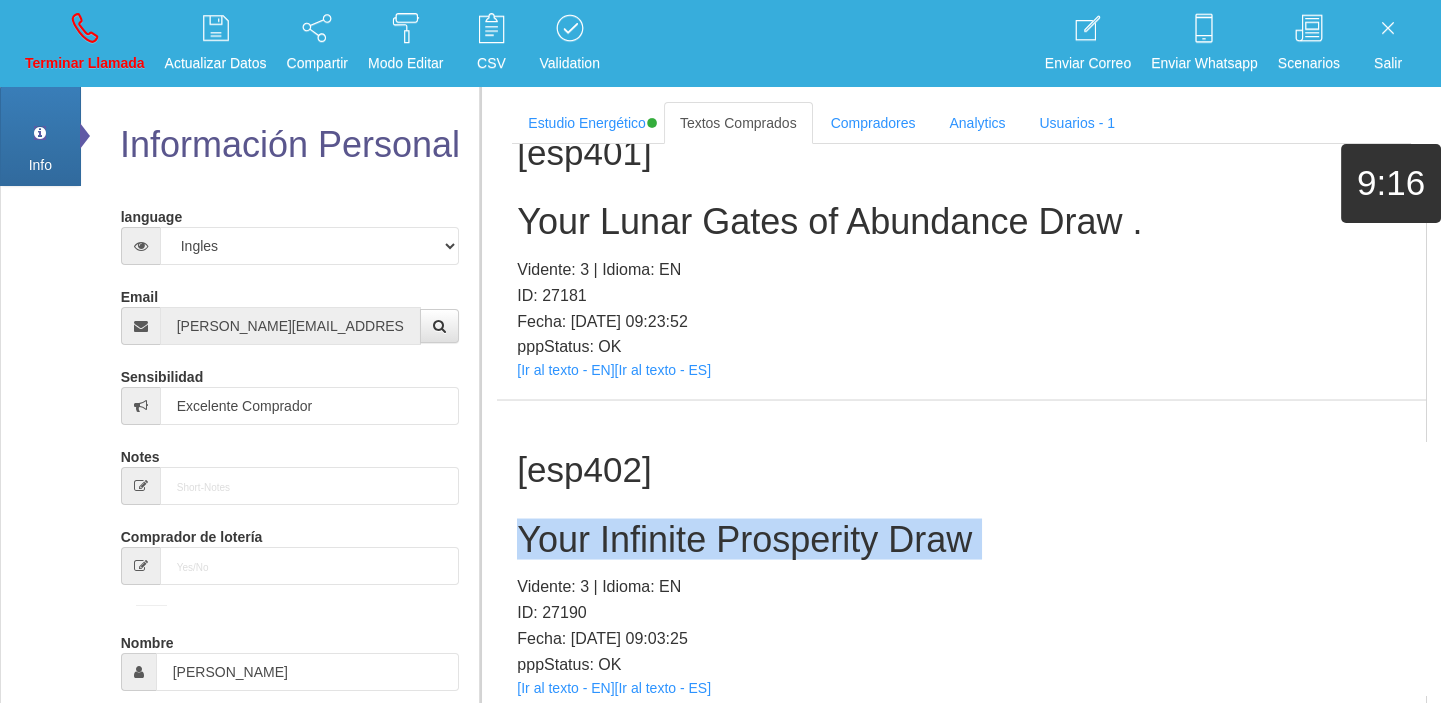 click on "Your Infinite Prosperity Draw" at bounding box center (961, 540) 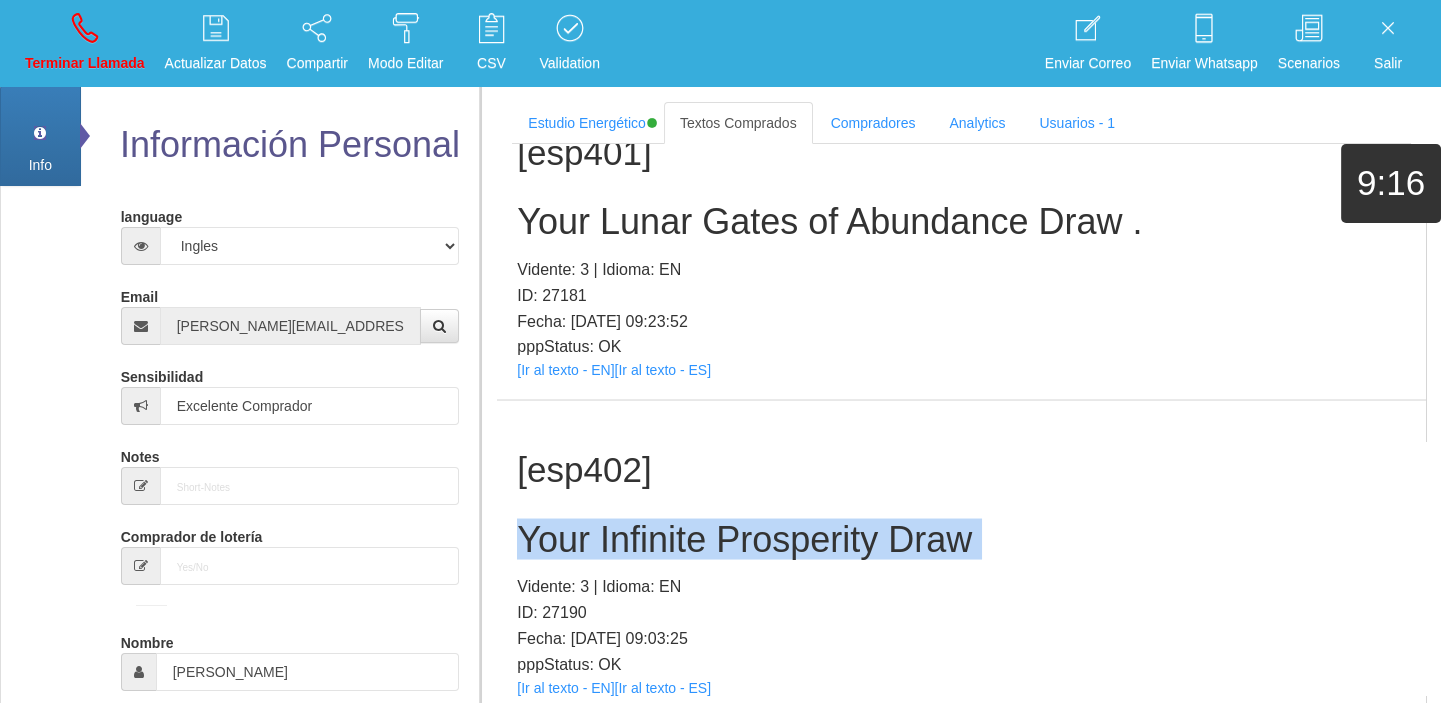 copy on "Your Infinite Prosperity Draw" 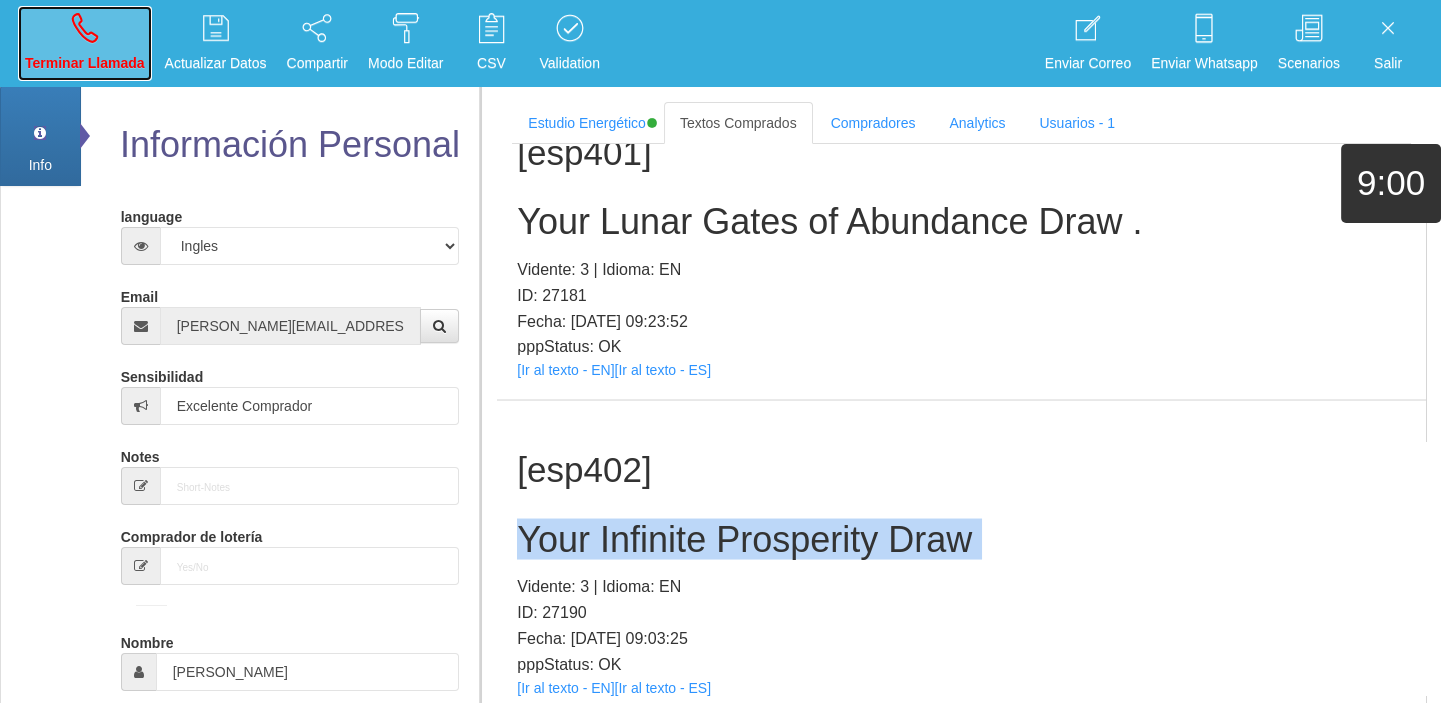 click at bounding box center (85, 28) 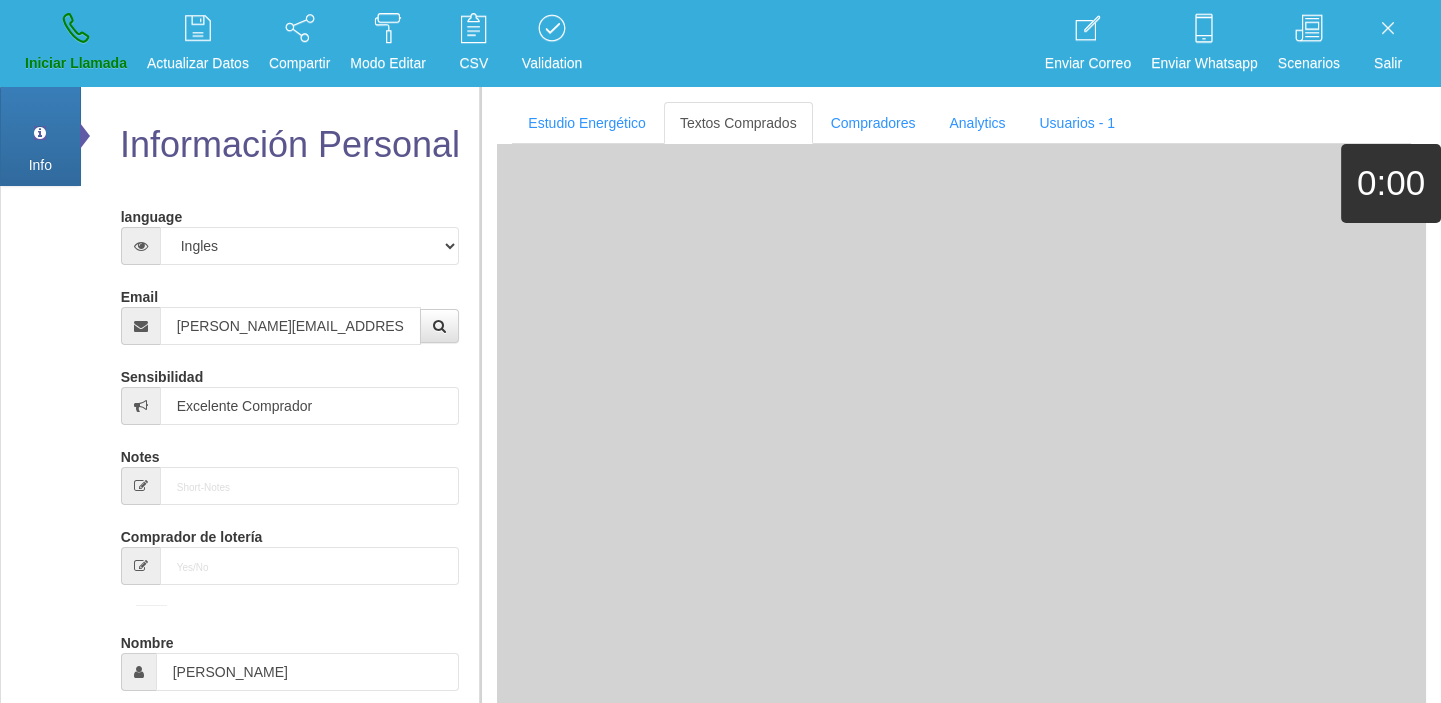 type 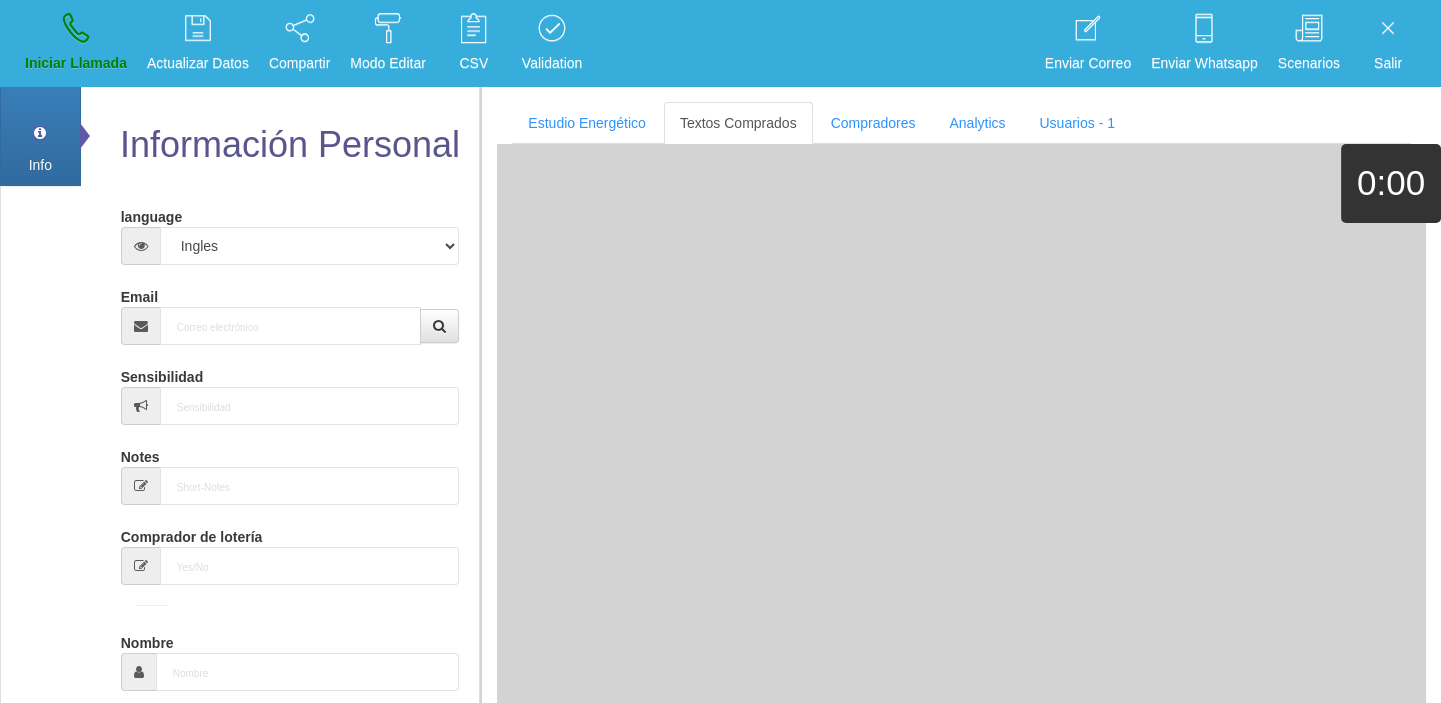 scroll, scrollTop: 0, scrollLeft: 0, axis: both 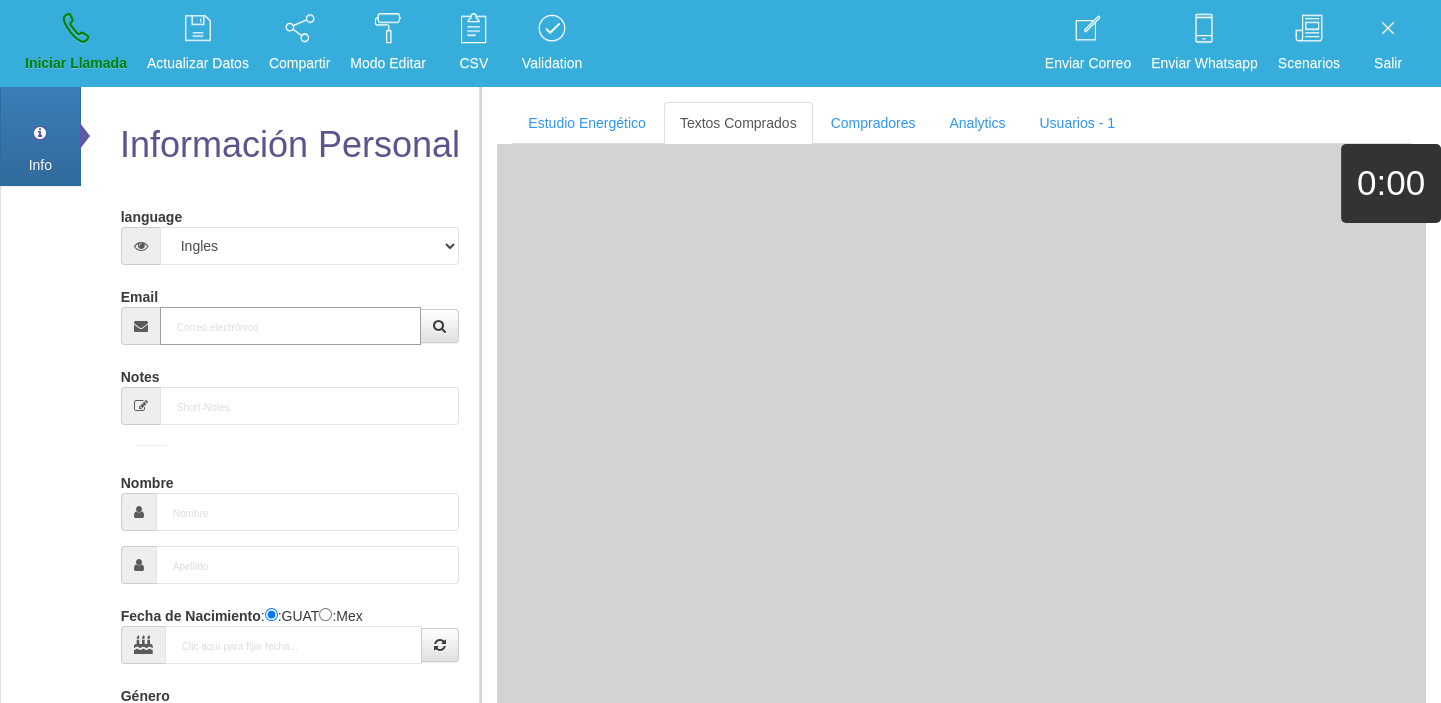 paste on "[EMAIL_ADDRESS][DOMAIN_NAME]" 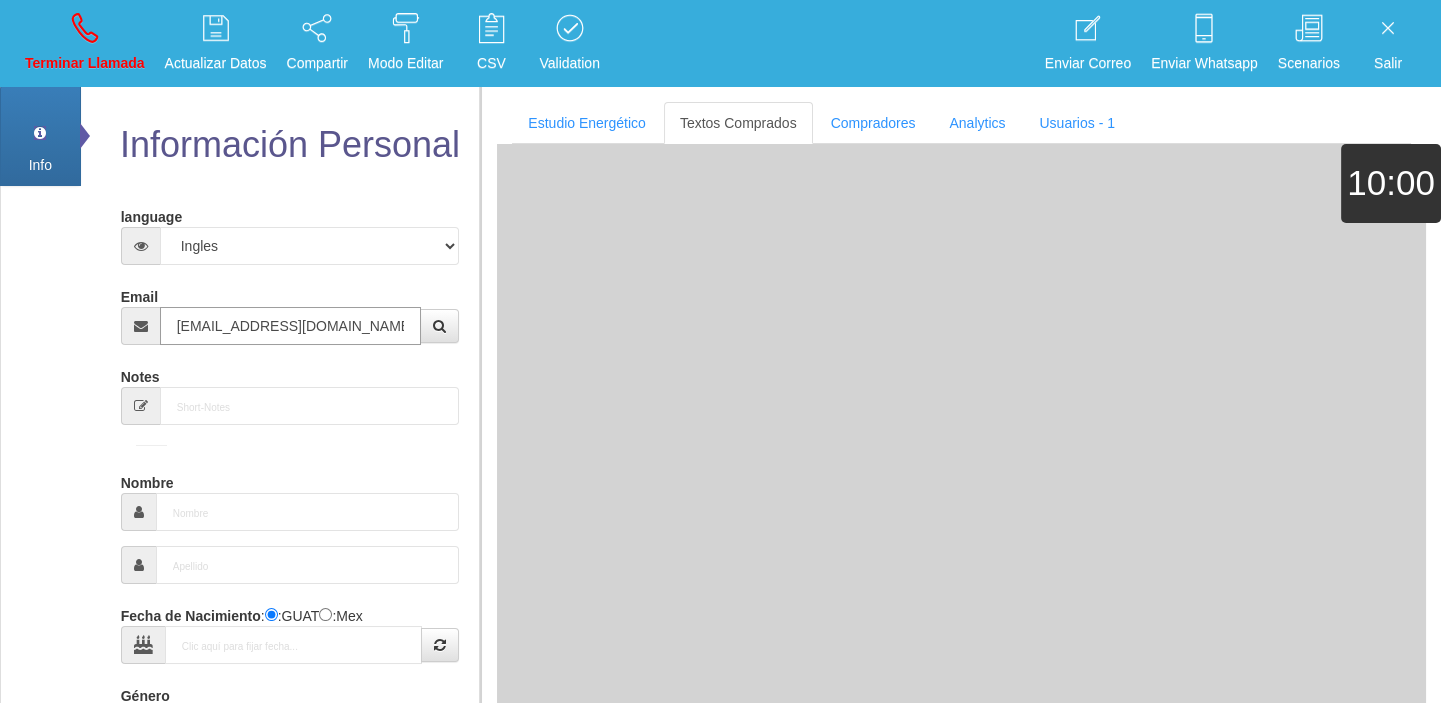 type on "[DATE]" 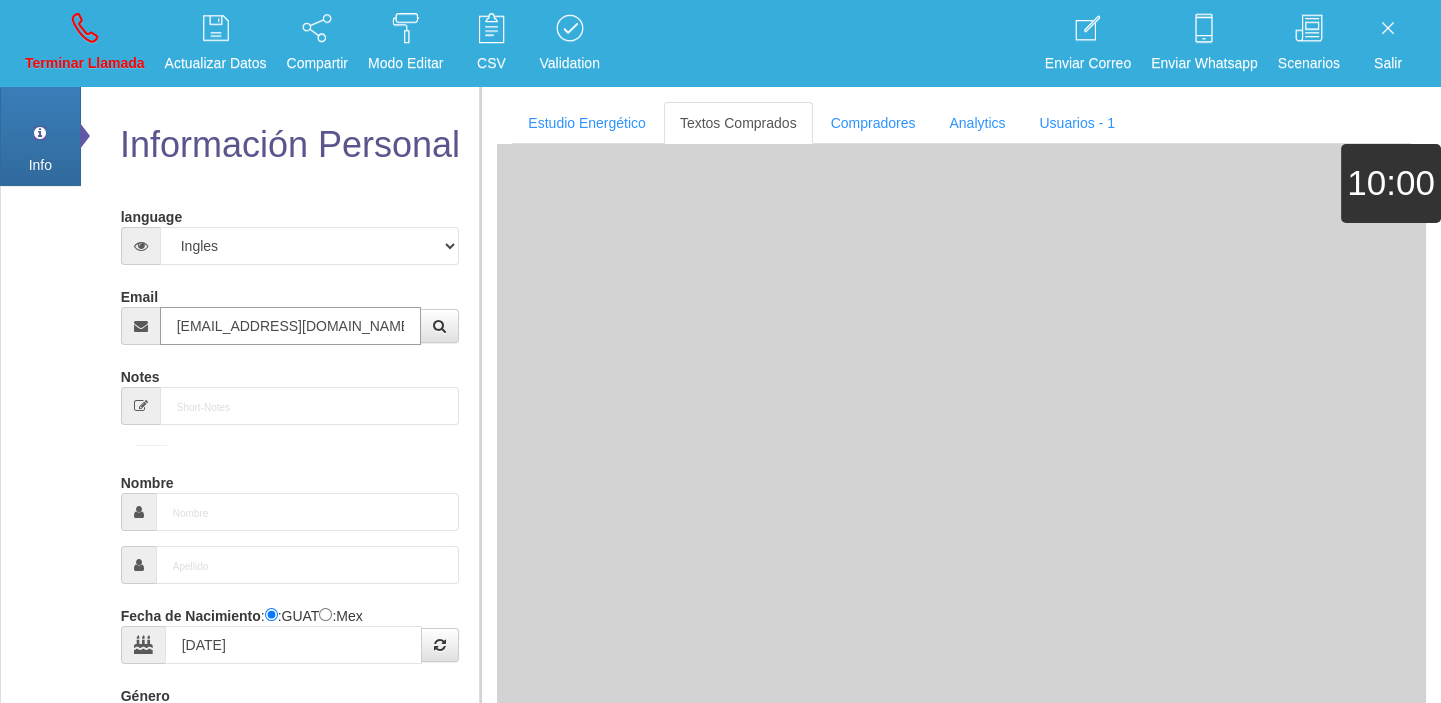 select on "1" 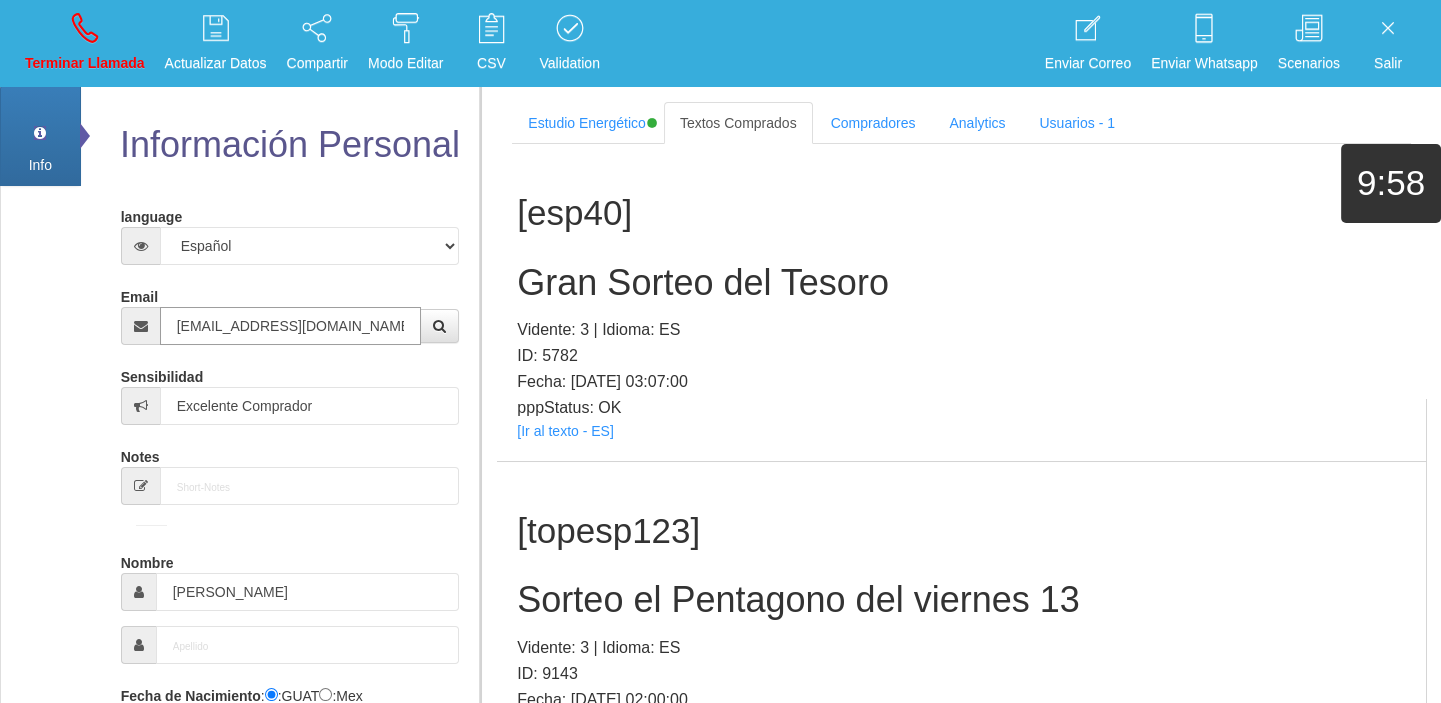 type on "[EMAIL_ADDRESS][DOMAIN_NAME]" 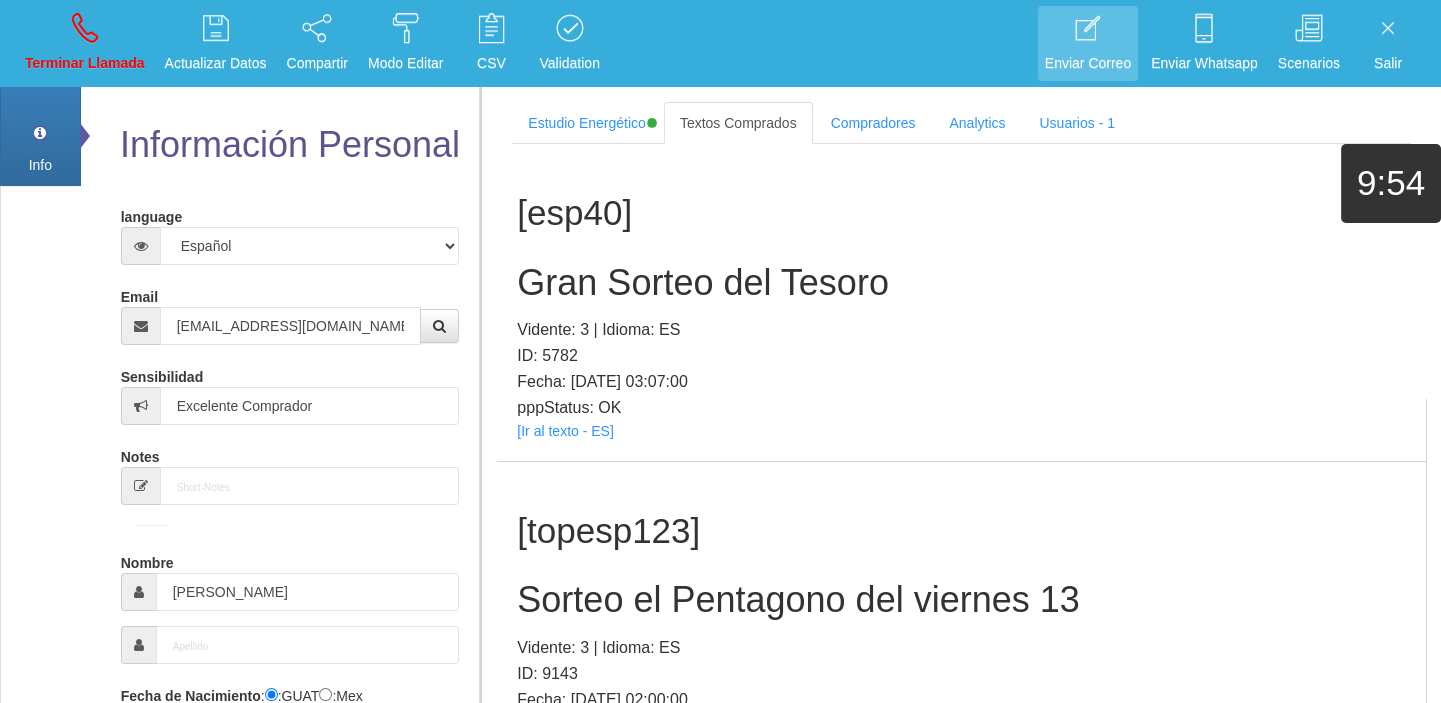 scroll, scrollTop: 384, scrollLeft: 0, axis: vertical 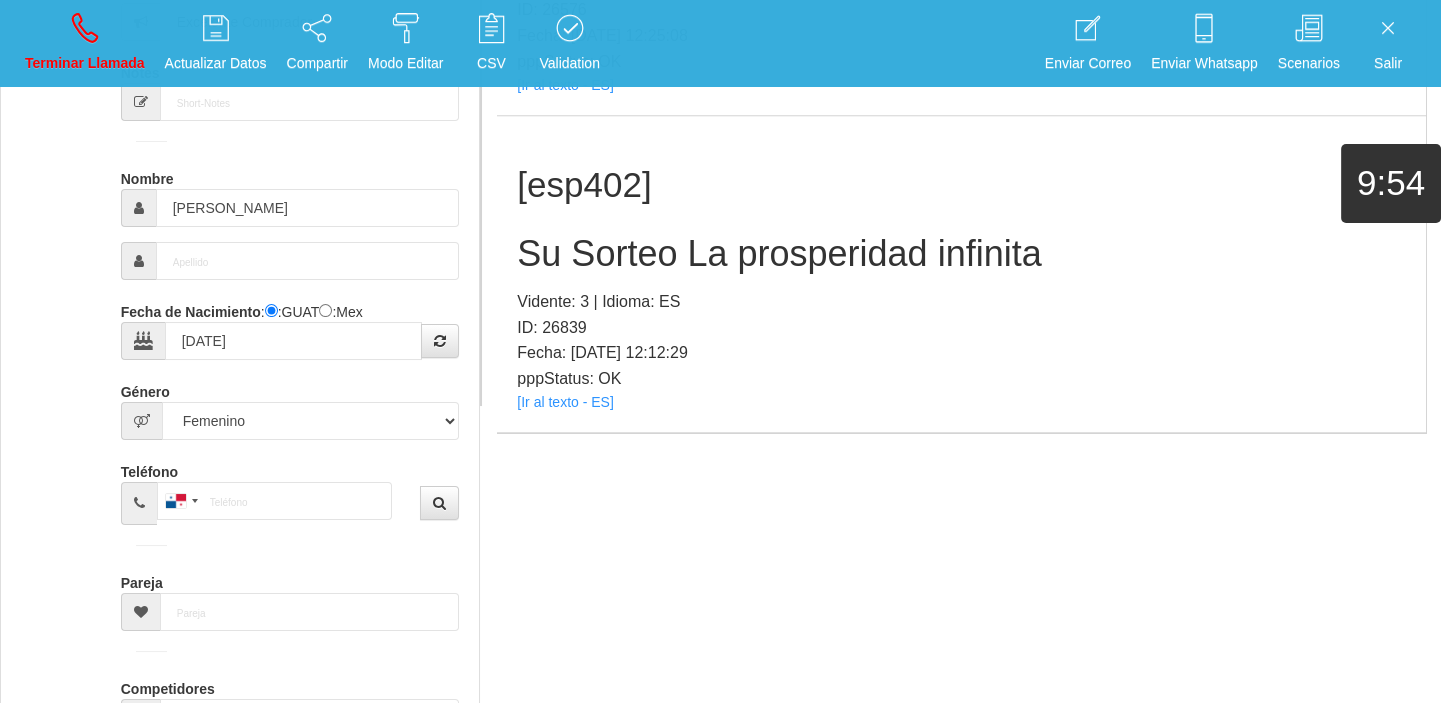 click on "pppStatus: OK" at bounding box center [961, 379] 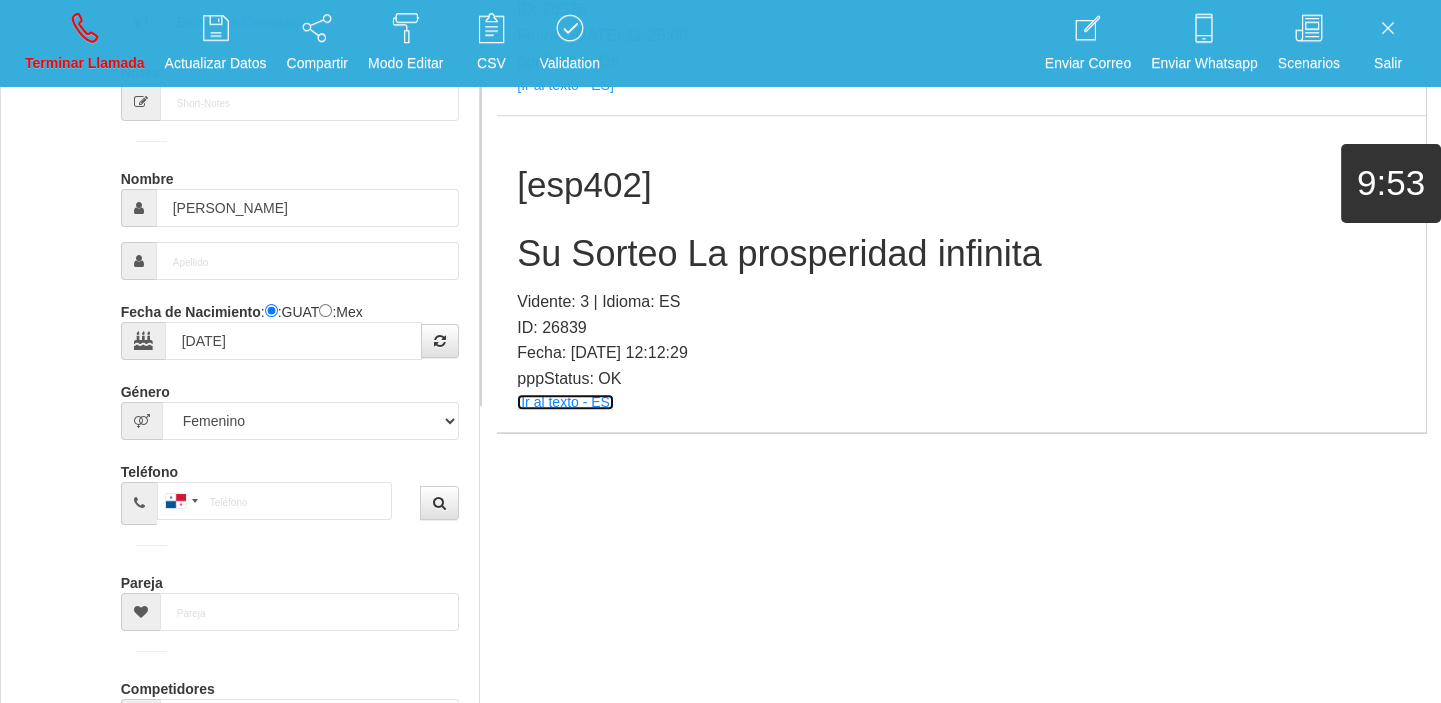 click on "[Ir al texto - ES]" at bounding box center (565, 402) 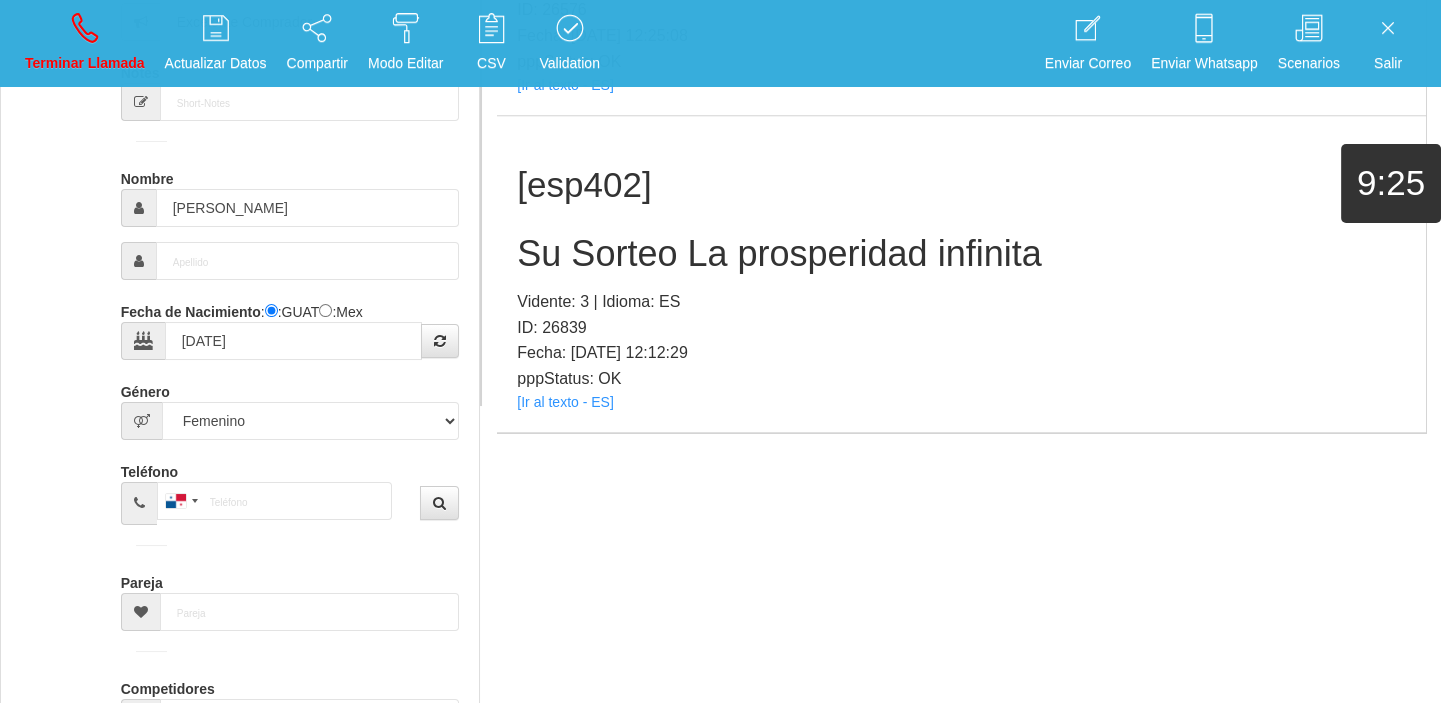 click on "Su Sorteo La prosperidad infinita" at bounding box center (961, 254) 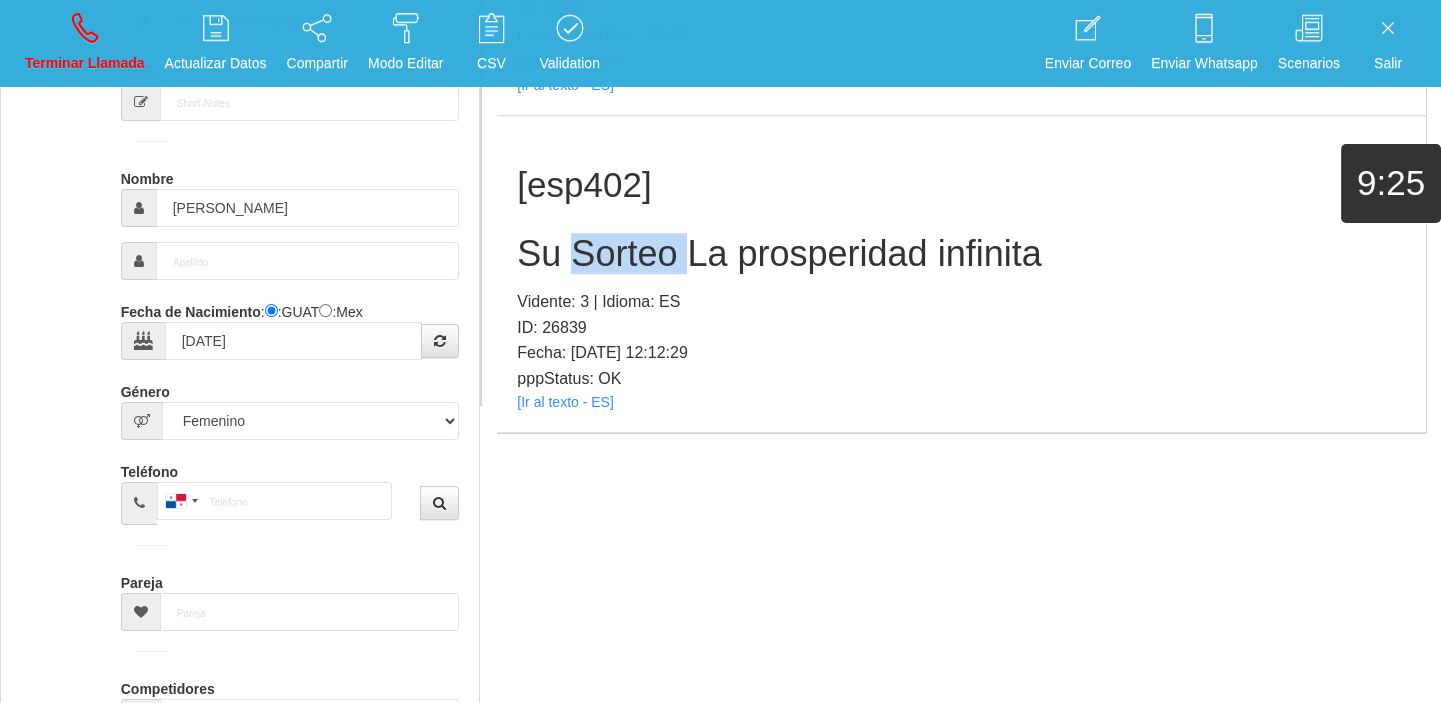 click on "Su Sorteo La prosperidad infinita" at bounding box center [961, 254] 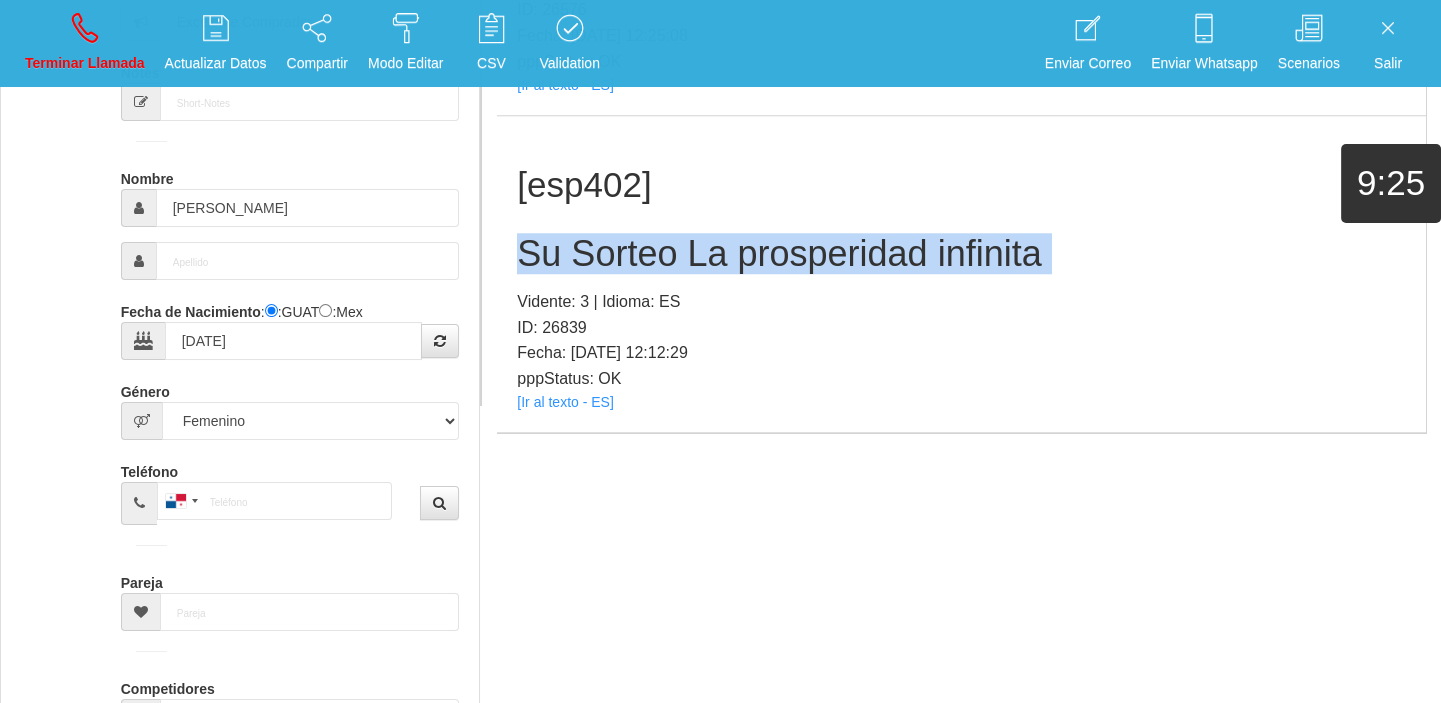 click on "Su Sorteo La prosperidad infinita" at bounding box center [961, 254] 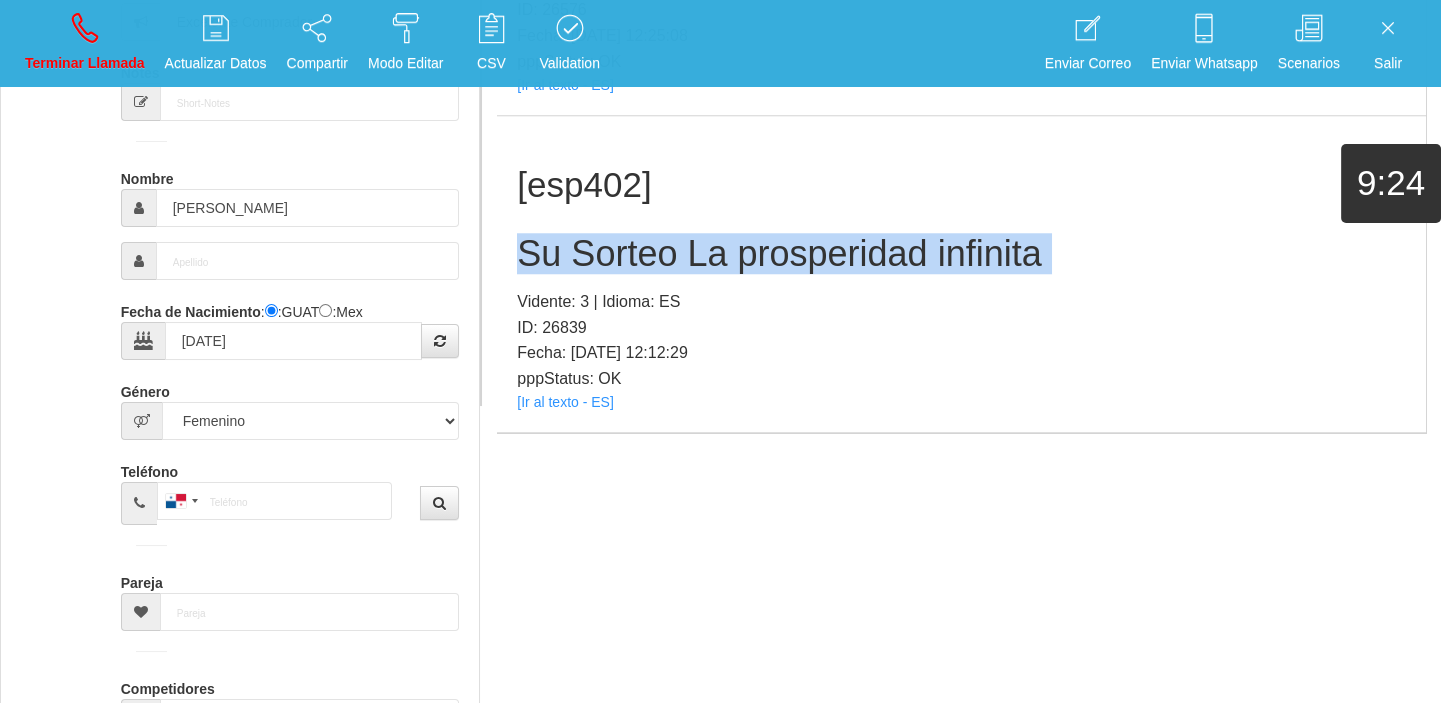 copy on "Su Sorteo La prosperidad infinita" 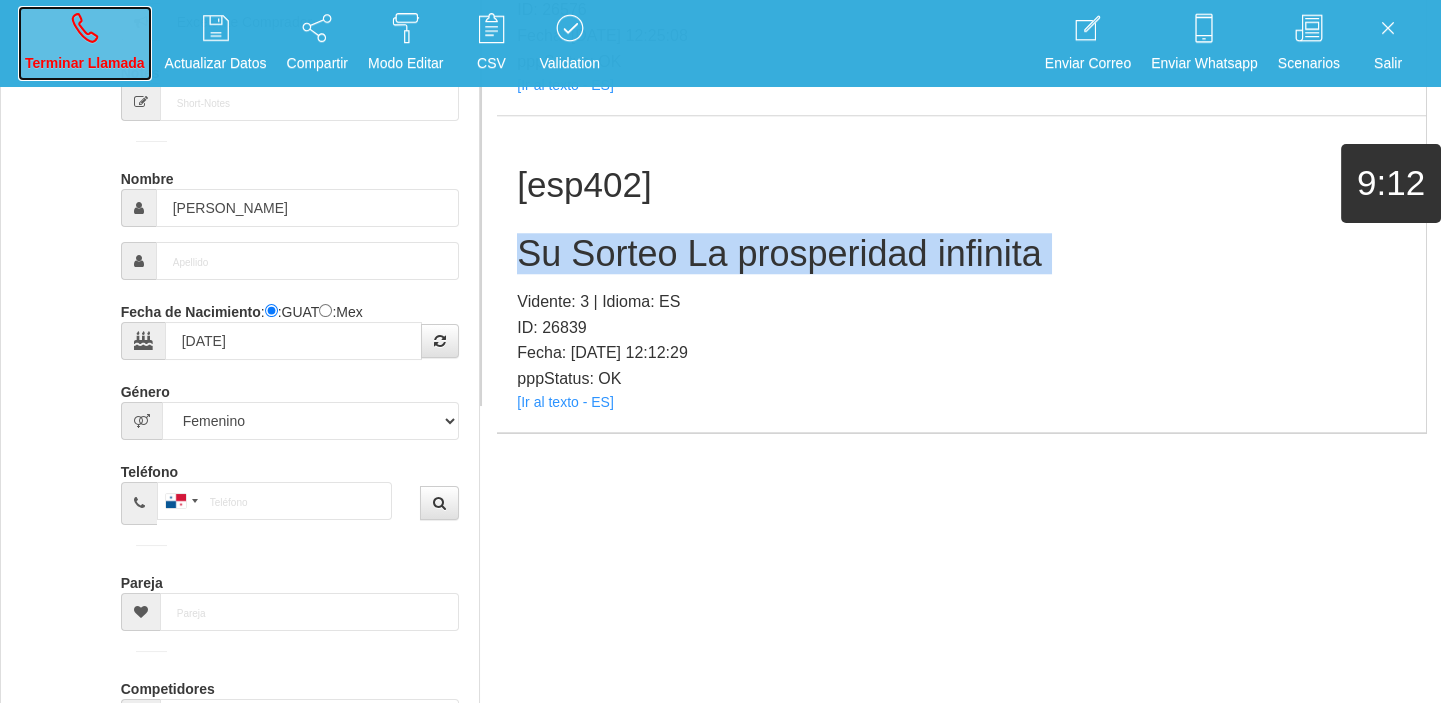 click at bounding box center [85, 28] 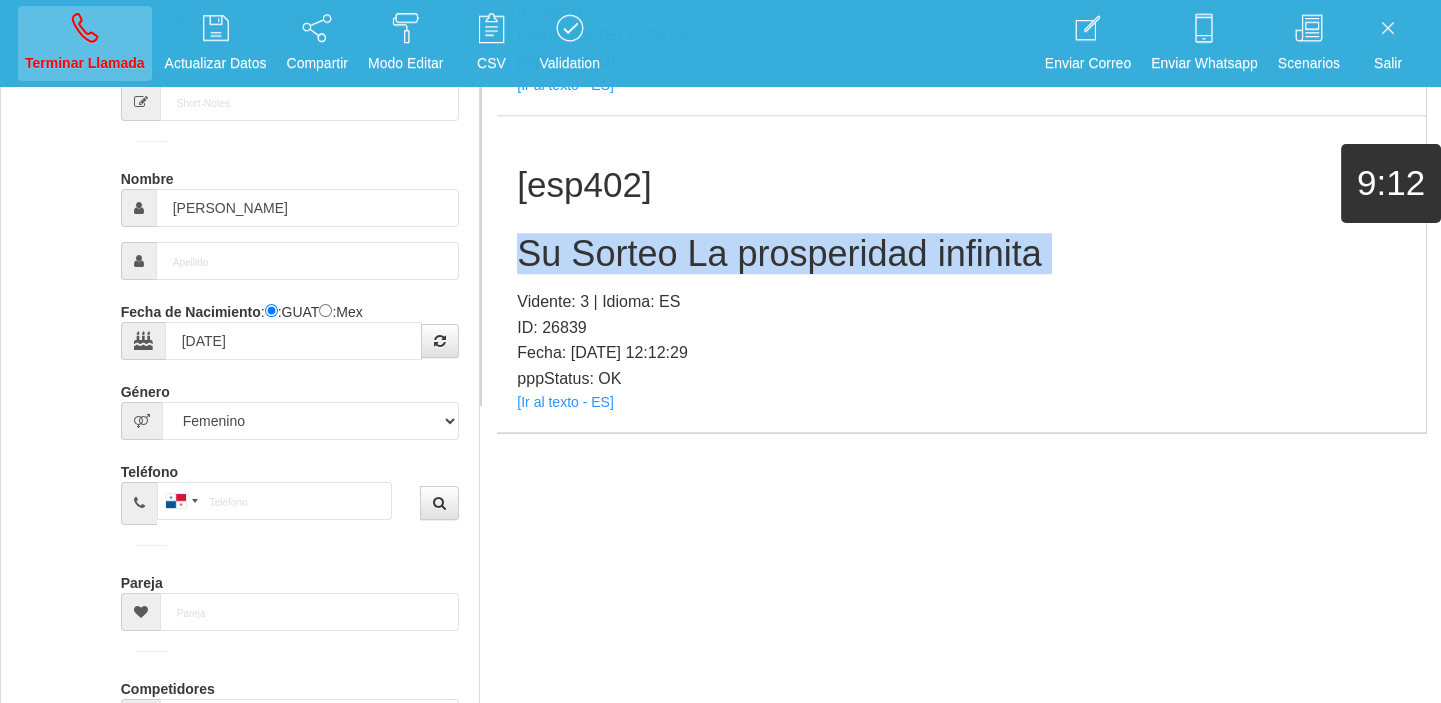 type 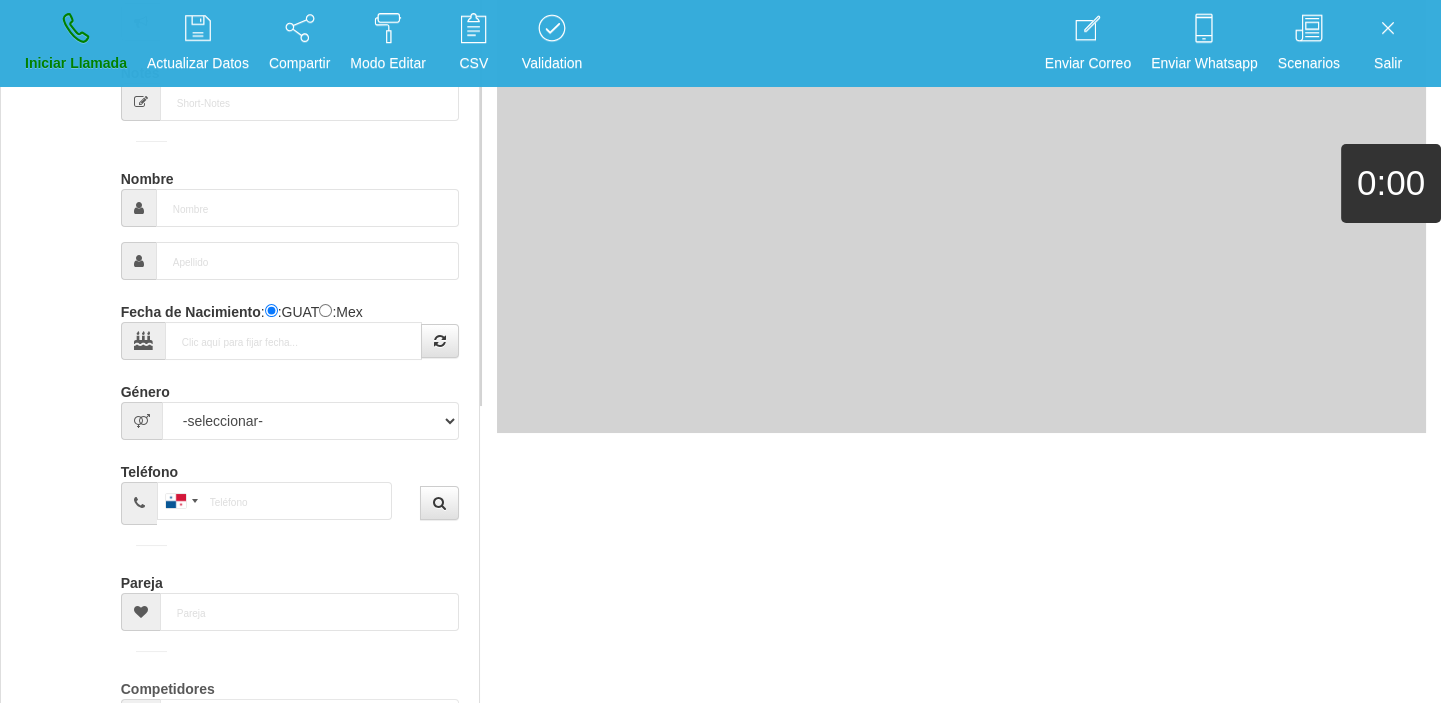 scroll, scrollTop: 0, scrollLeft: 0, axis: both 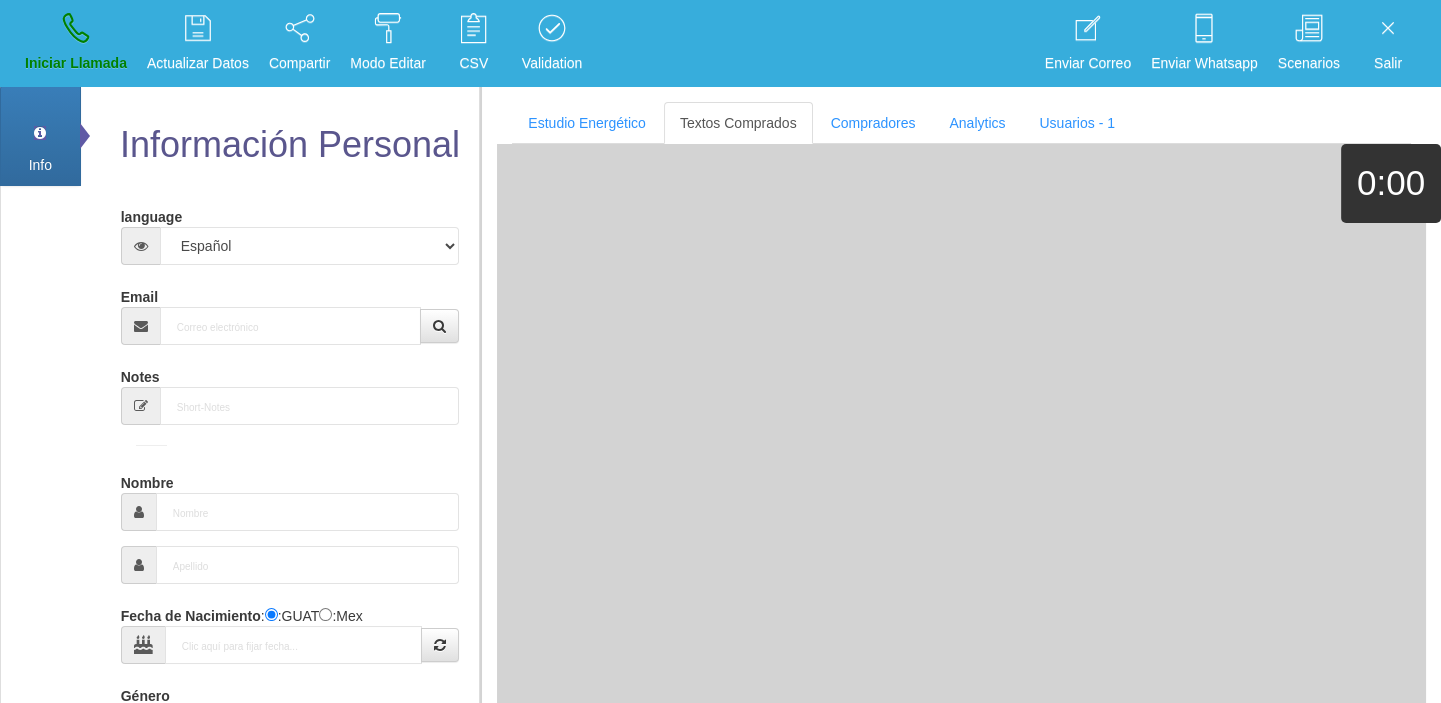 drag, startPoint x: 281, startPoint y: 350, endPoint x: 266, endPoint y: 340, distance: 18.027756 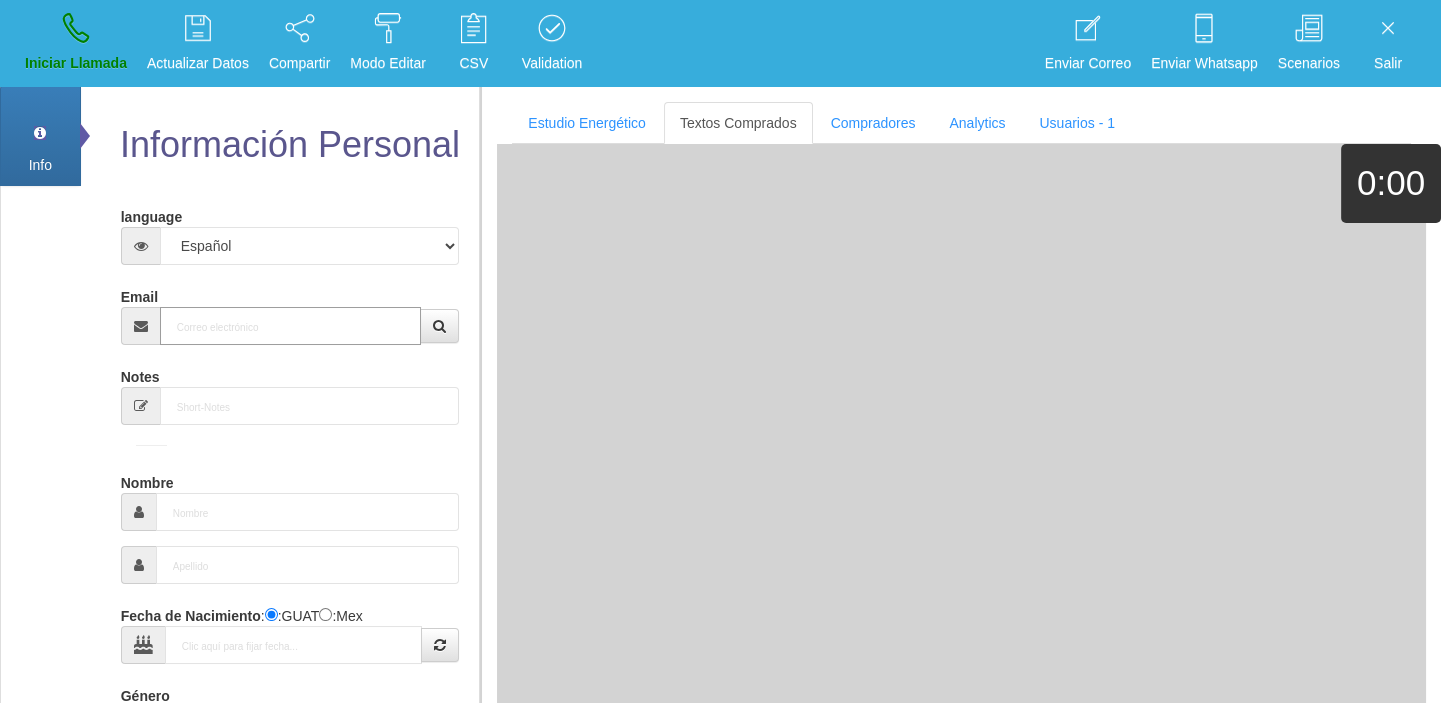 paste on "[PERSON_NAME][EMAIL_ADDRESS][PERSON_NAME][DOMAIN_NAME]" 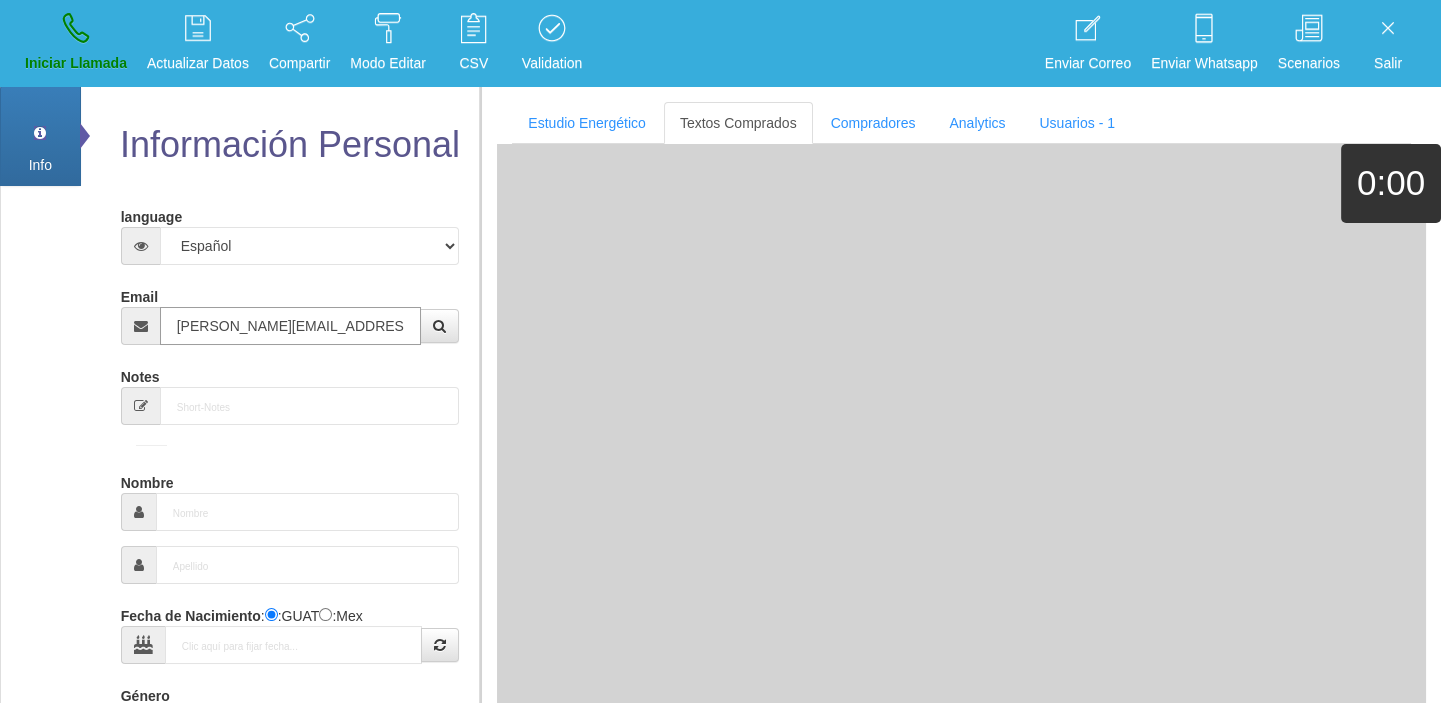 click on "[PERSON_NAME][EMAIL_ADDRESS][PERSON_NAME][DOMAIN_NAME]" at bounding box center [291, 326] 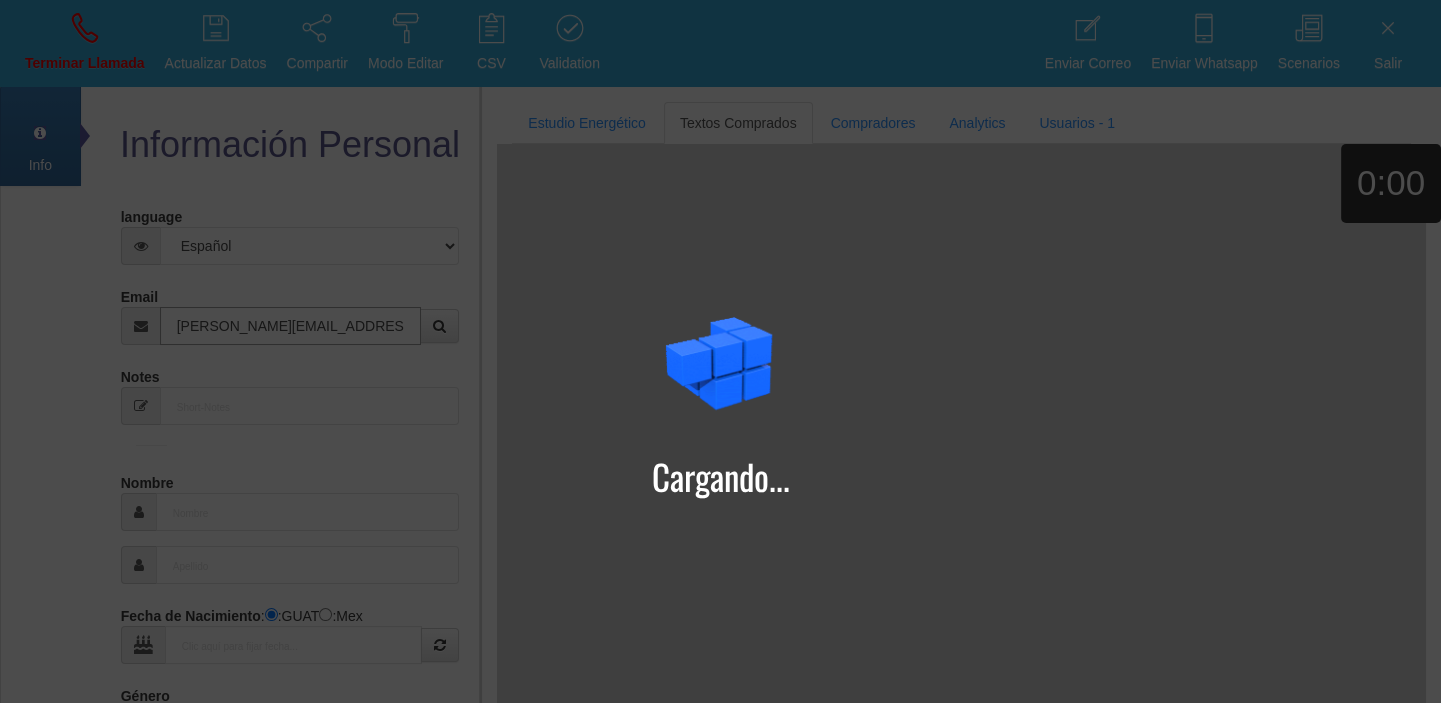type on "[PERSON_NAME][EMAIL_ADDRESS][PERSON_NAME][DOMAIN_NAME]" 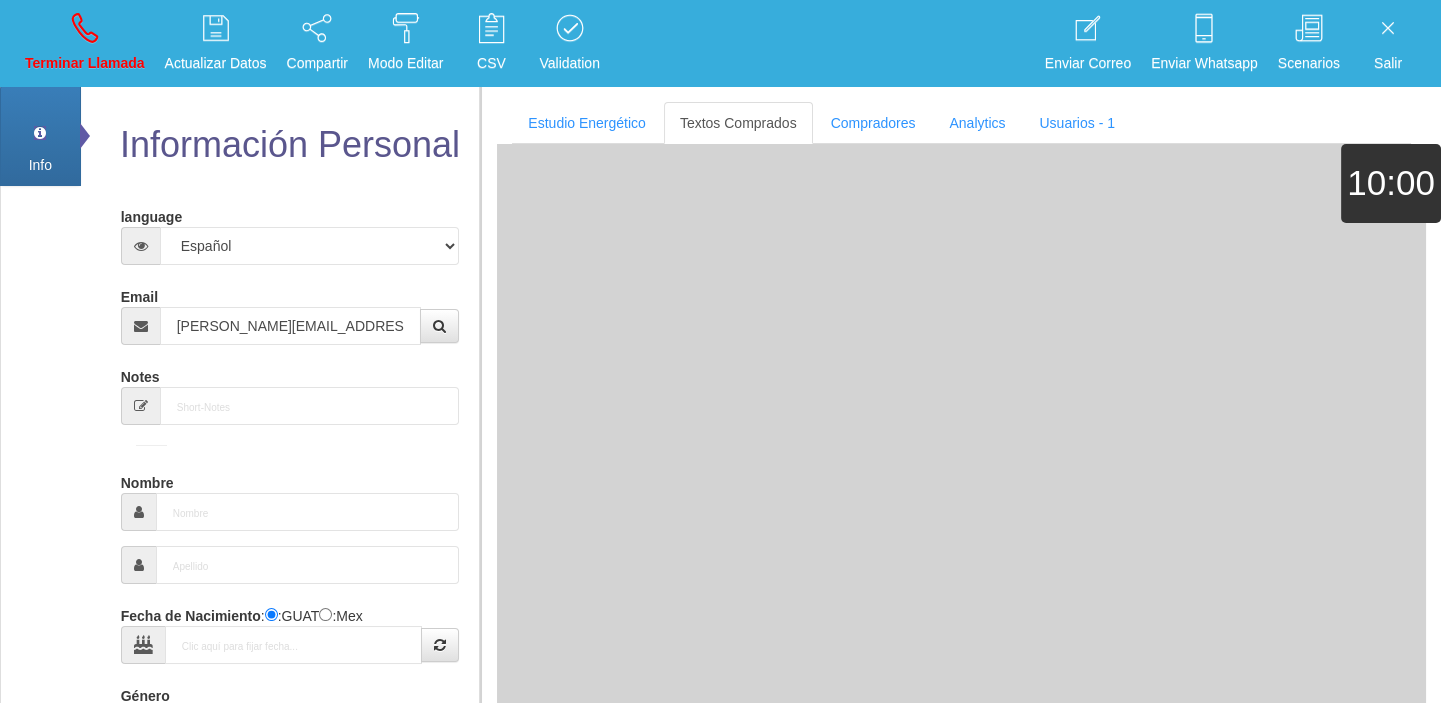 type on "[DATE]" 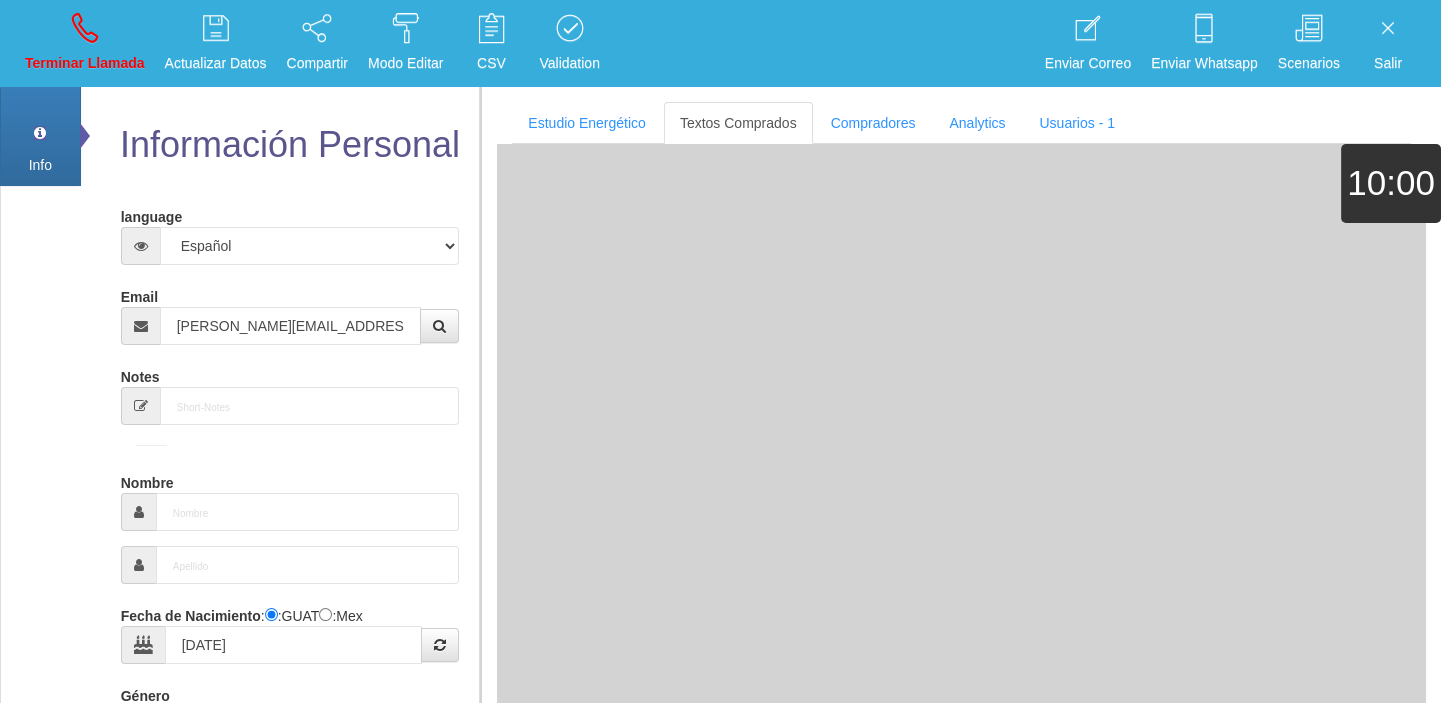 select on "4" 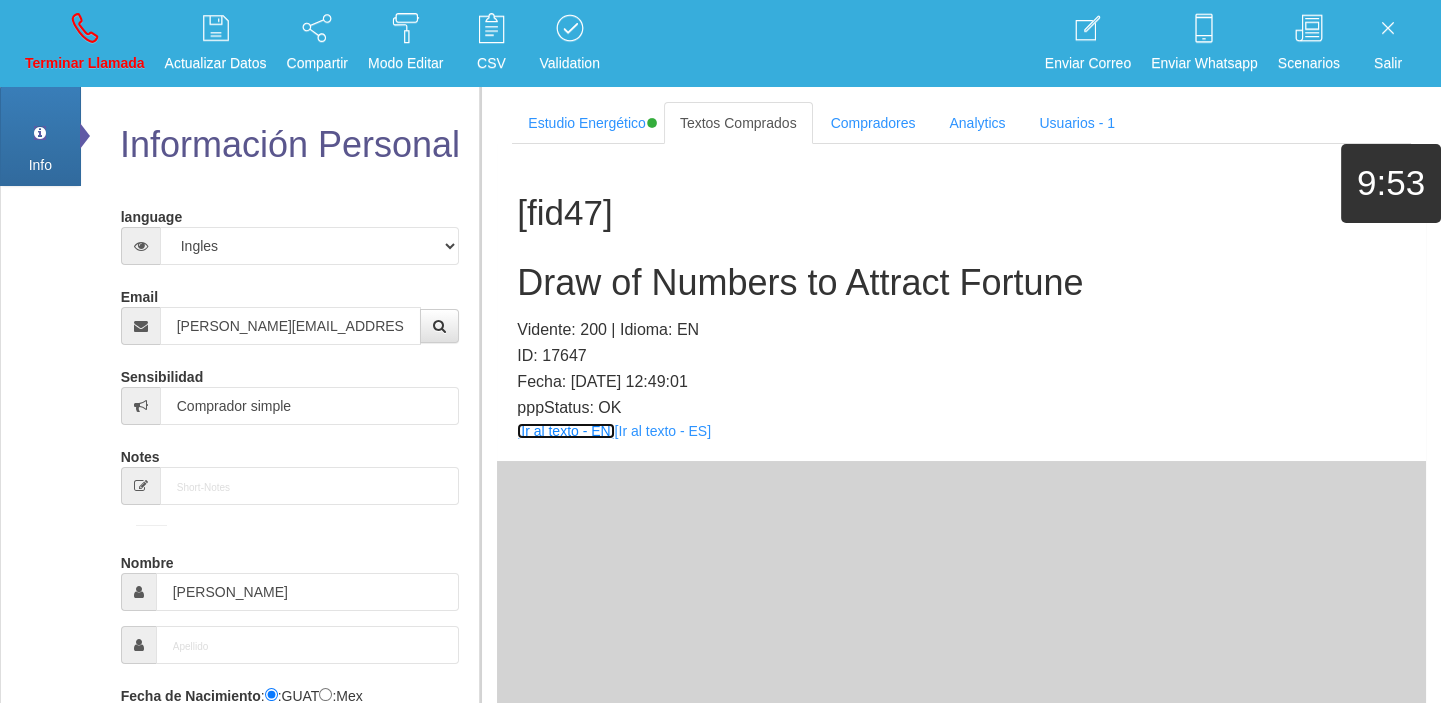click on "[Ir al texto - EN]" at bounding box center (565, 431) 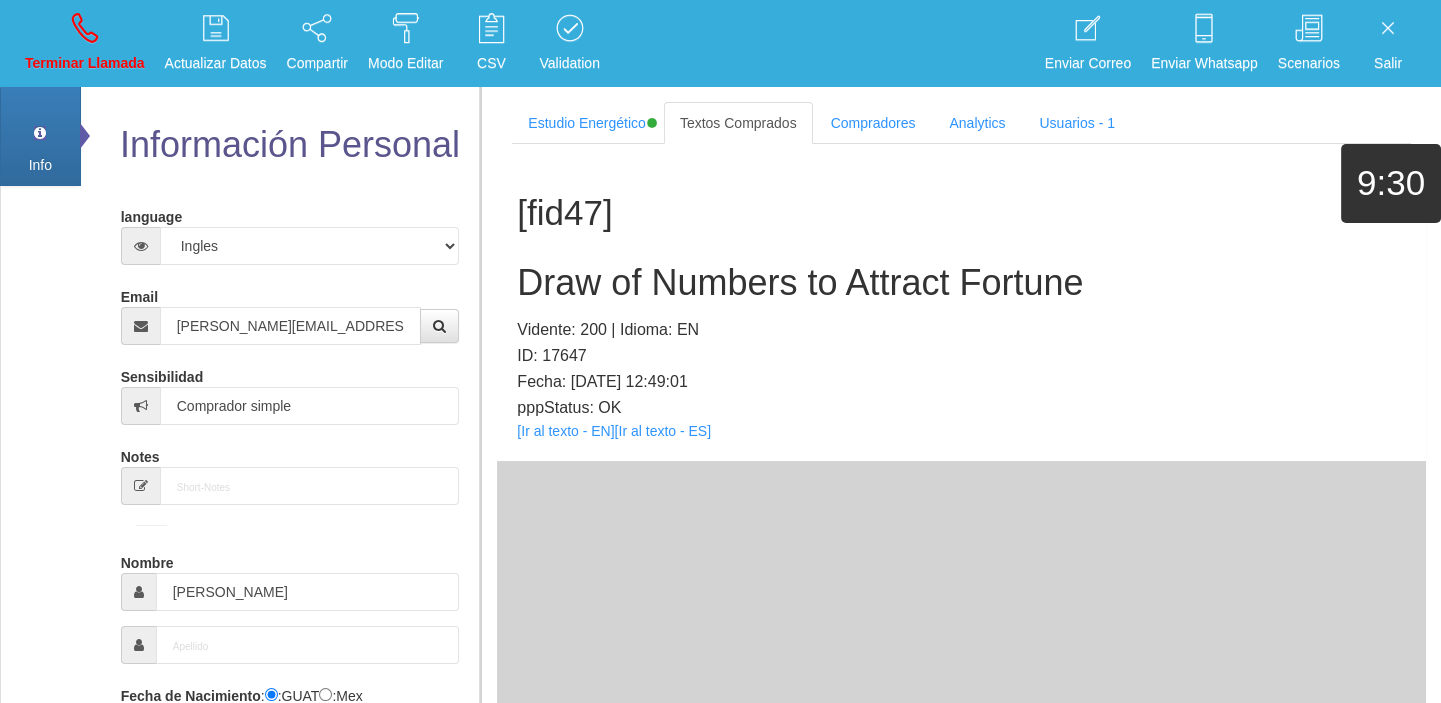 click on "Draw of Numbers to Attract Fortune" at bounding box center (961, 283) 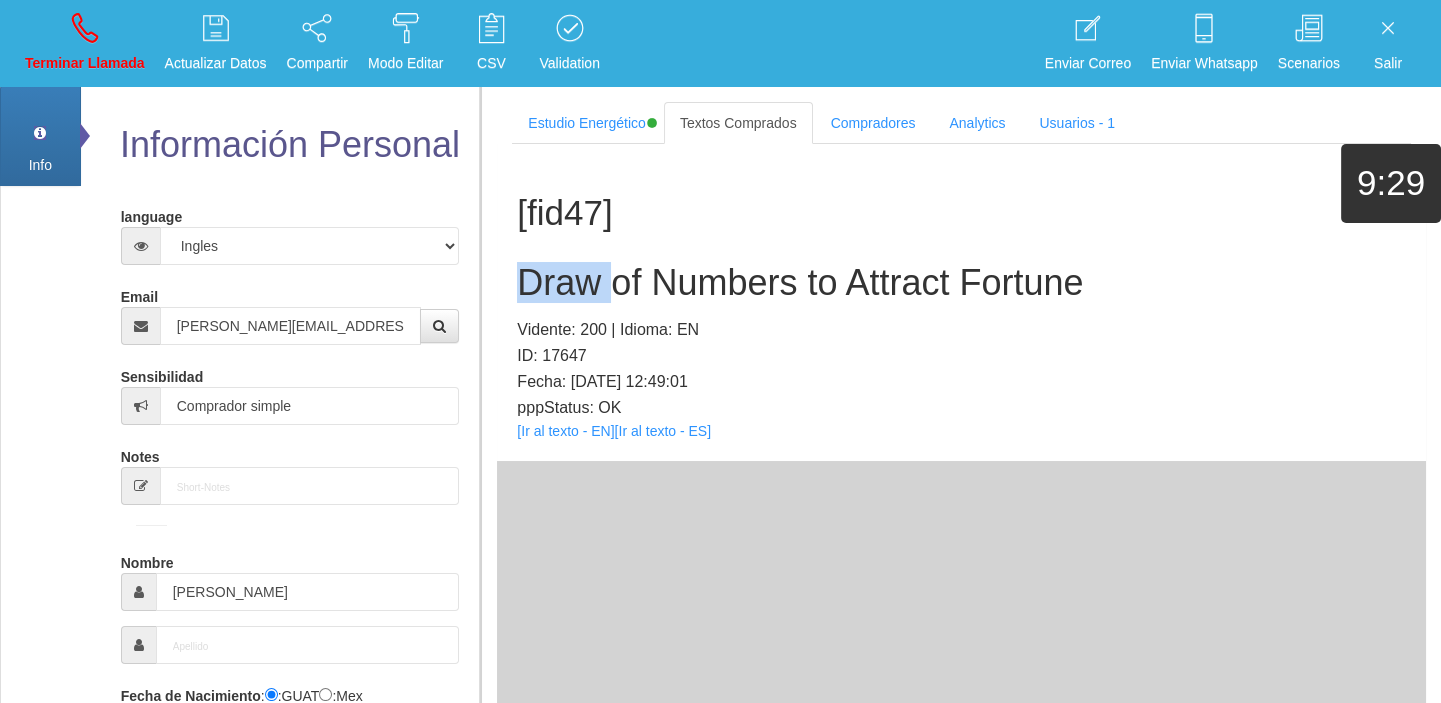 click on "Draw of Numbers to Attract Fortune" at bounding box center [961, 283] 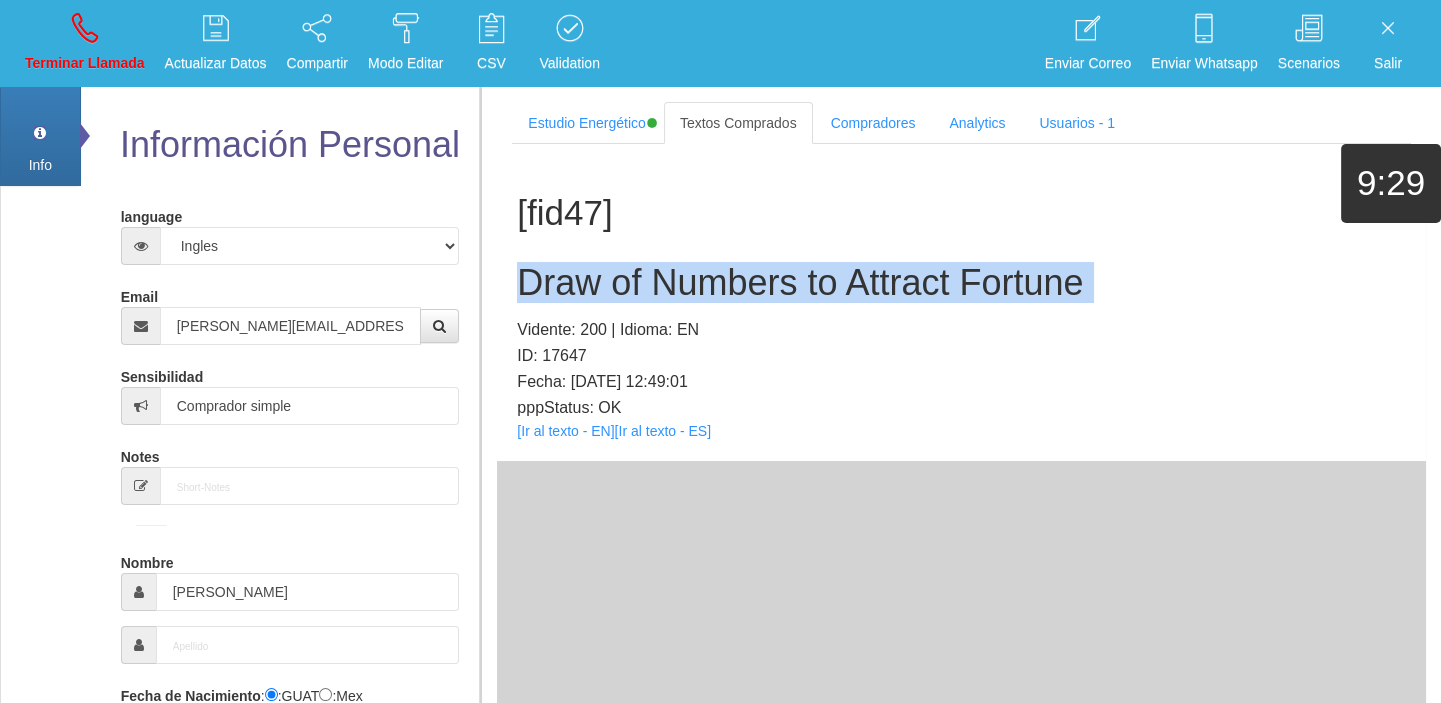 click on "Draw of Numbers to Attract Fortune" at bounding box center [961, 283] 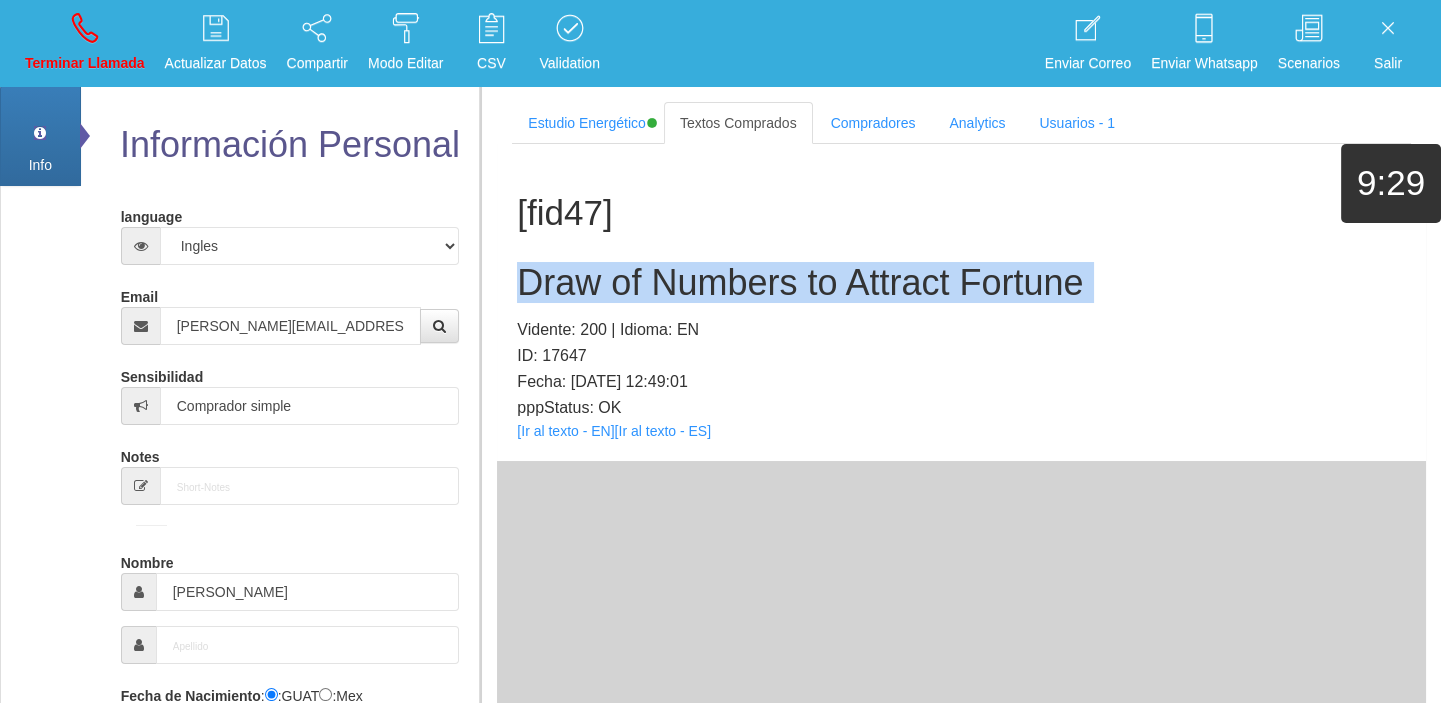 copy on "Draw of Numbers to Attract Fortune" 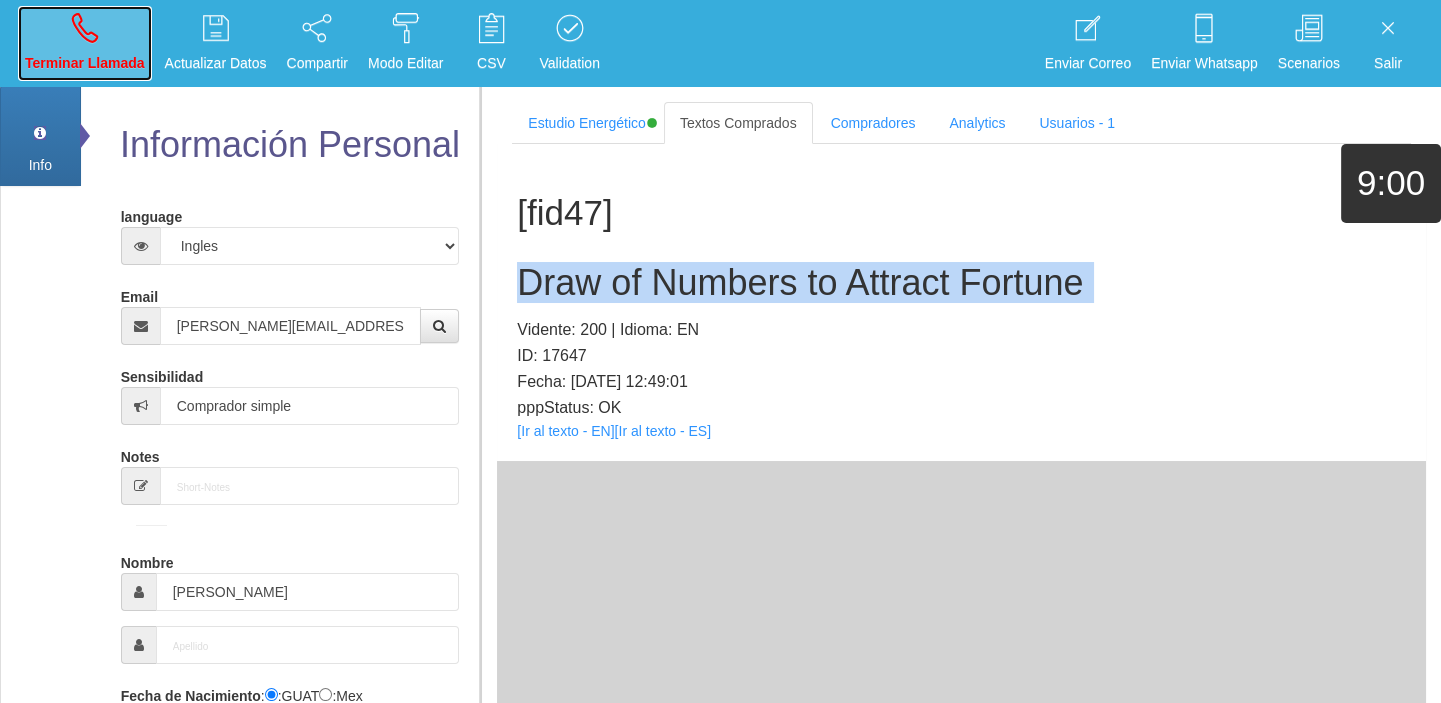 click on "Terminar Llamada" at bounding box center [85, 63] 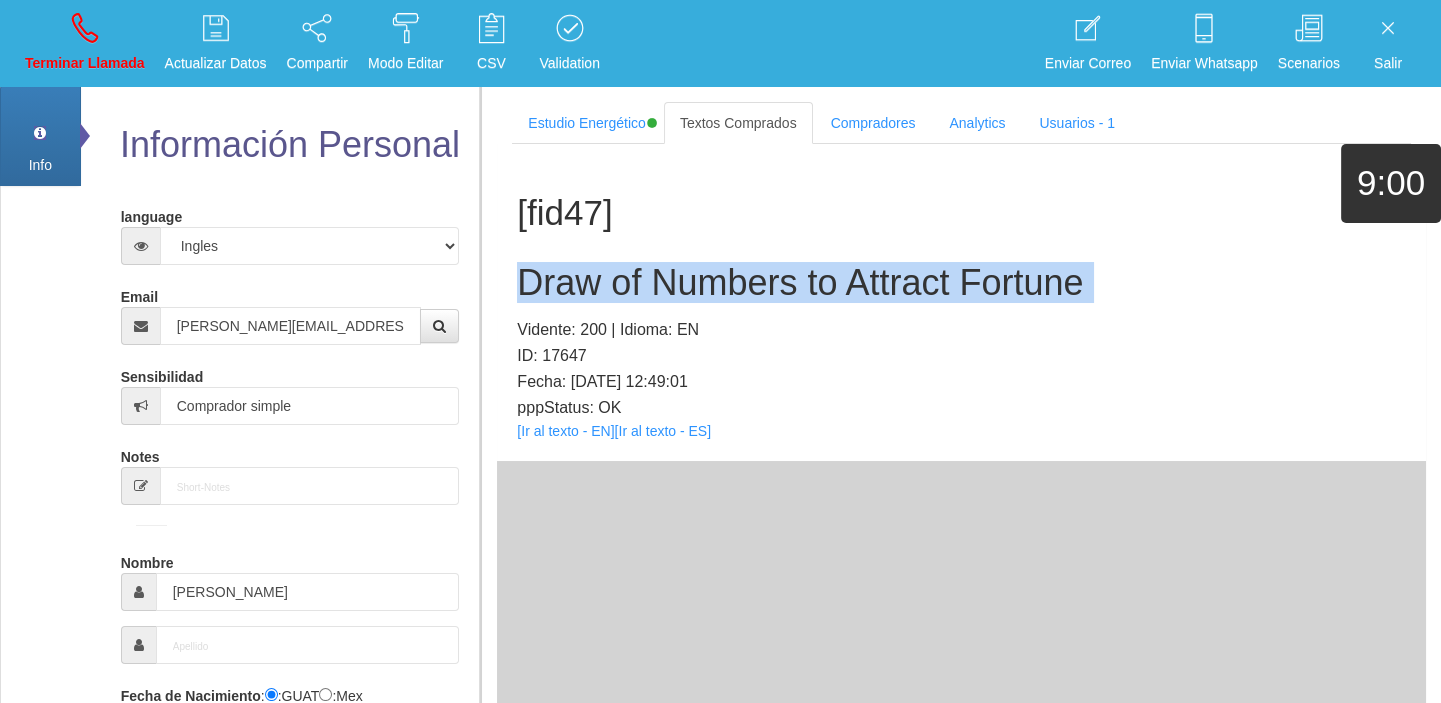 type 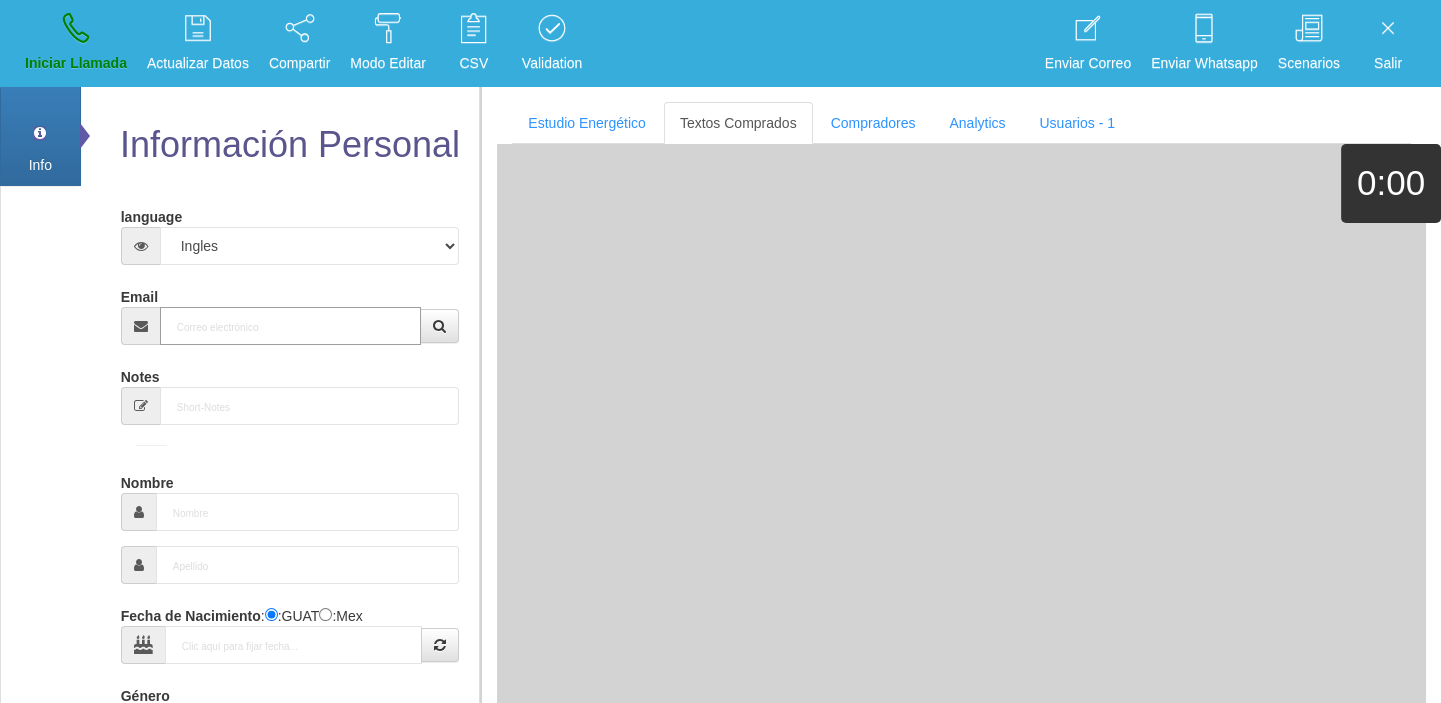 click on "Email" at bounding box center [291, 326] 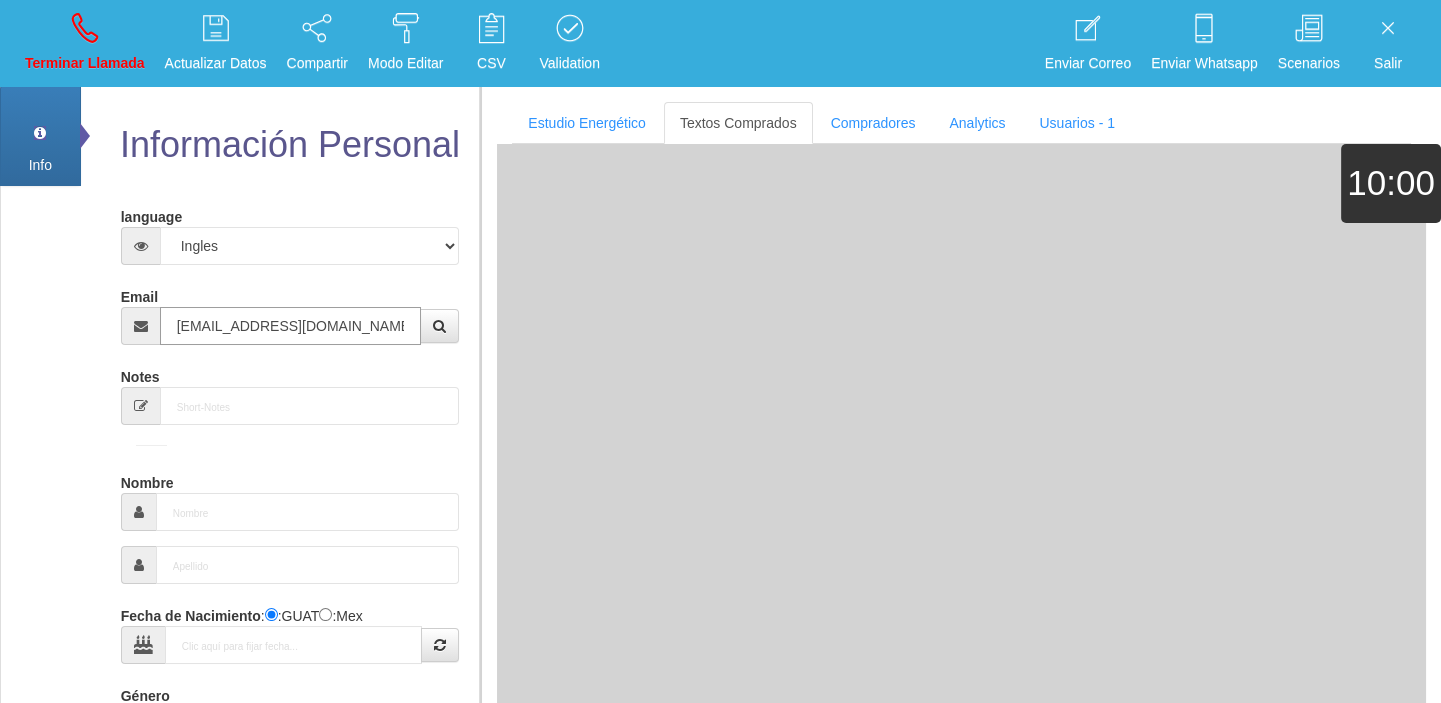 type on "7 Ago 1974" 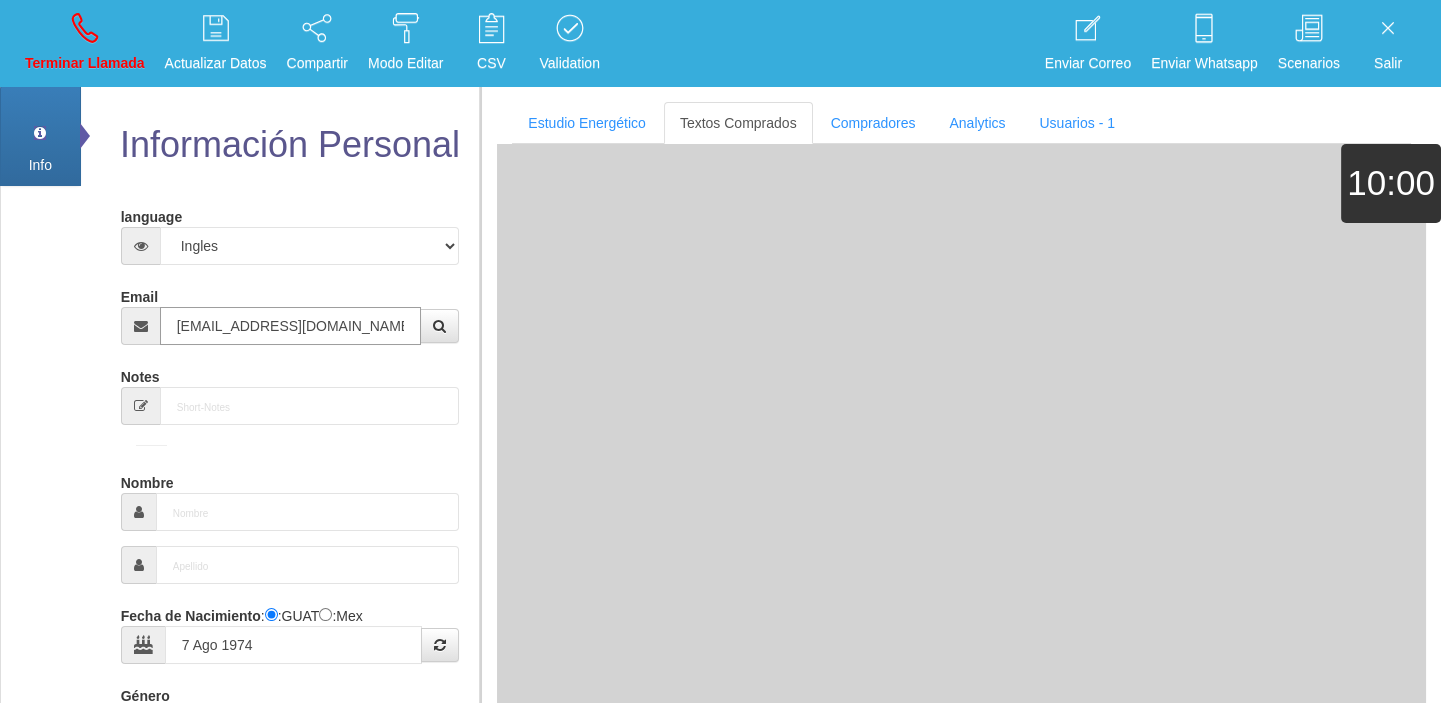 select on "1" 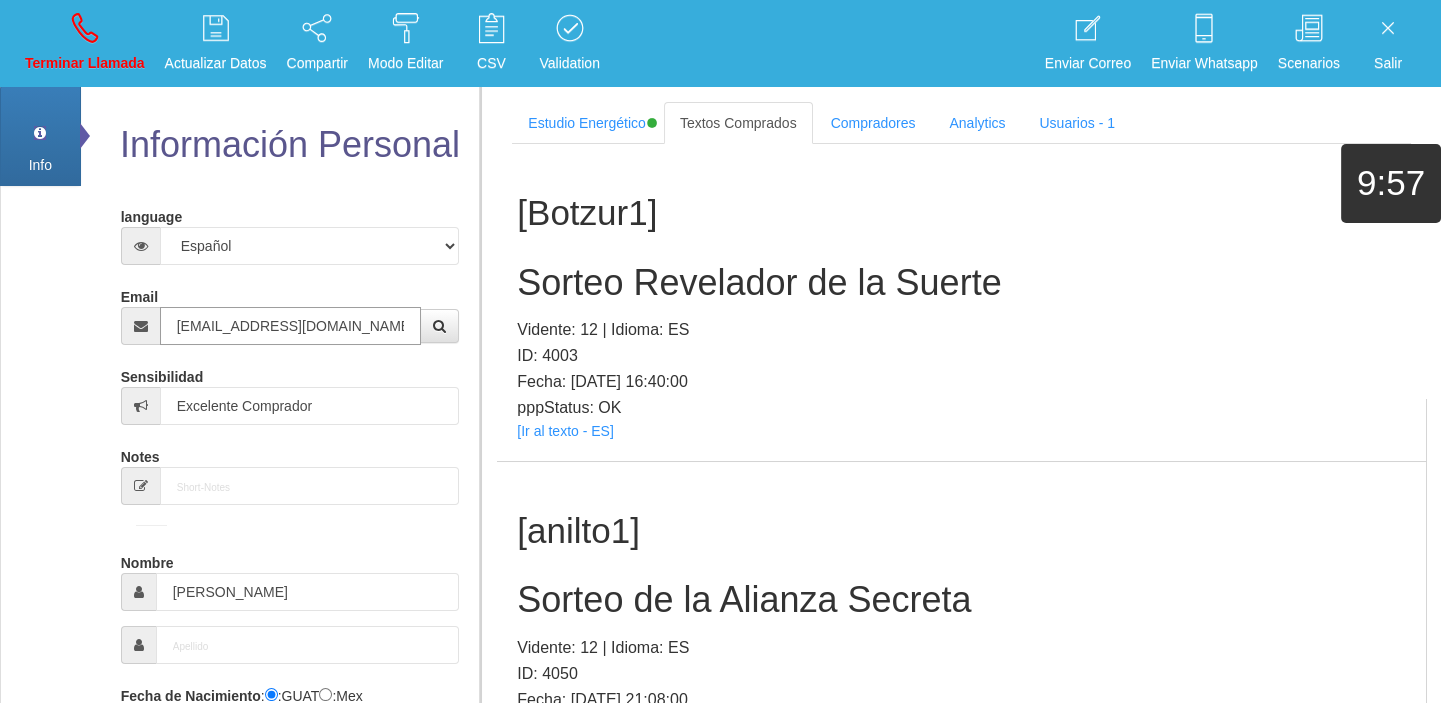 type on "[EMAIL_ADDRESS][DOMAIN_NAME]" 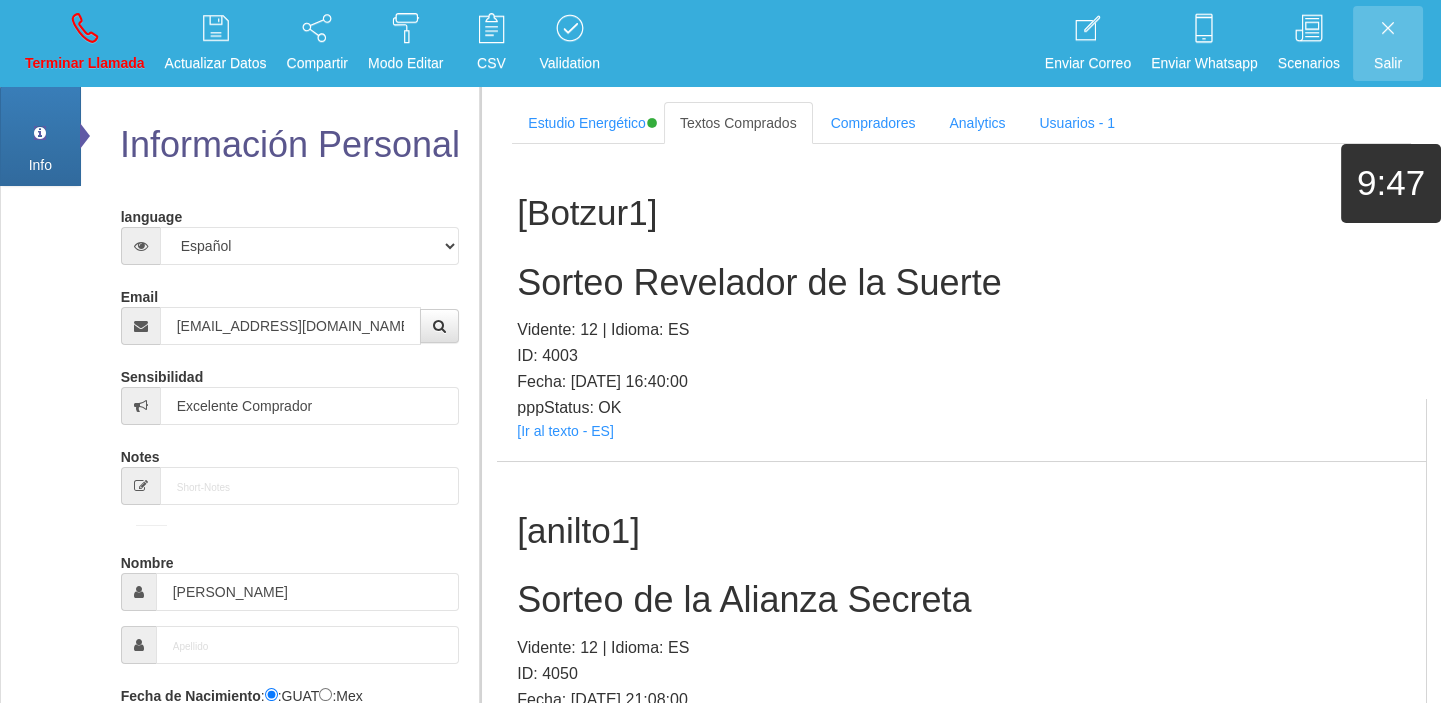 scroll, scrollTop: 384, scrollLeft: 0, axis: vertical 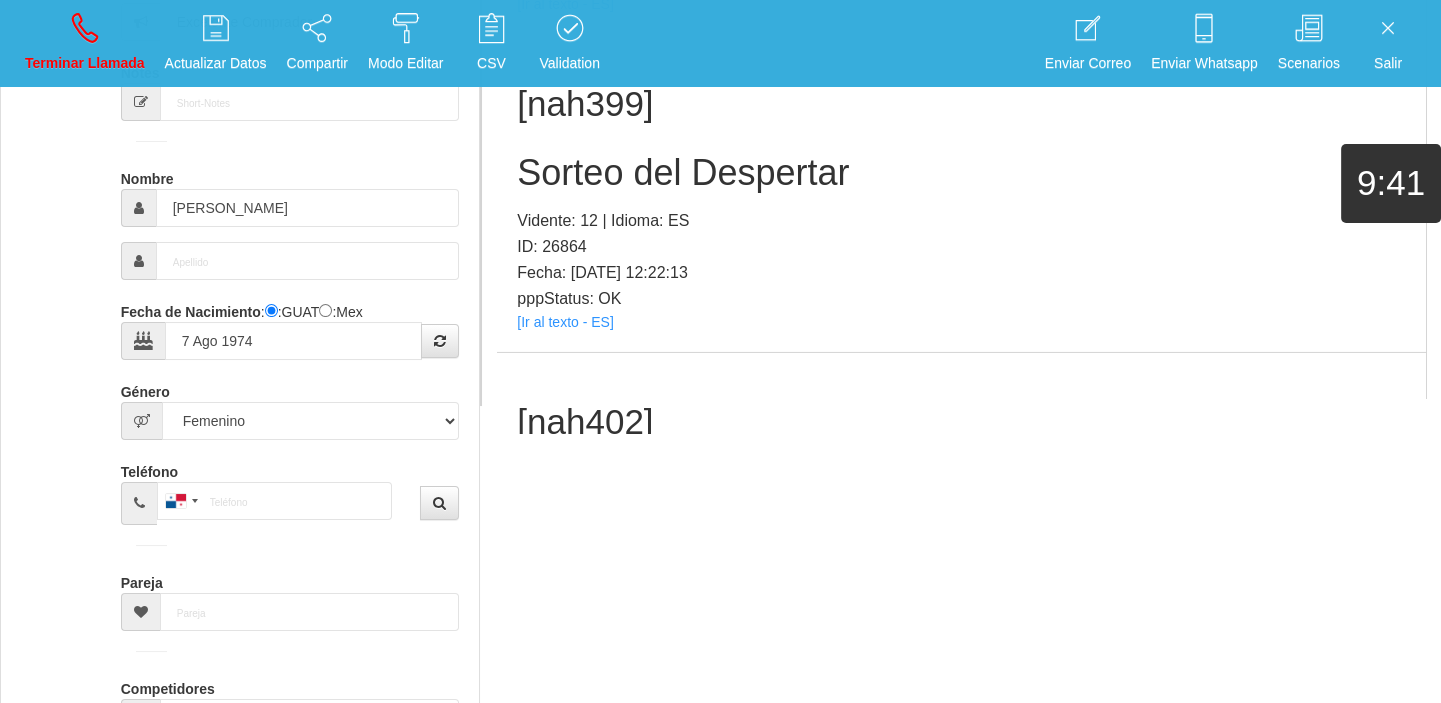click on "[nah402] Sorteo de Revelacion Vidente: 12 | Idioma: ES ID: 26867 Fecha: [DATE] 15:26:27 pppStatus: OK [Ir al texto - ES]" at bounding box center [961, 511] 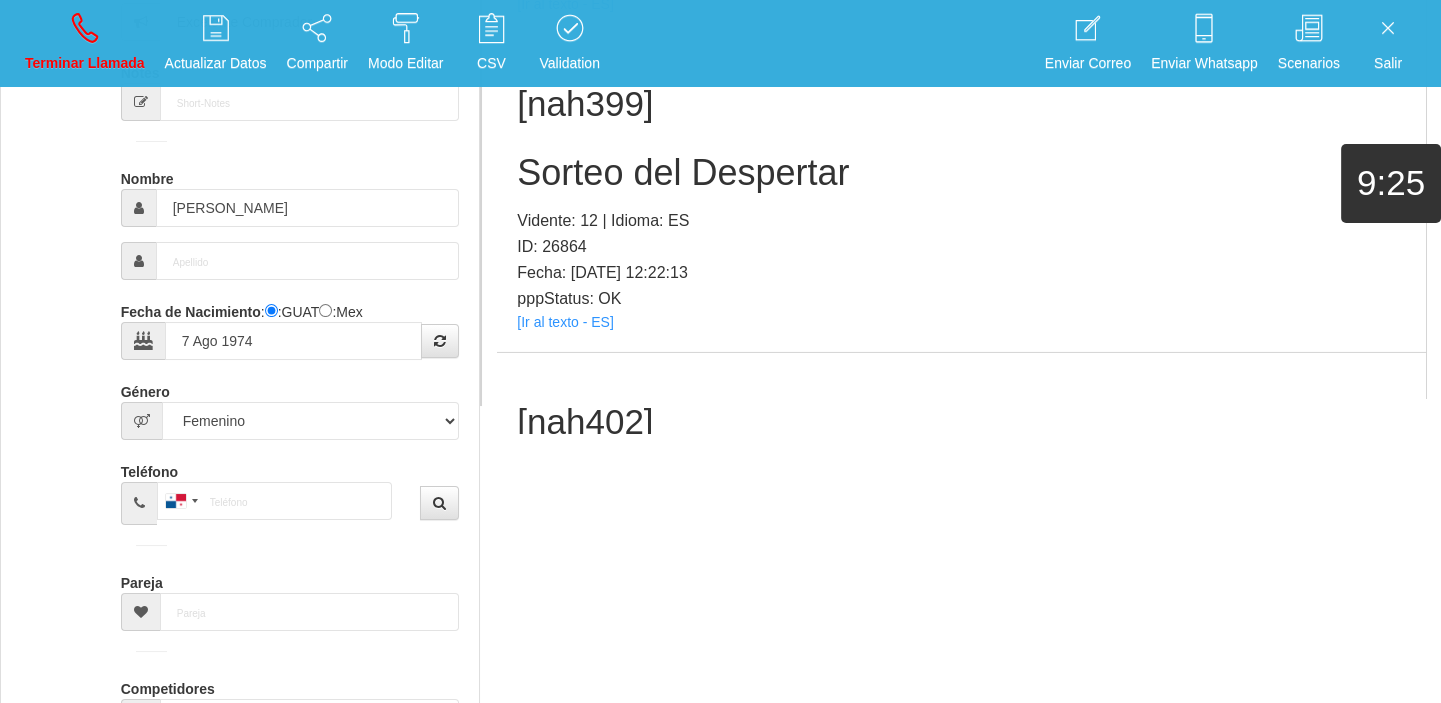 click on "[Ir al texto - ES]" at bounding box center [565, 639] 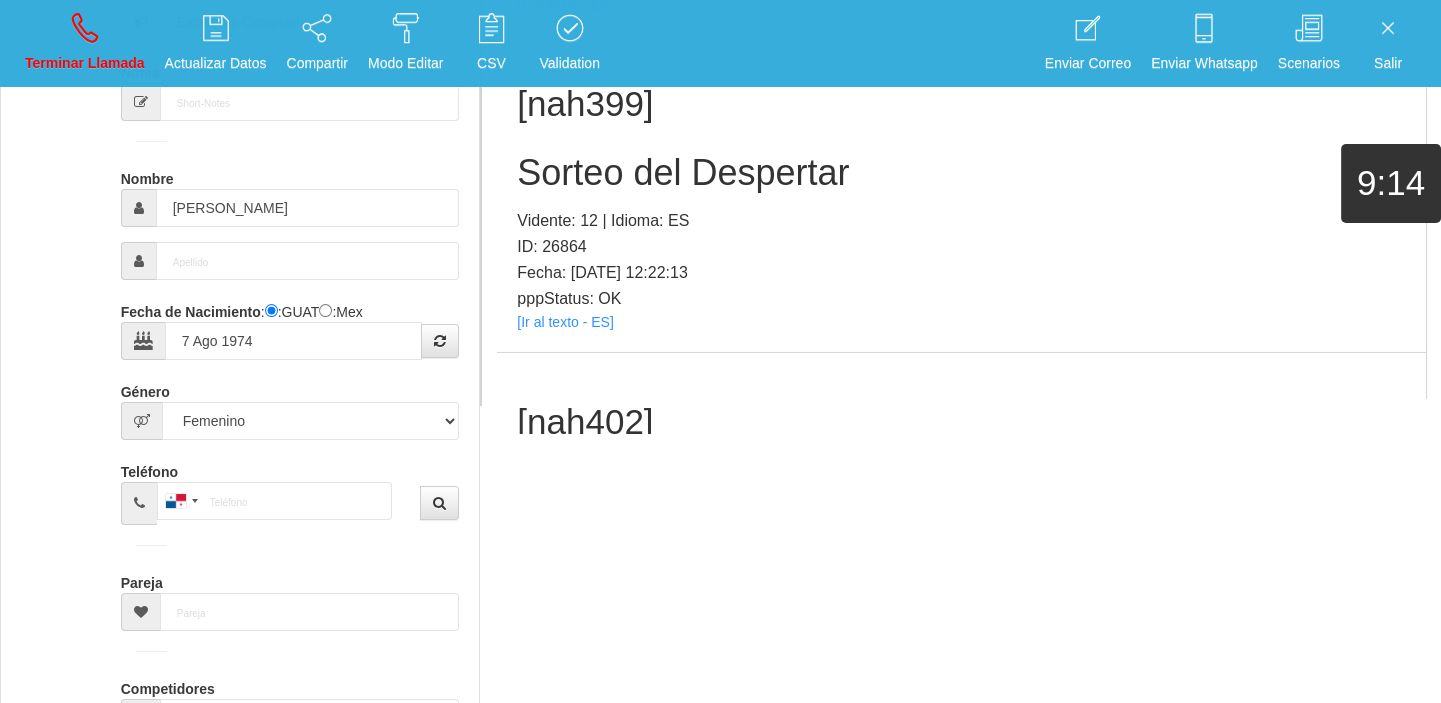 click on "Sorteo de Revelacion" at bounding box center (961, 491) 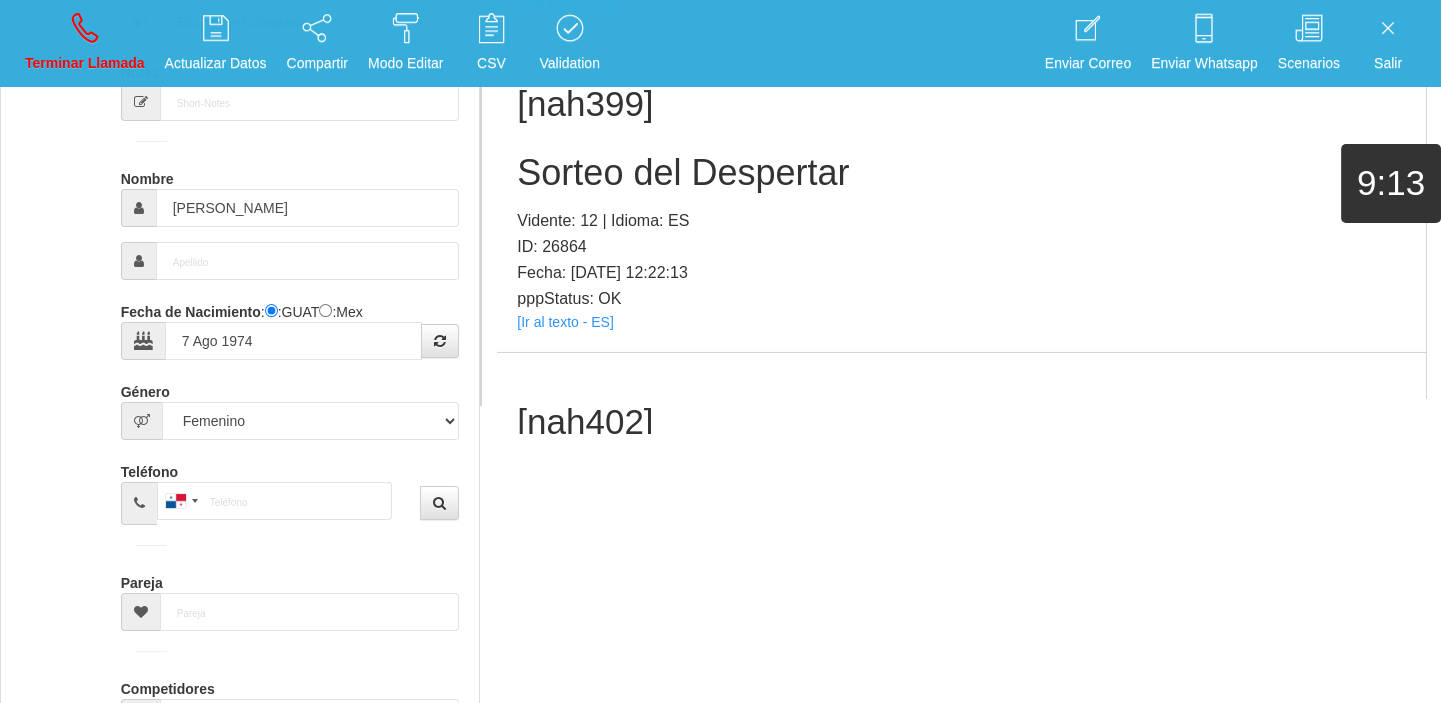 click on "Sorteo de Revelacion" at bounding box center [961, 491] 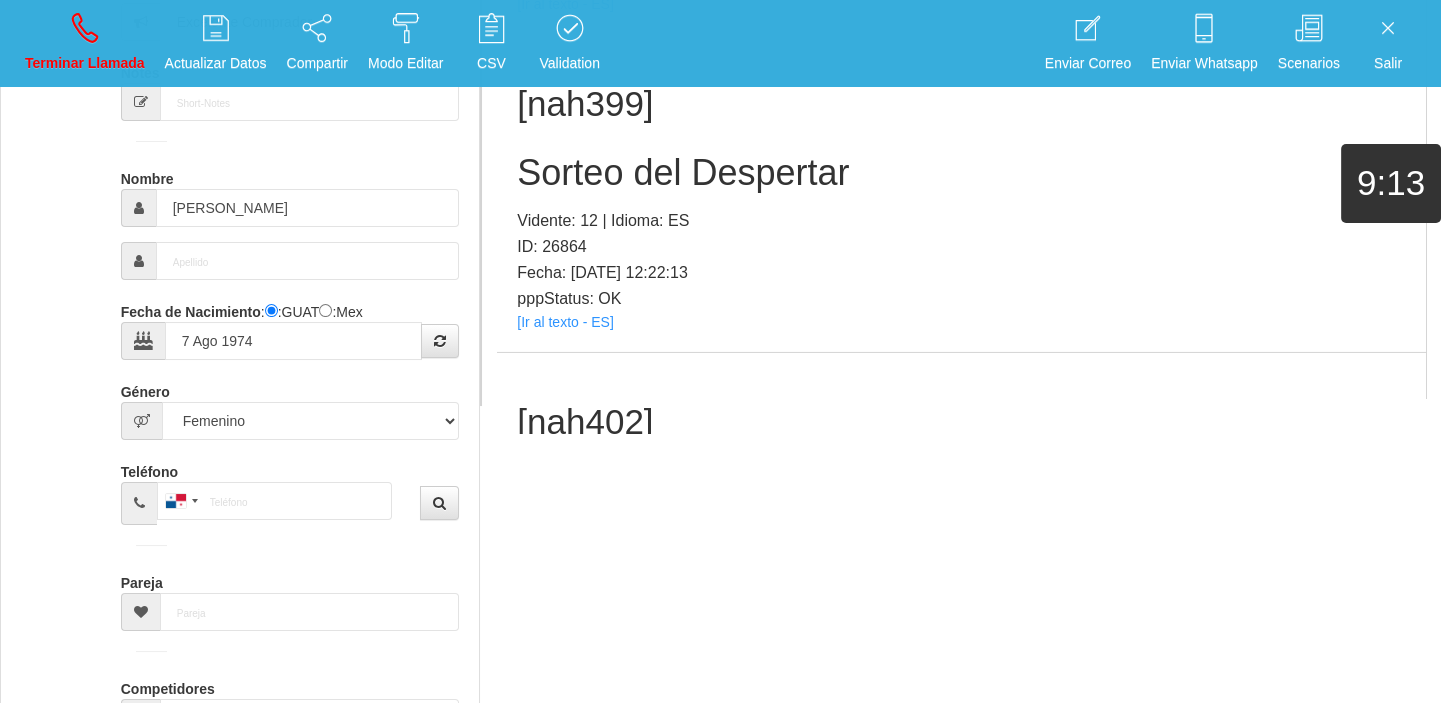 copy on "Sorteo de Revelacion" 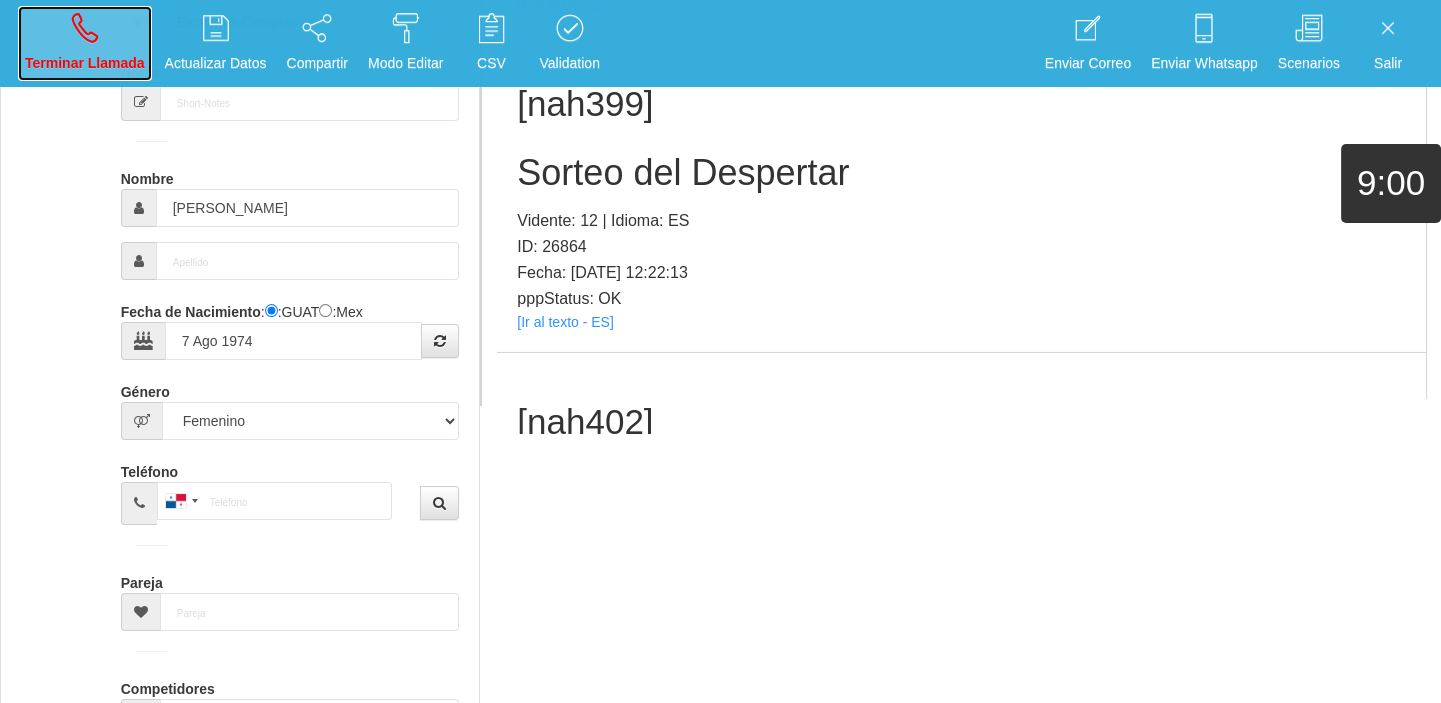click on "Terminar Llamada" at bounding box center [85, 43] 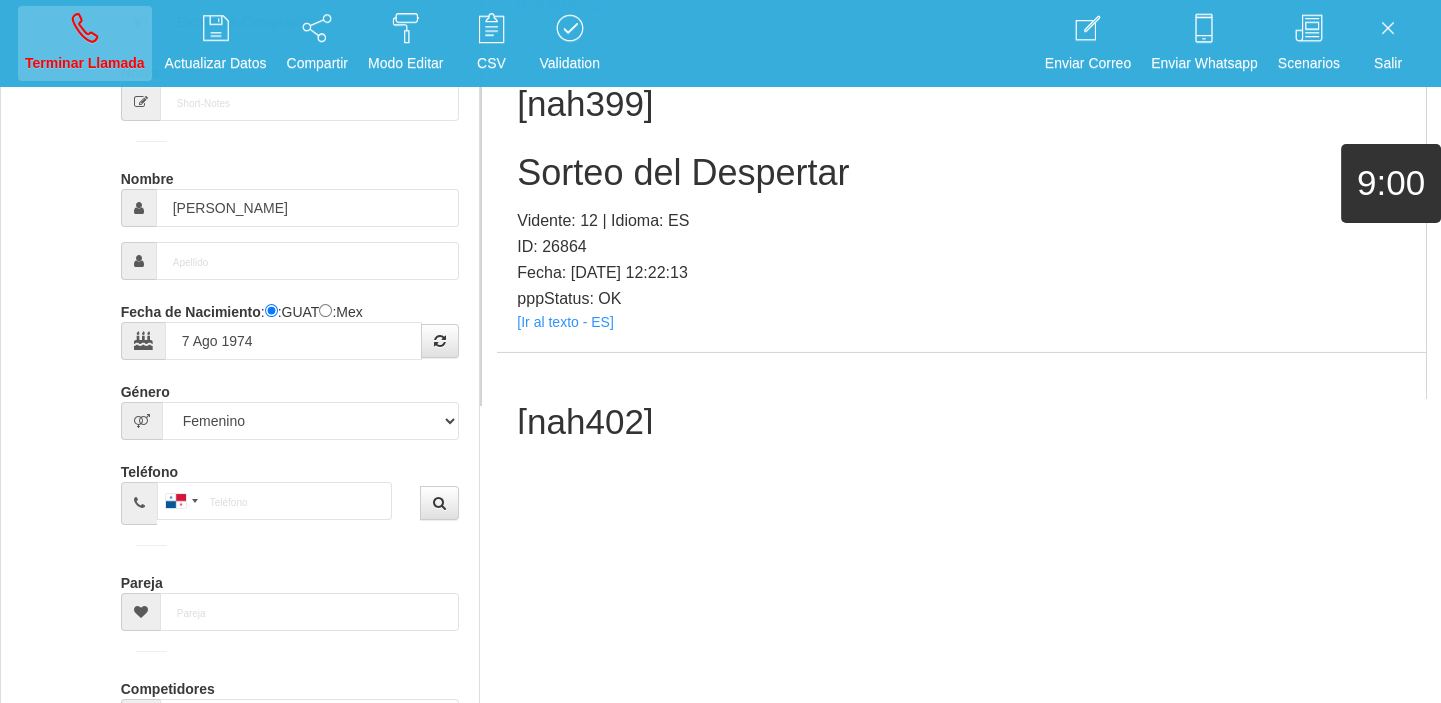 type 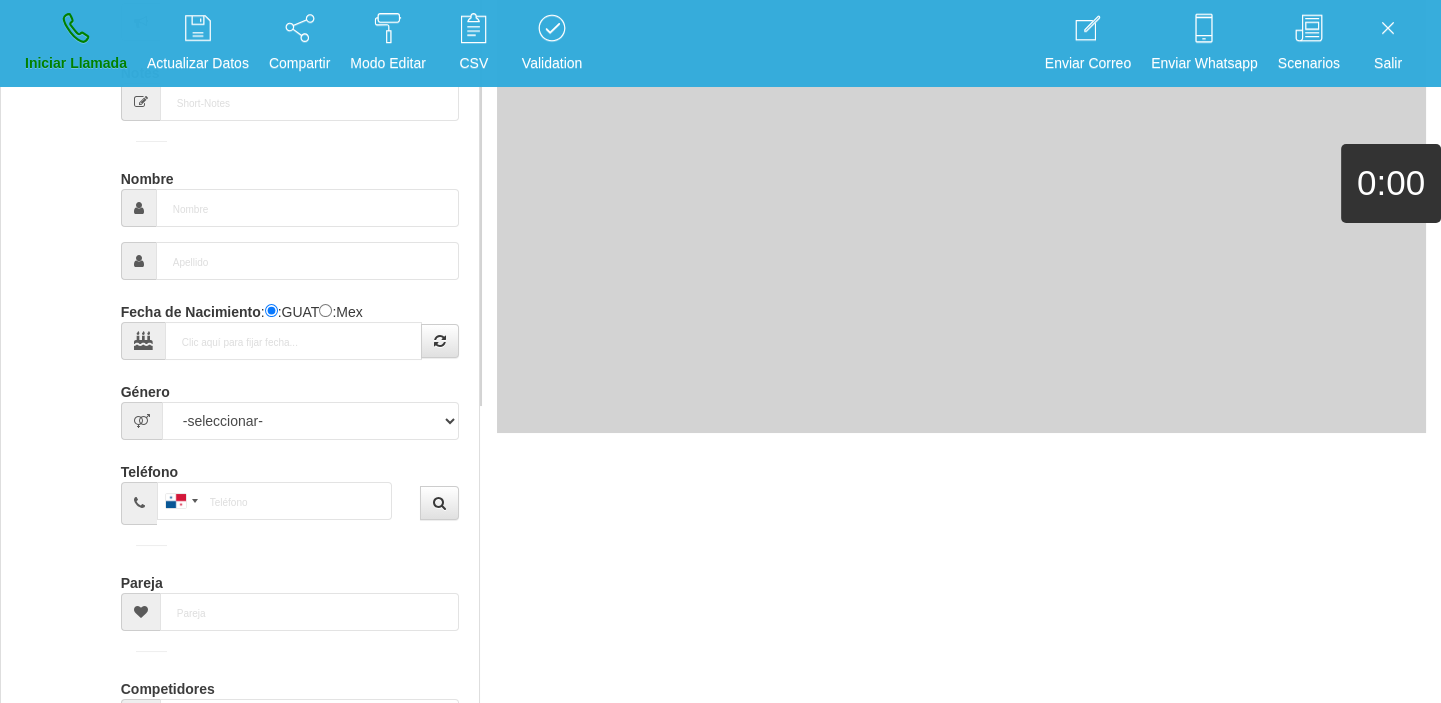 scroll, scrollTop: 0, scrollLeft: 0, axis: both 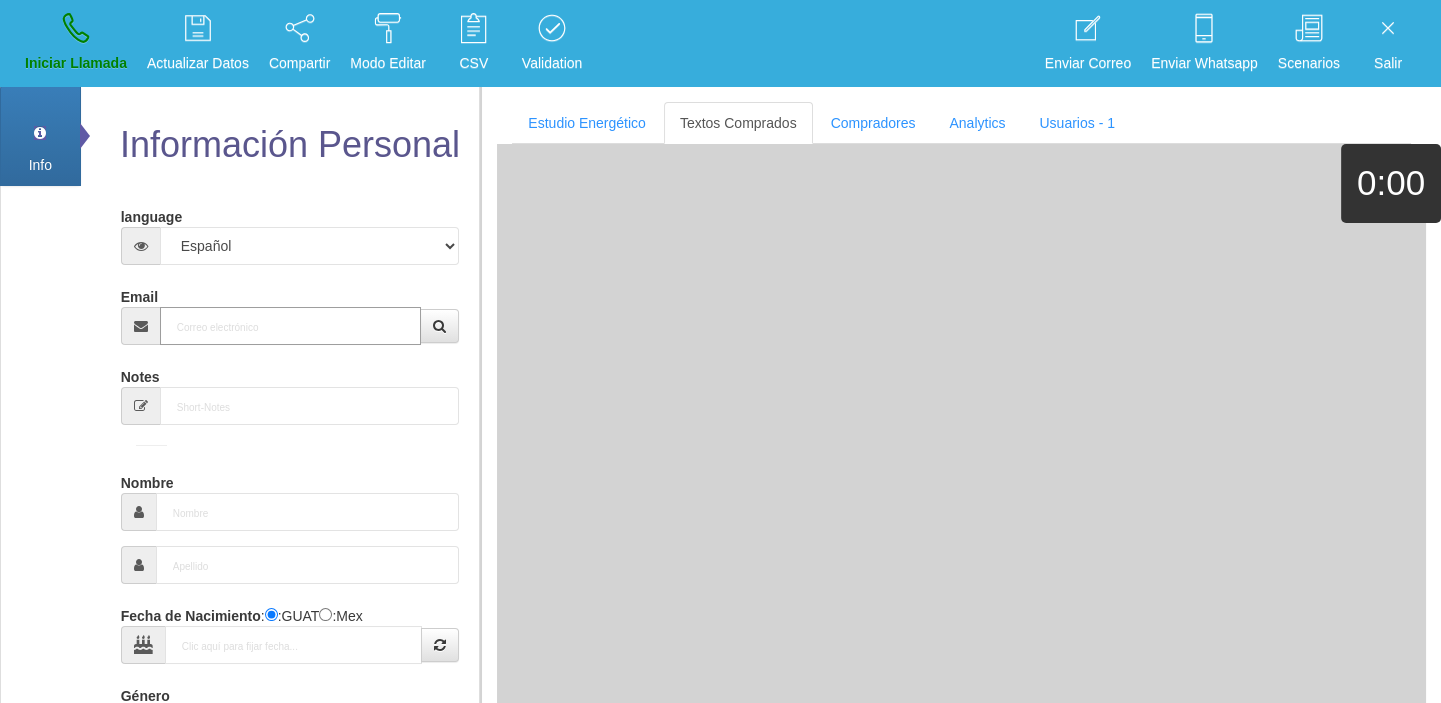 paste on "[EMAIL_ADDRESS][DOMAIN_NAME]" 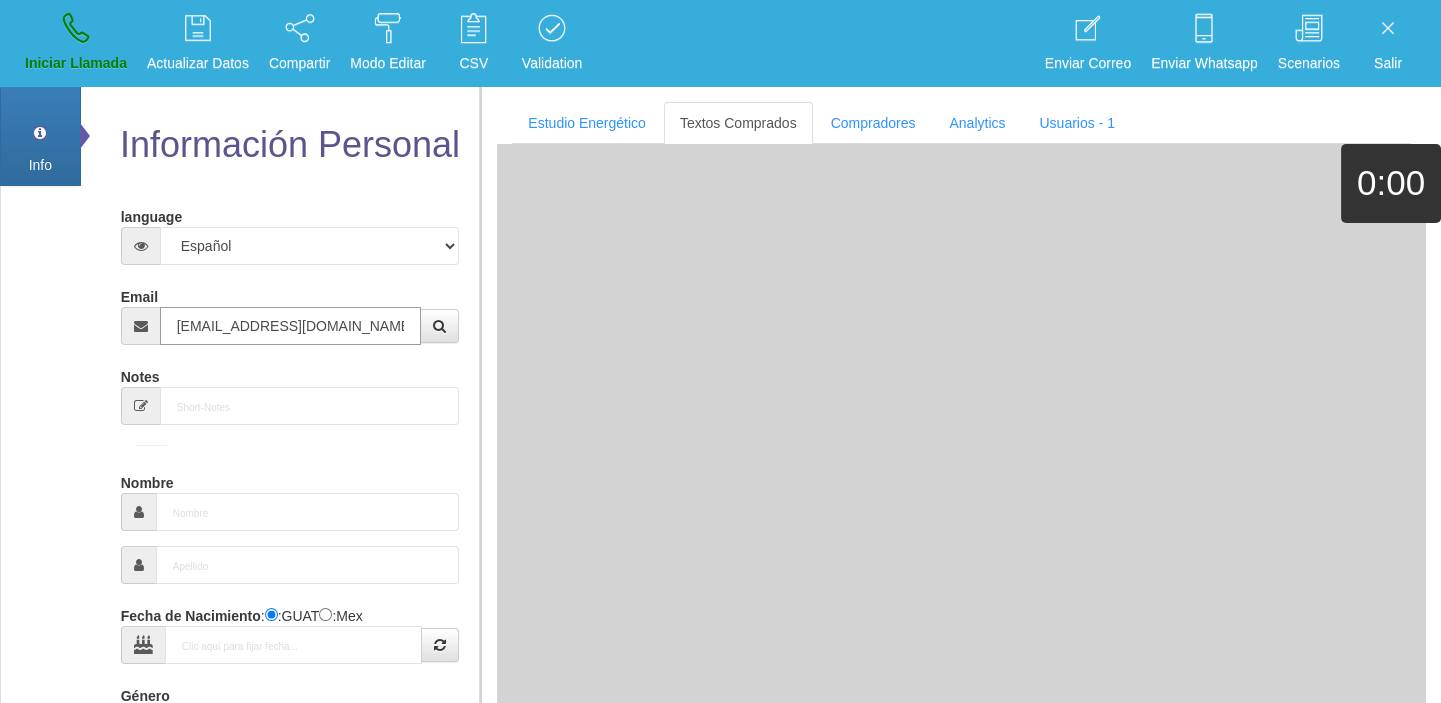 click on "[EMAIL_ADDRESS][DOMAIN_NAME]" at bounding box center (291, 326) 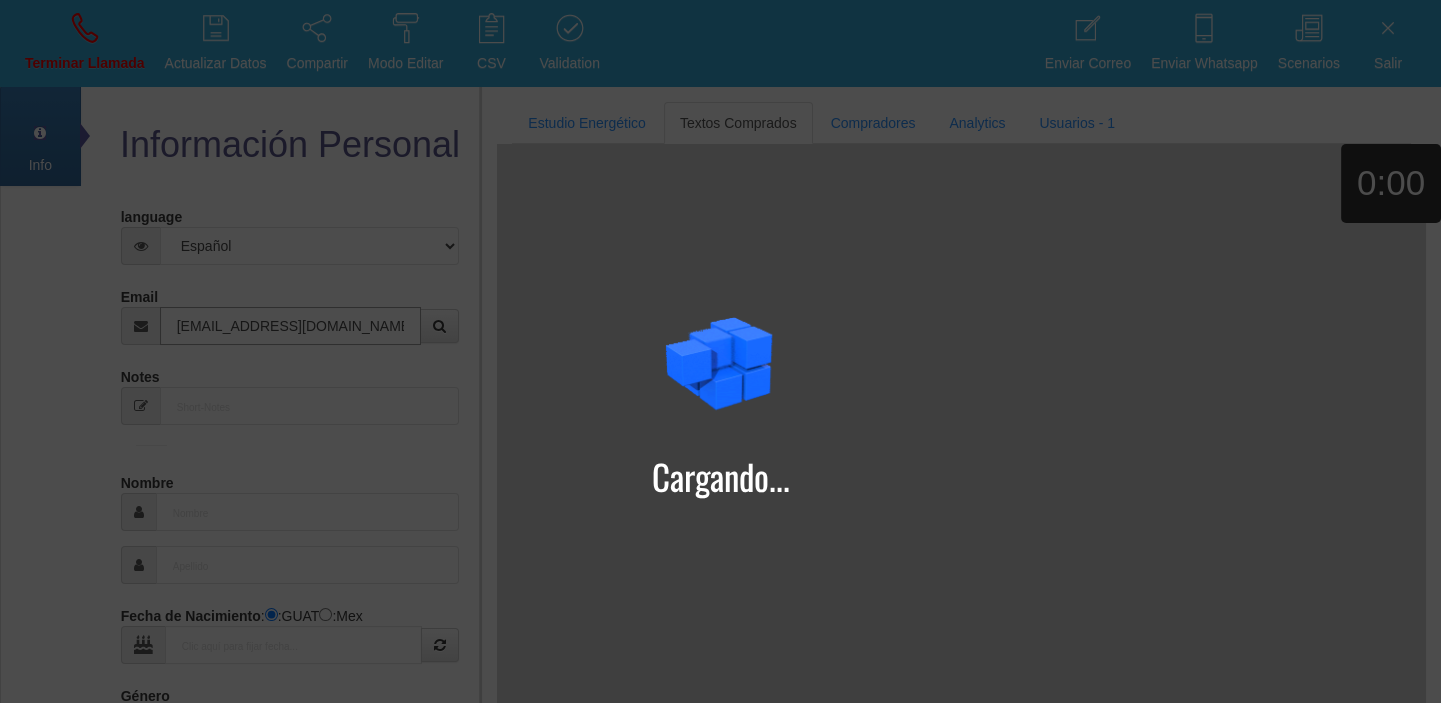 type on "[EMAIL_ADDRESS][DOMAIN_NAME]" 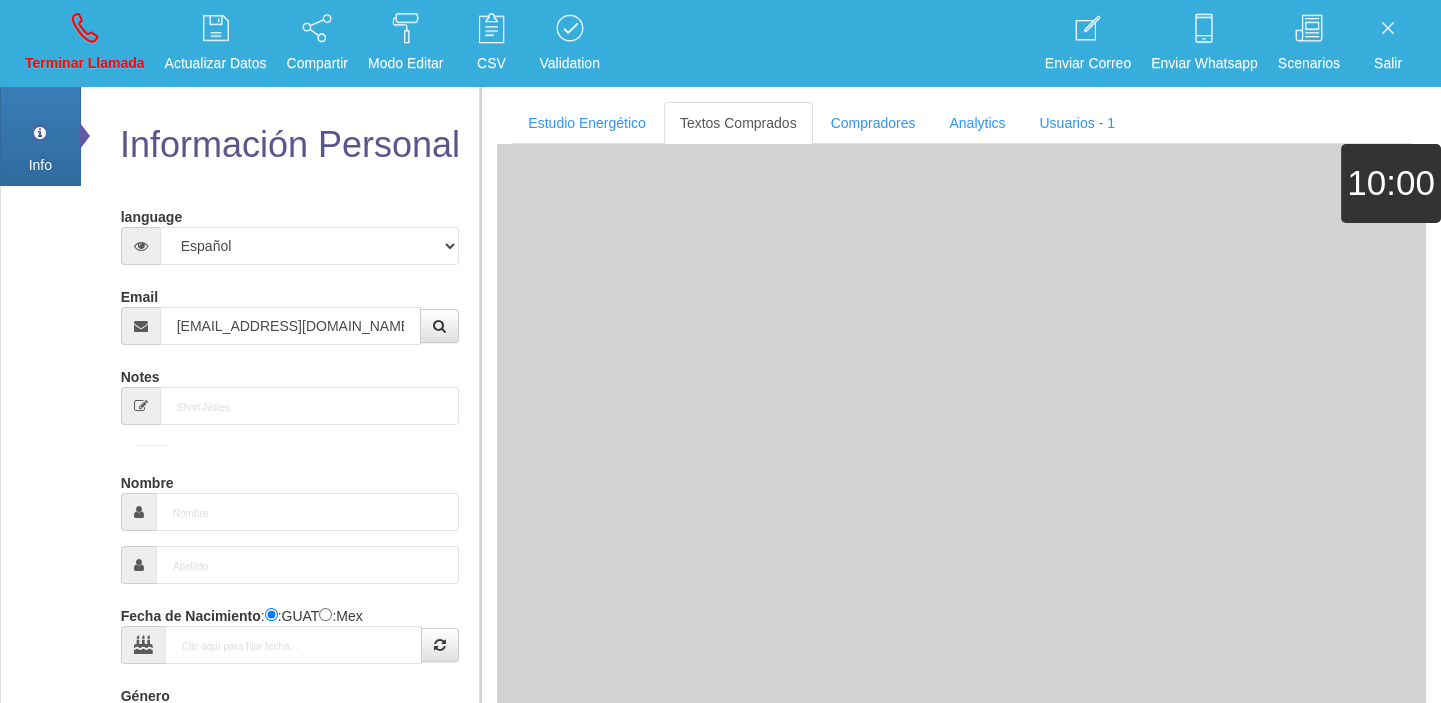 type on "[DATE]" 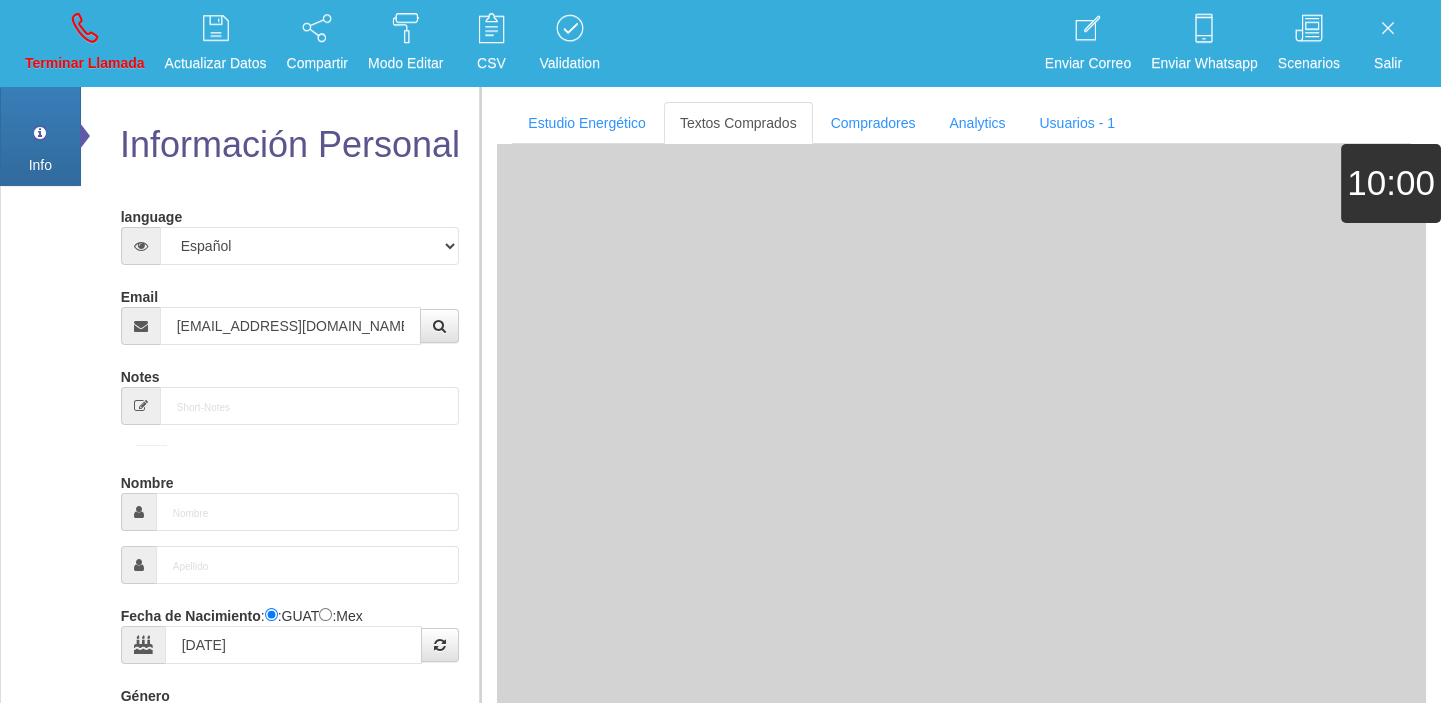 select on "4" 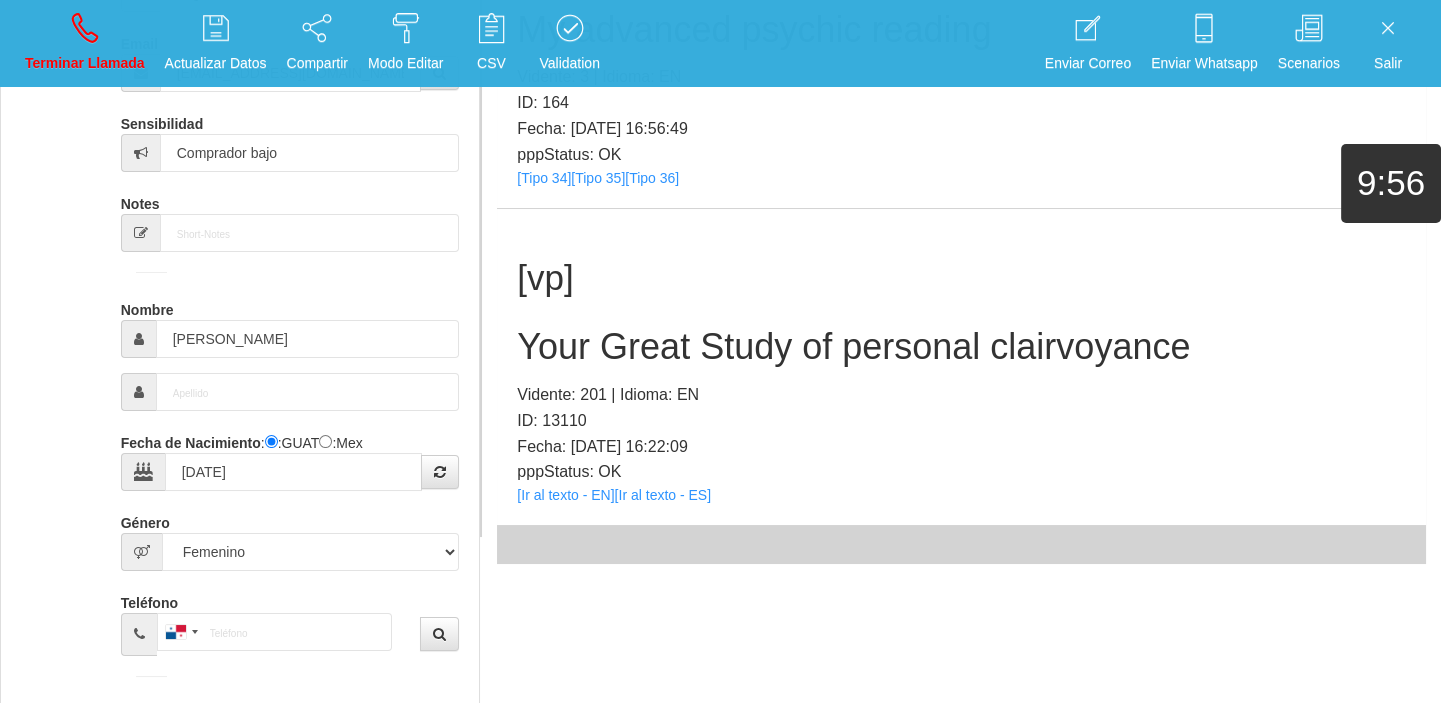 scroll, scrollTop: 272, scrollLeft: 0, axis: vertical 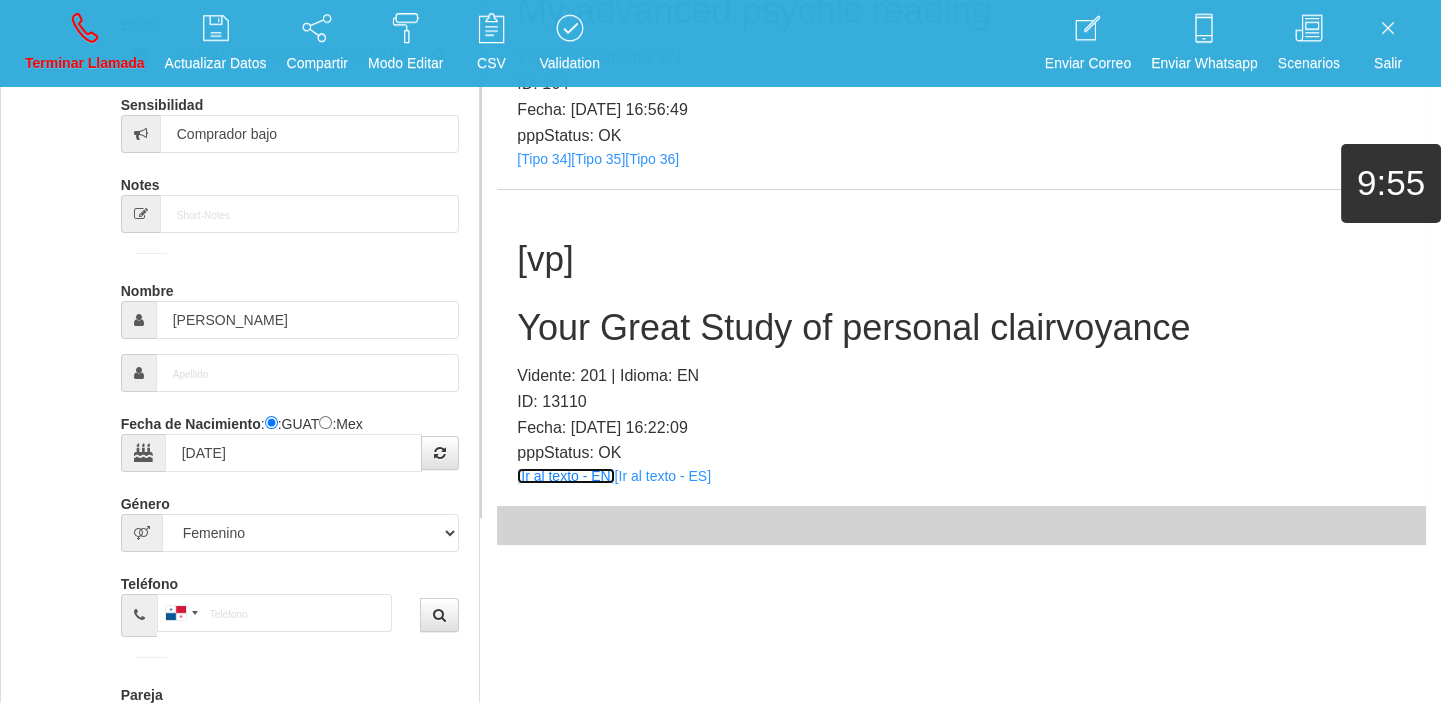 click on "[Ir al texto - EN]" at bounding box center [565, 476] 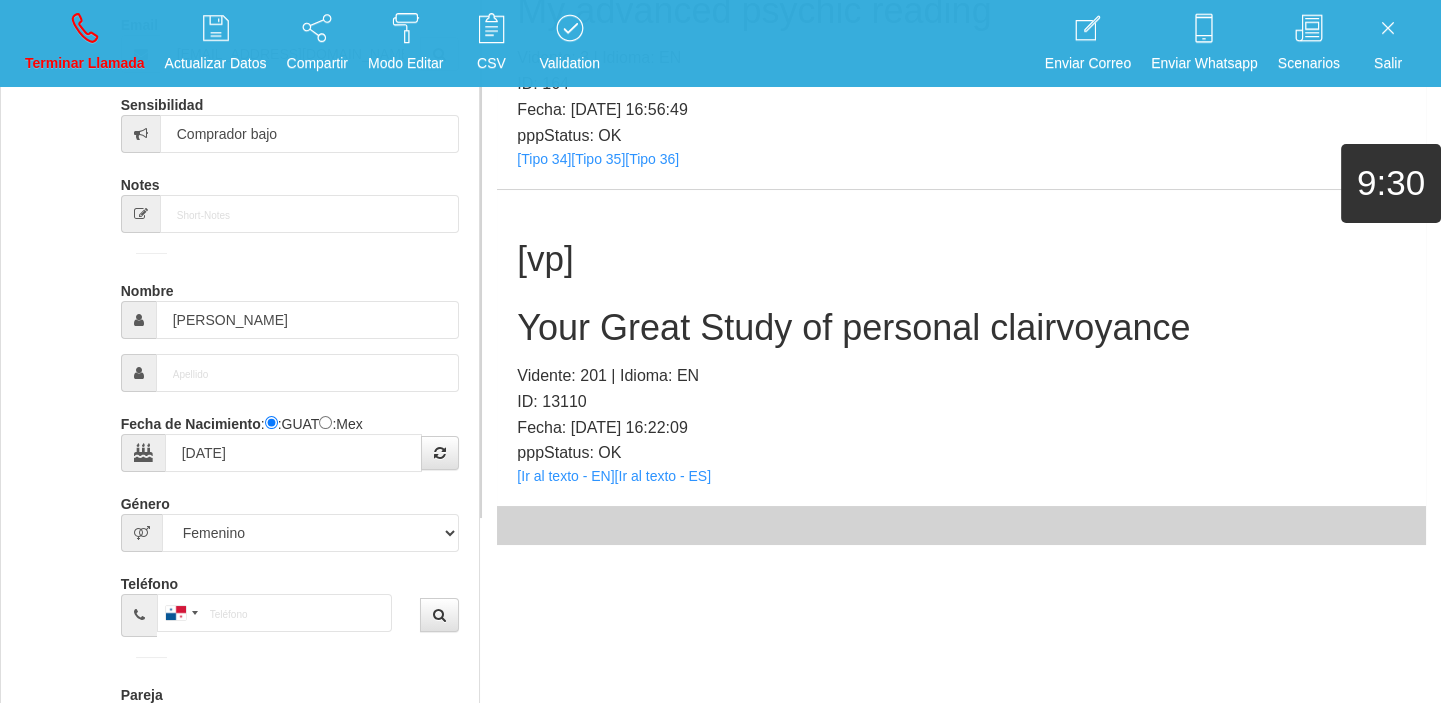 click on "Your Great Study of personal clairvoyance" at bounding box center [961, 328] 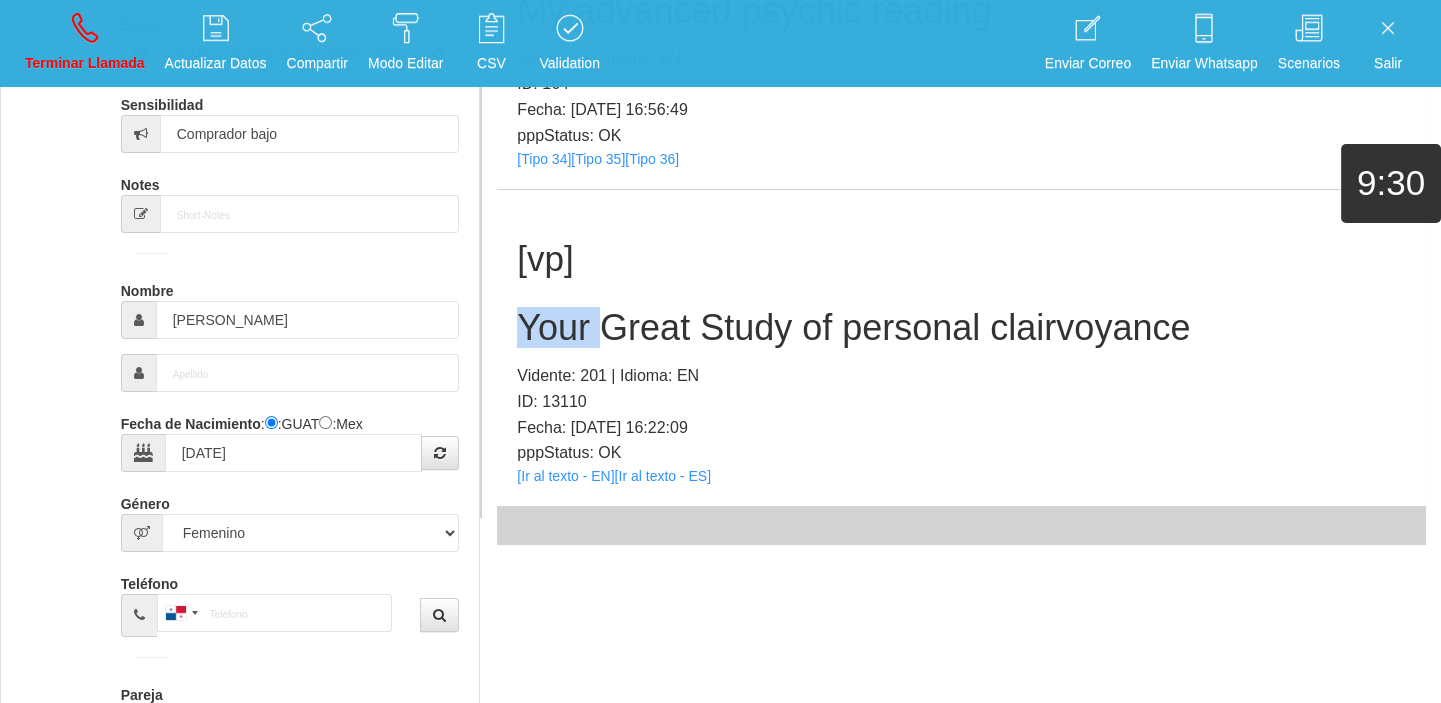click on "Your Great Study of personal clairvoyance" at bounding box center [961, 328] 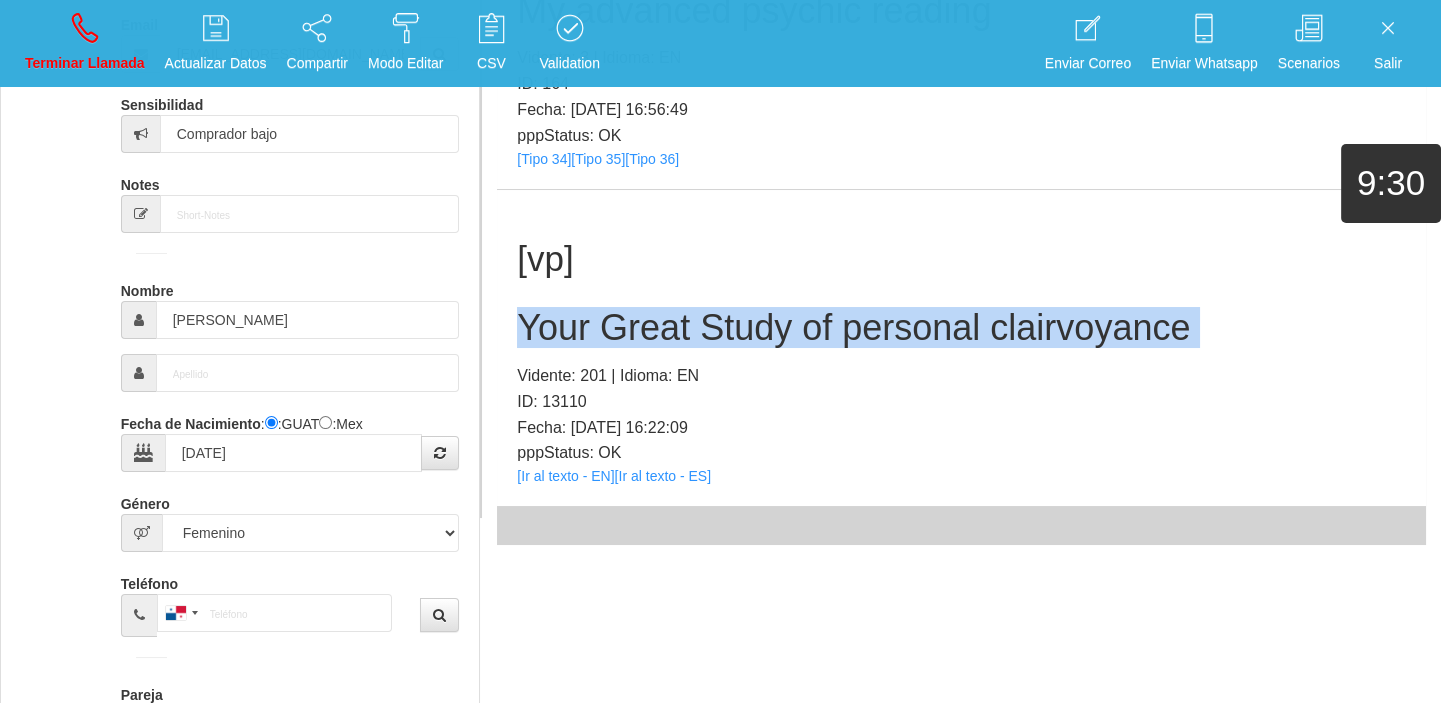click on "Your Great Study of personal clairvoyance" at bounding box center (961, 328) 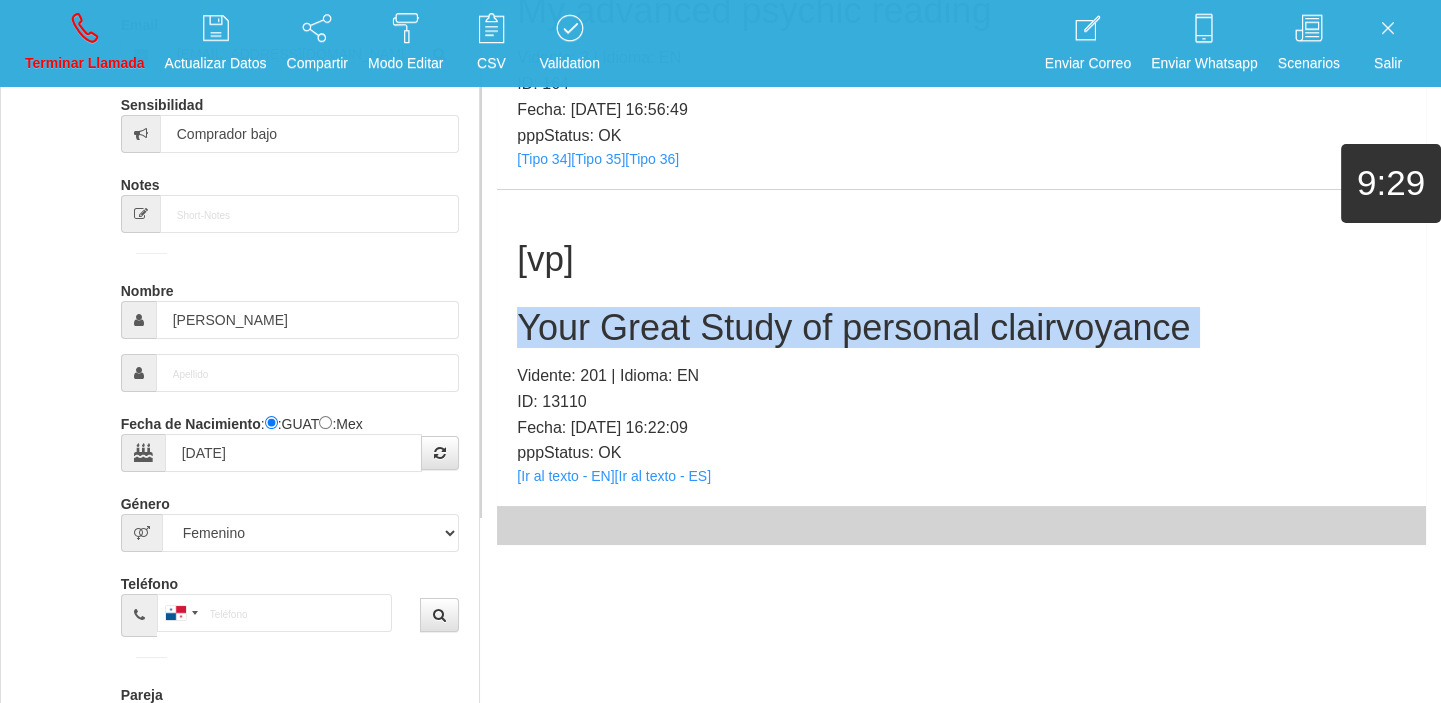copy on "Your Great Study of personal clairvoyance" 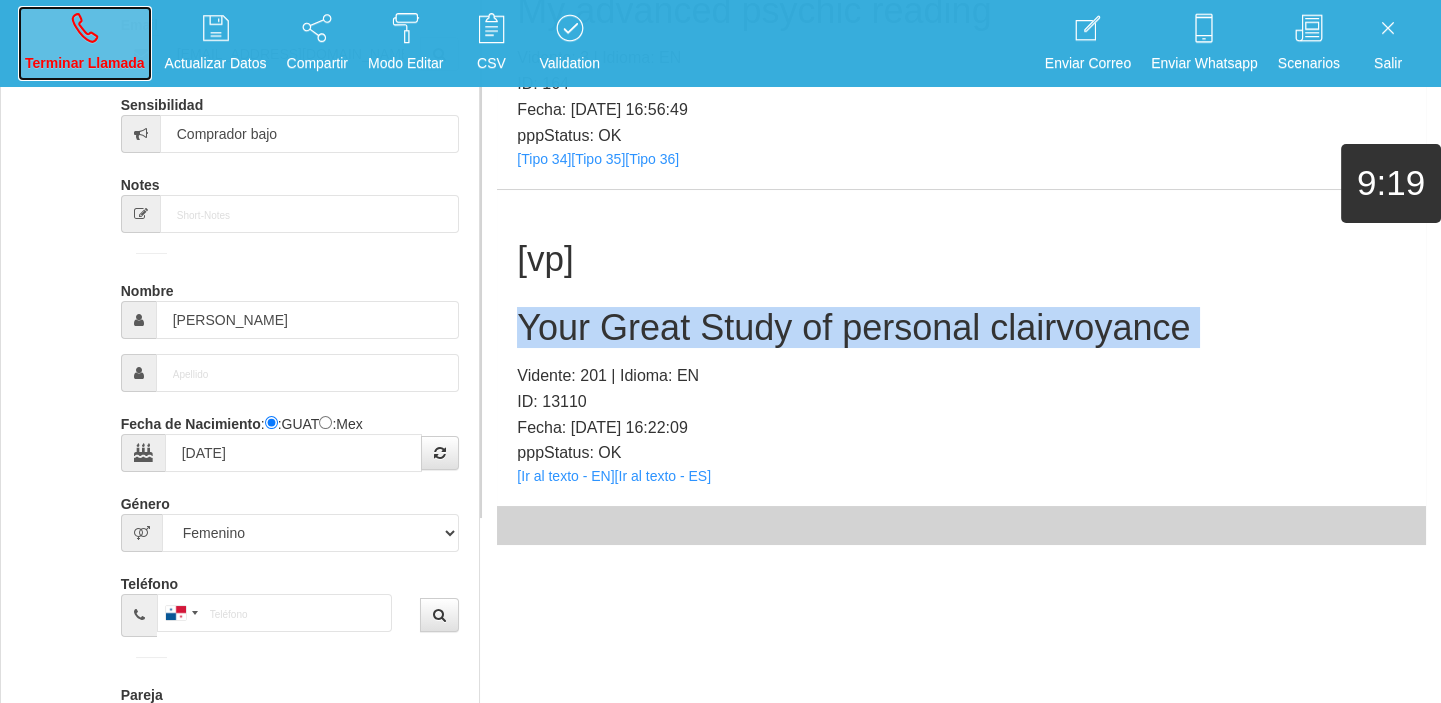 drag, startPoint x: 67, startPoint y: 47, endPoint x: 109, endPoint y: 75, distance: 50.47772 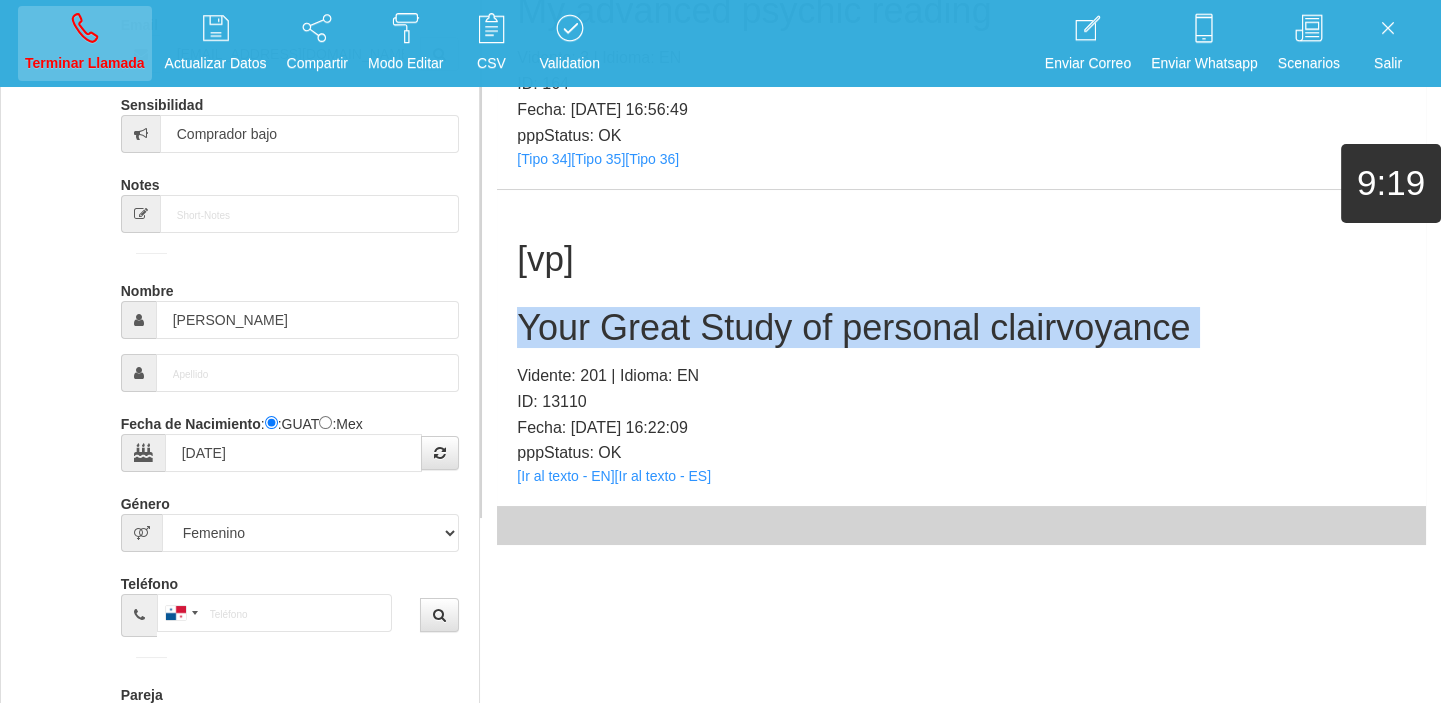 type 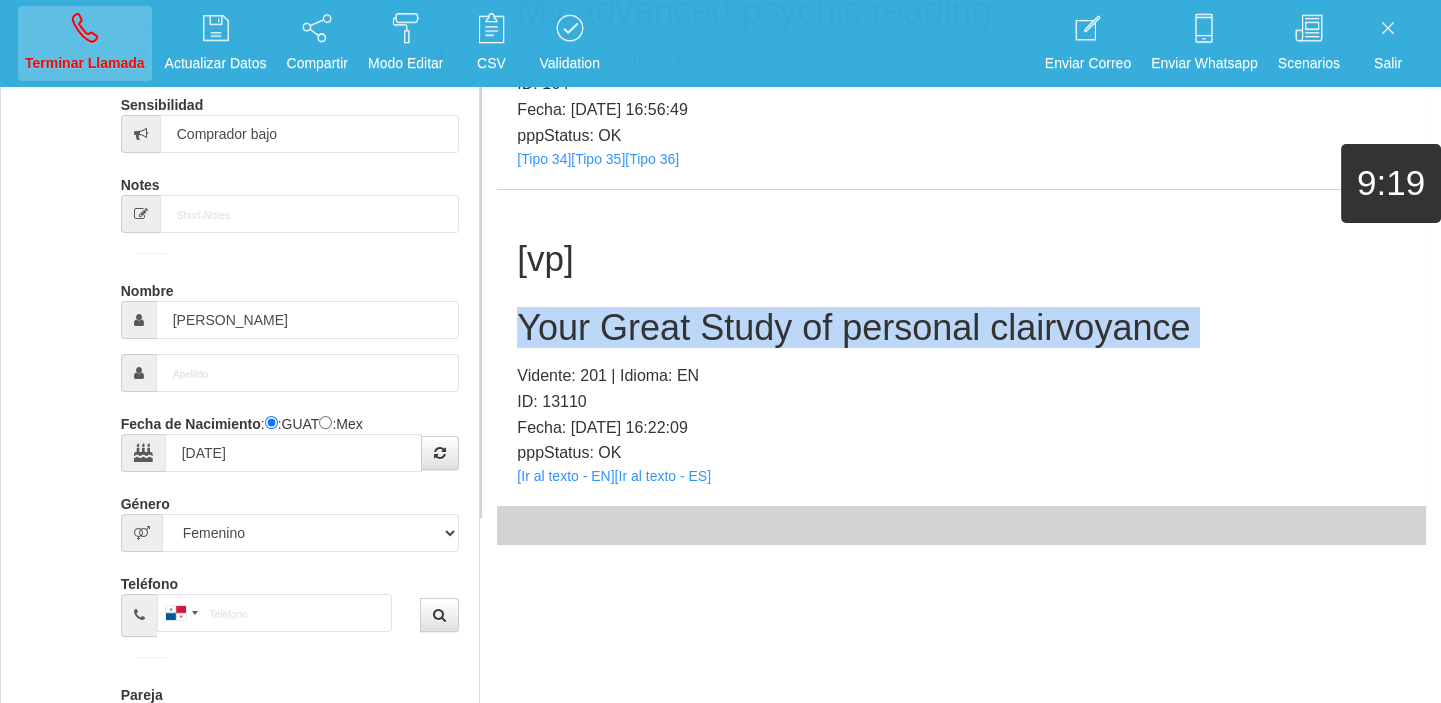 type 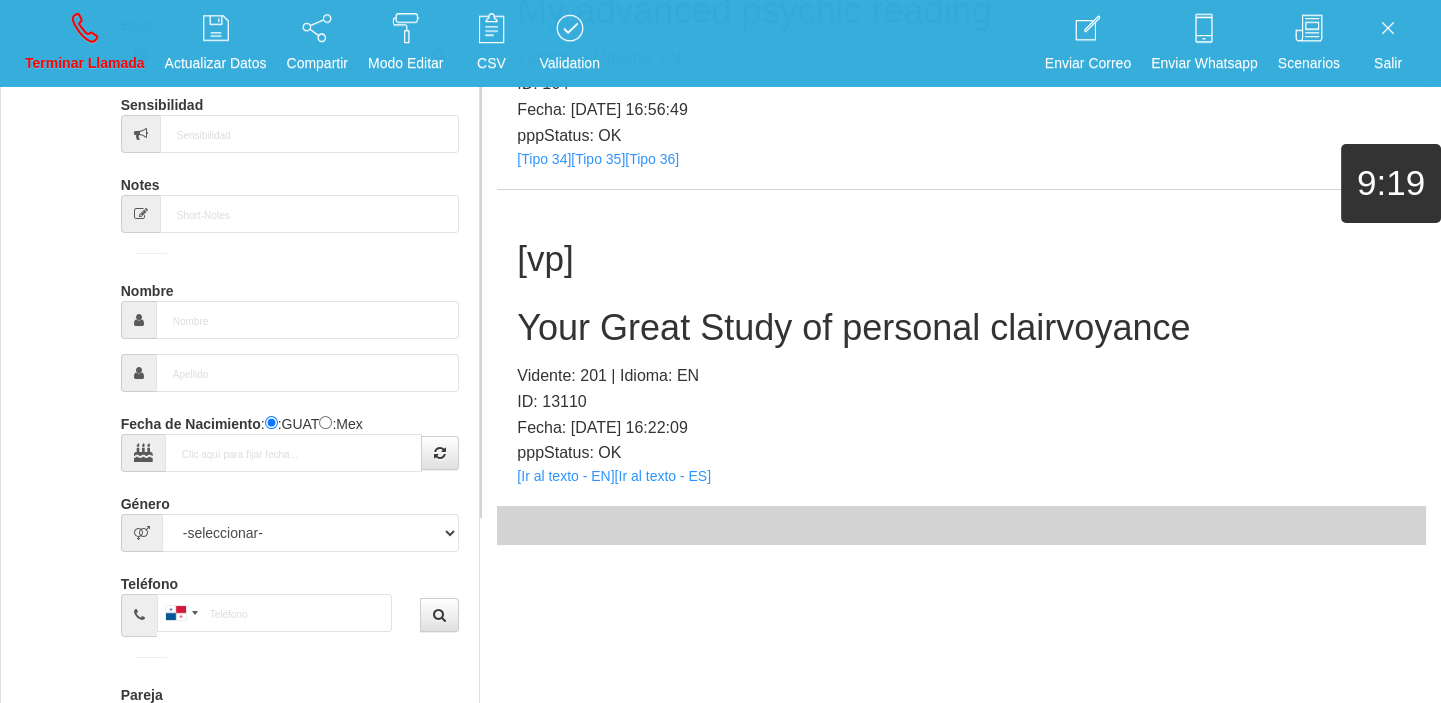 scroll, scrollTop: 0, scrollLeft: 0, axis: both 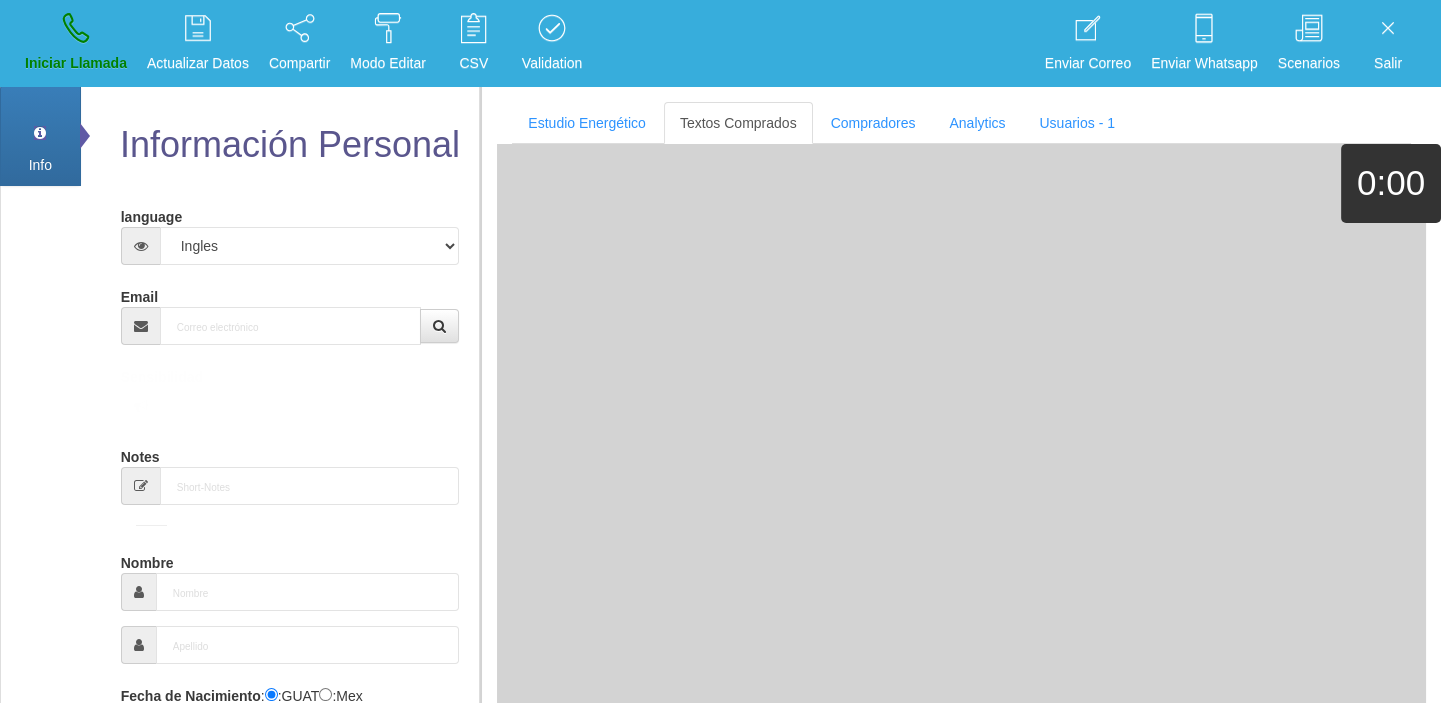 drag, startPoint x: 313, startPoint y: 279, endPoint x: 309, endPoint y: 299, distance: 20.396078 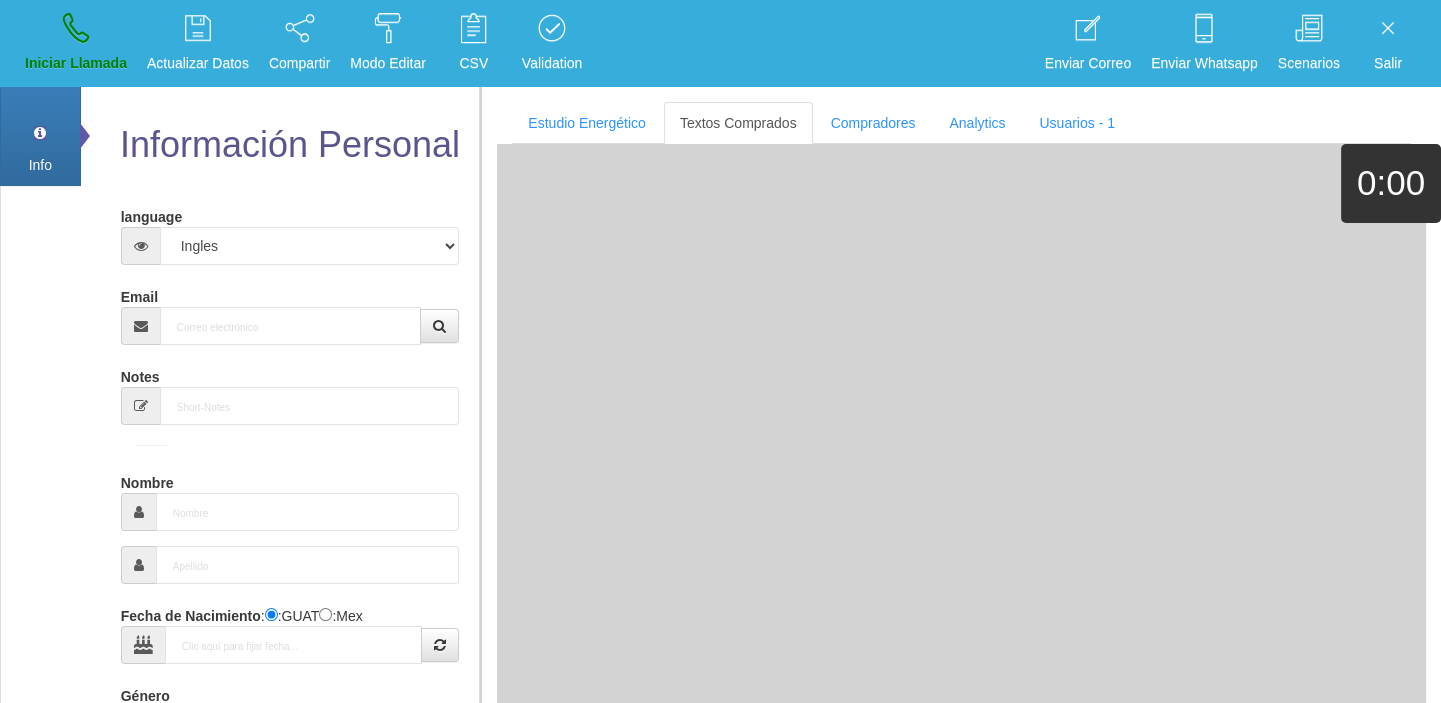 click on "Email" at bounding box center (290, 312) 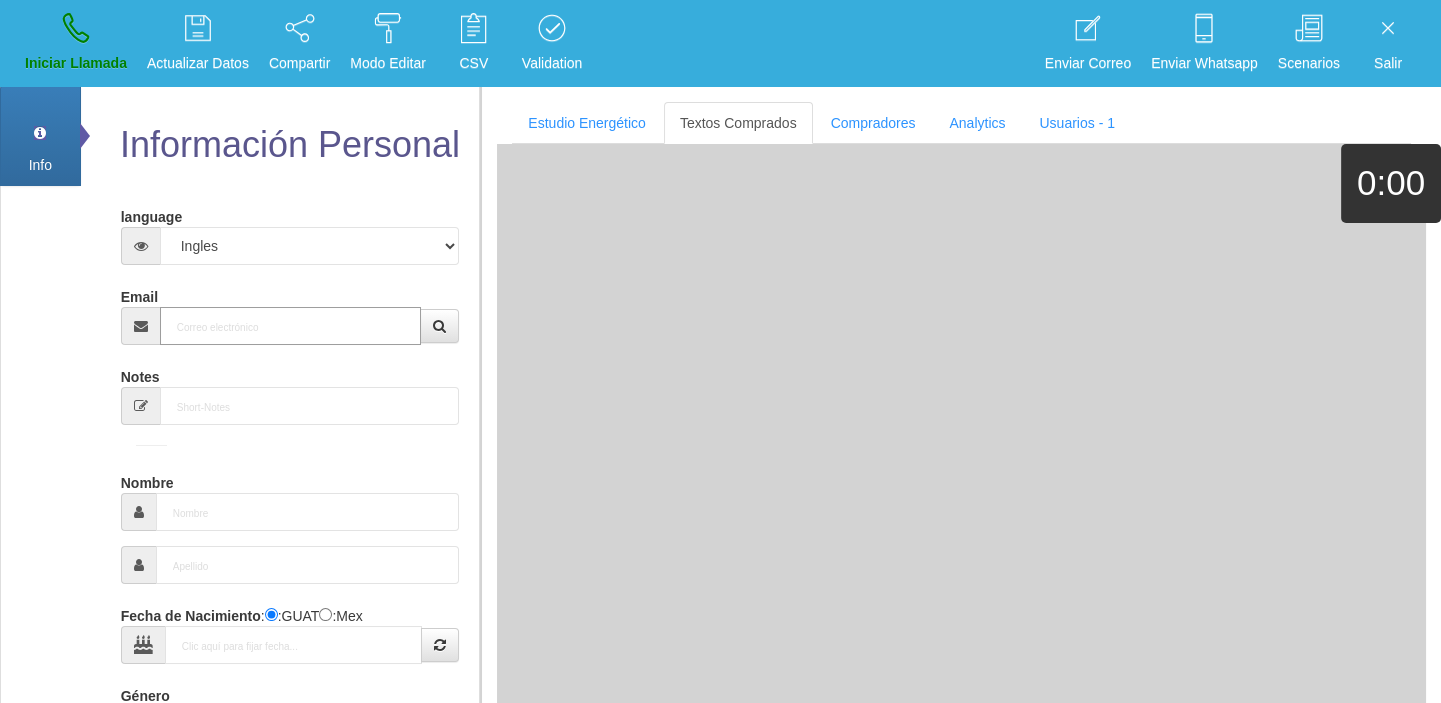 click on "Email" at bounding box center (291, 326) 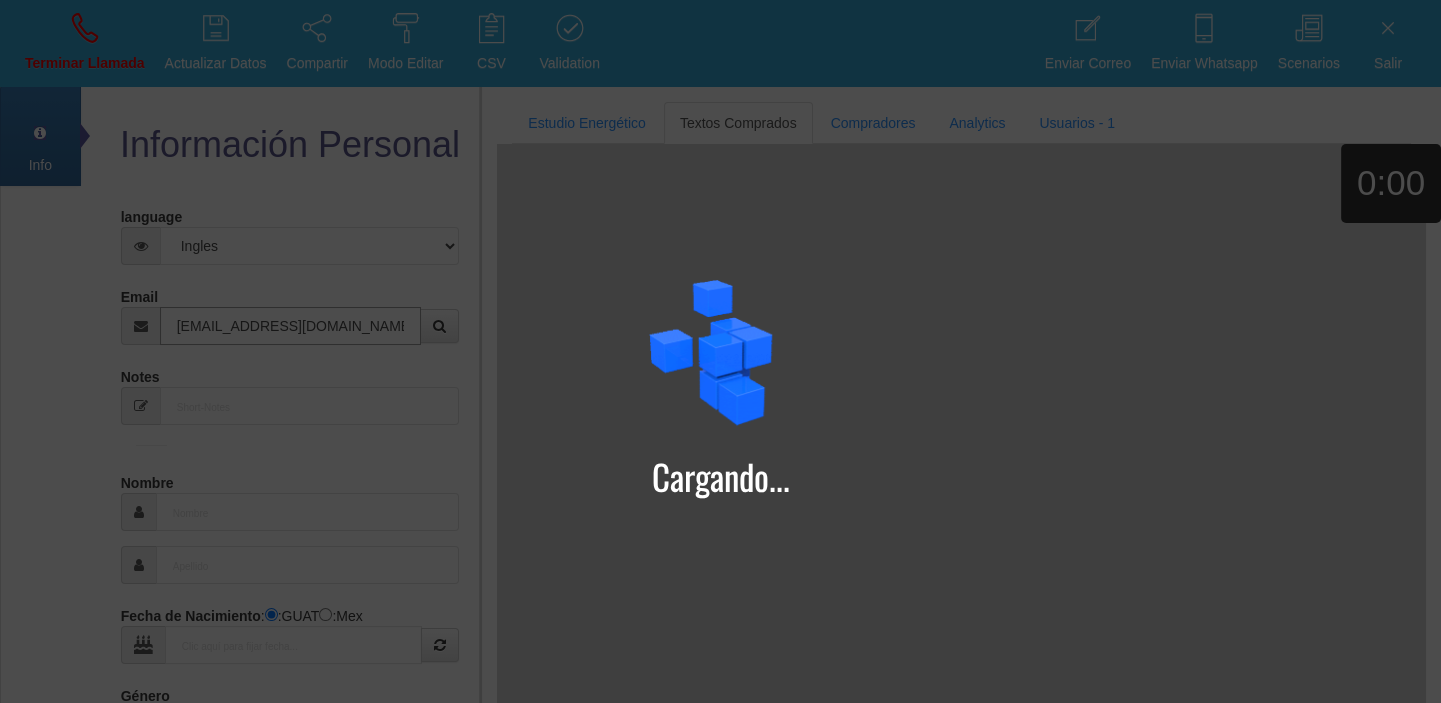 type on "[EMAIL_ADDRESS][DOMAIN_NAME]" 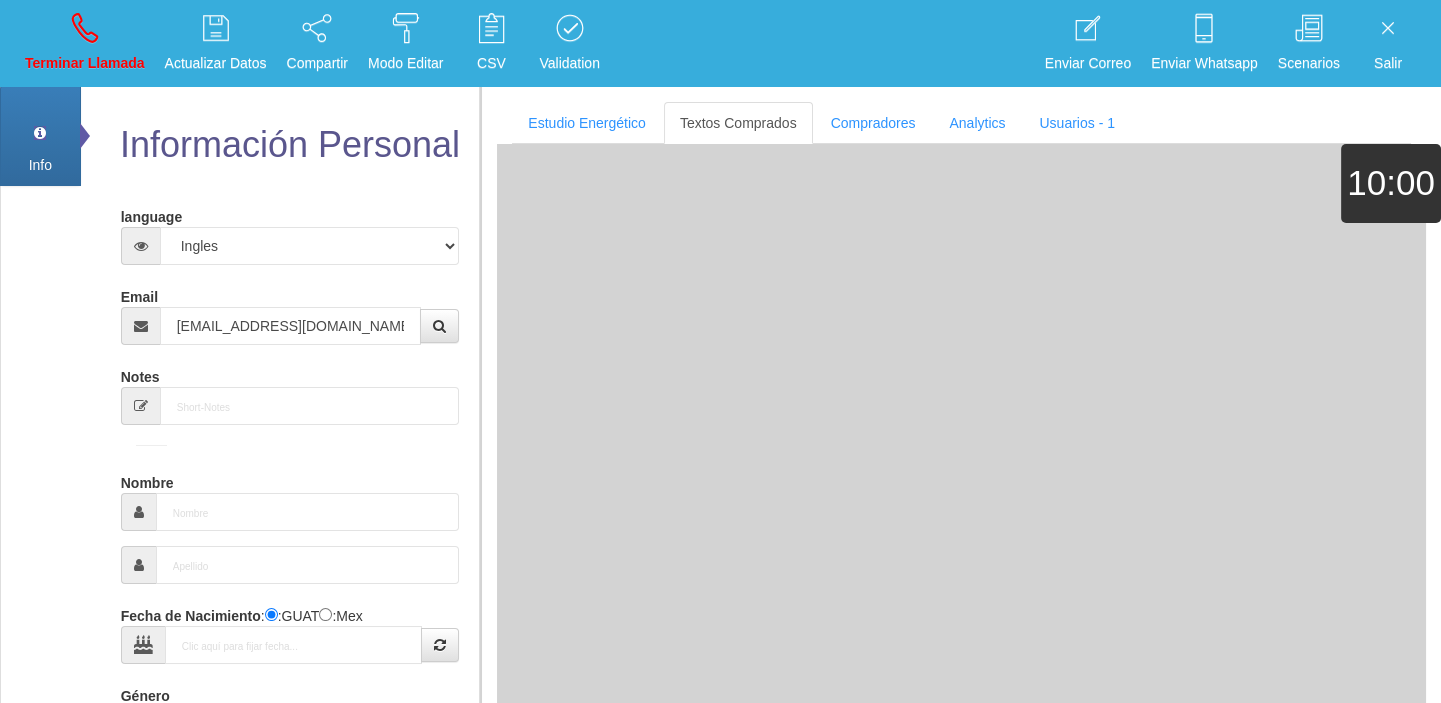 type on "[DATE]" 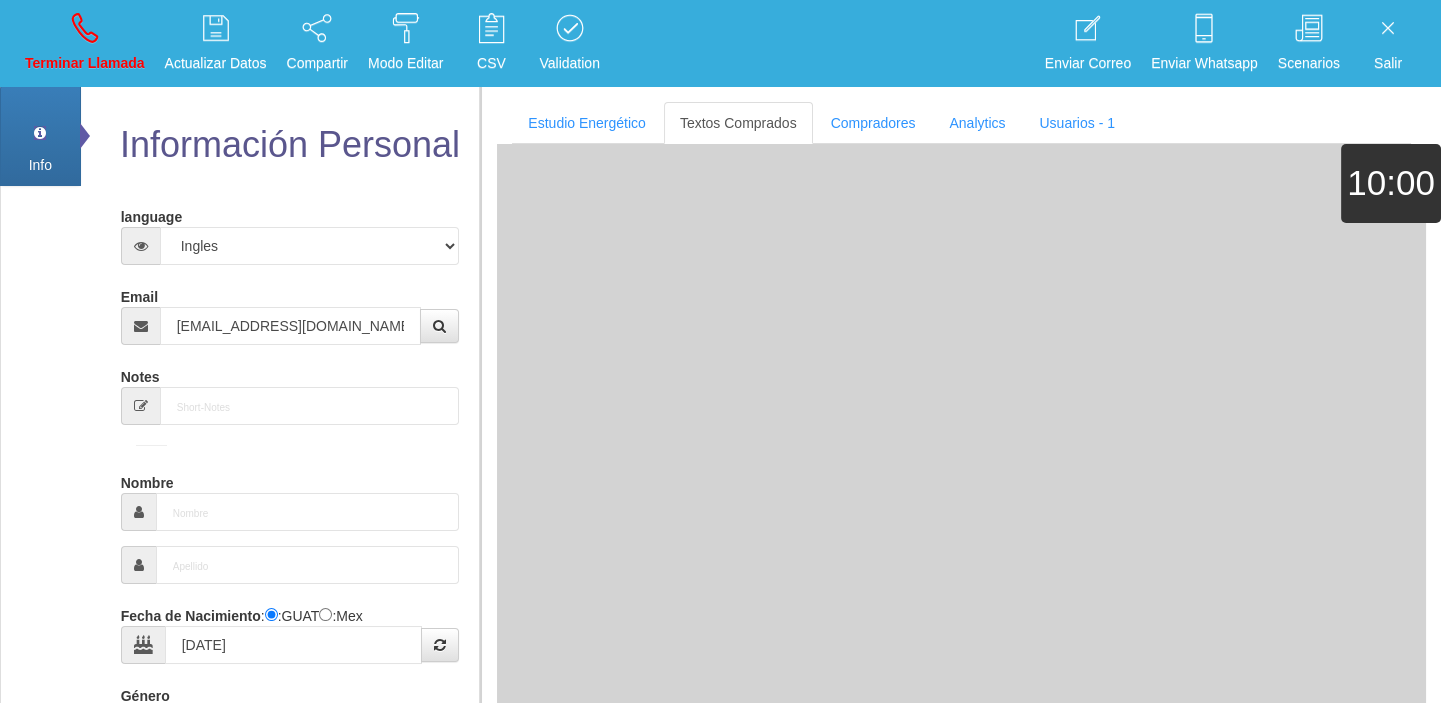 type on "Comprador bajo" 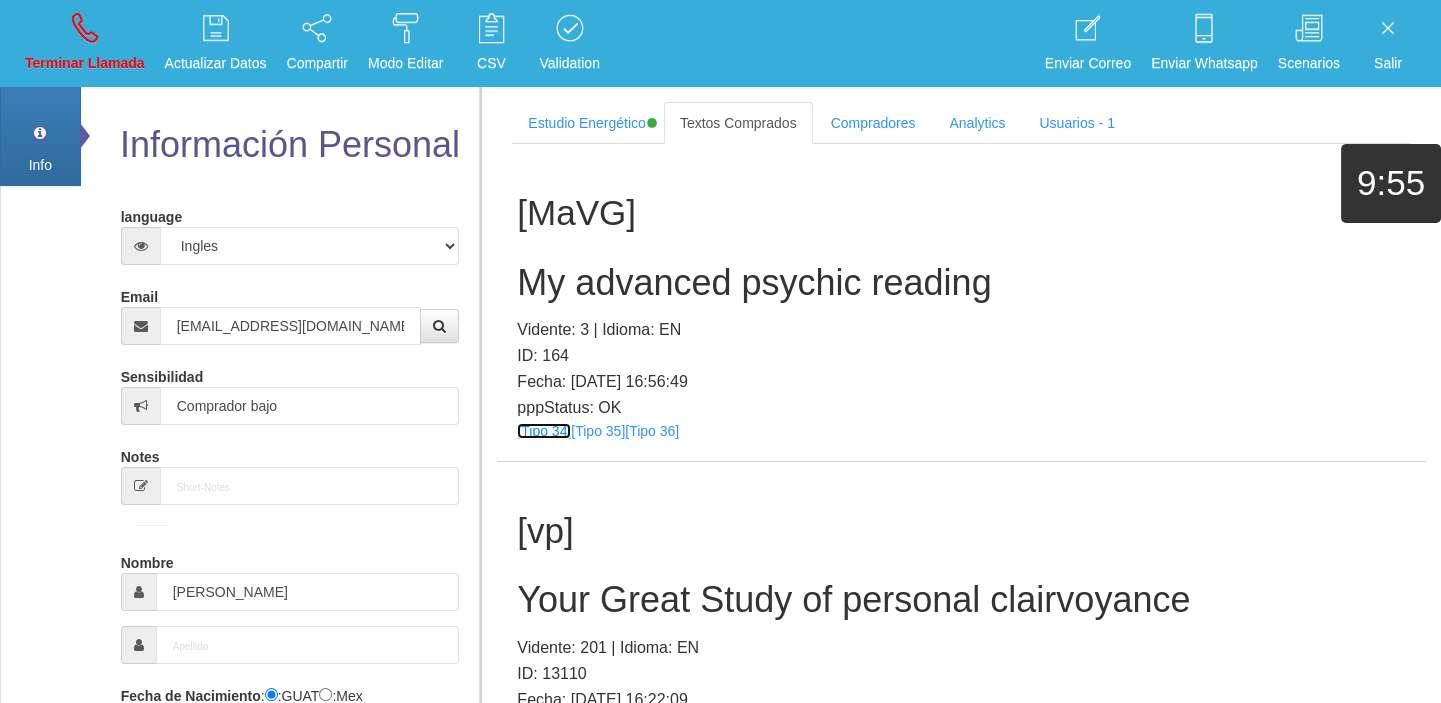 click on "[Tipo 34]" at bounding box center (544, 431) 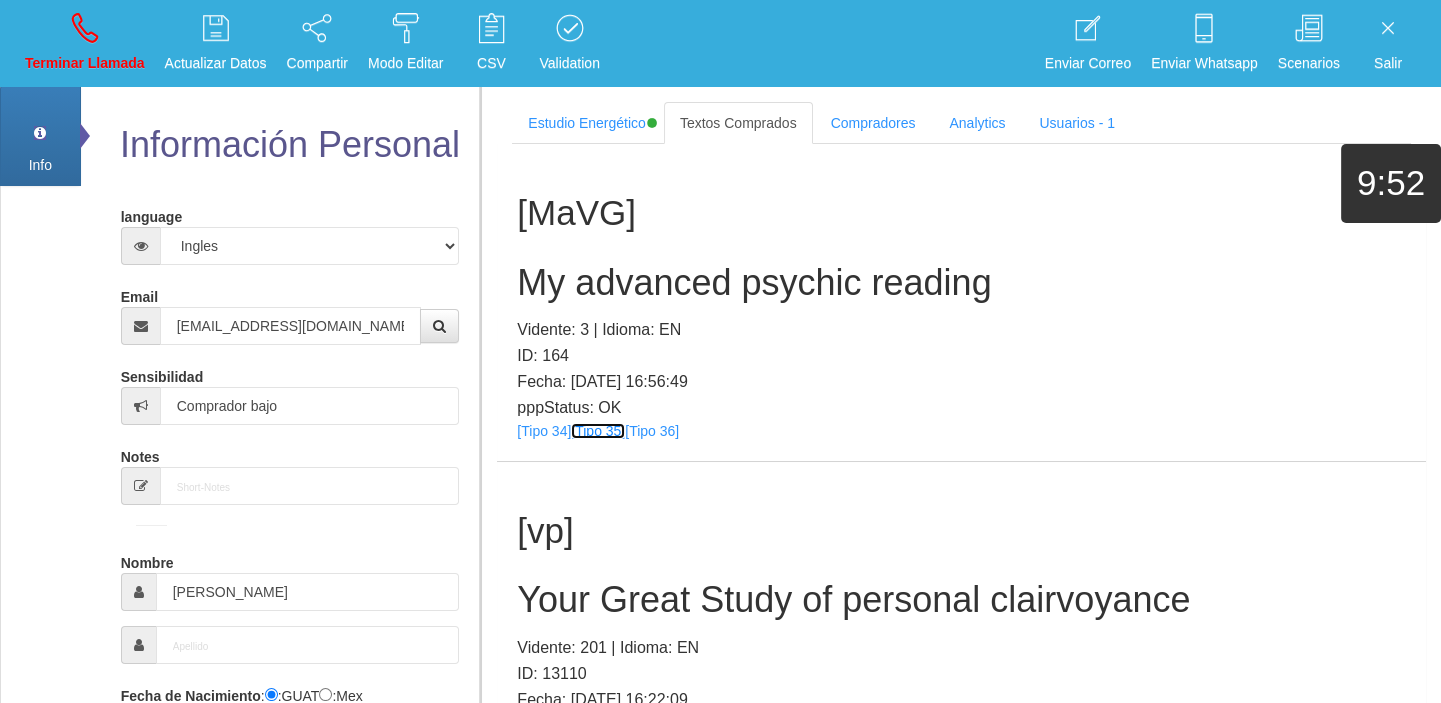 click on "[Tipo 35]" at bounding box center [598, 431] 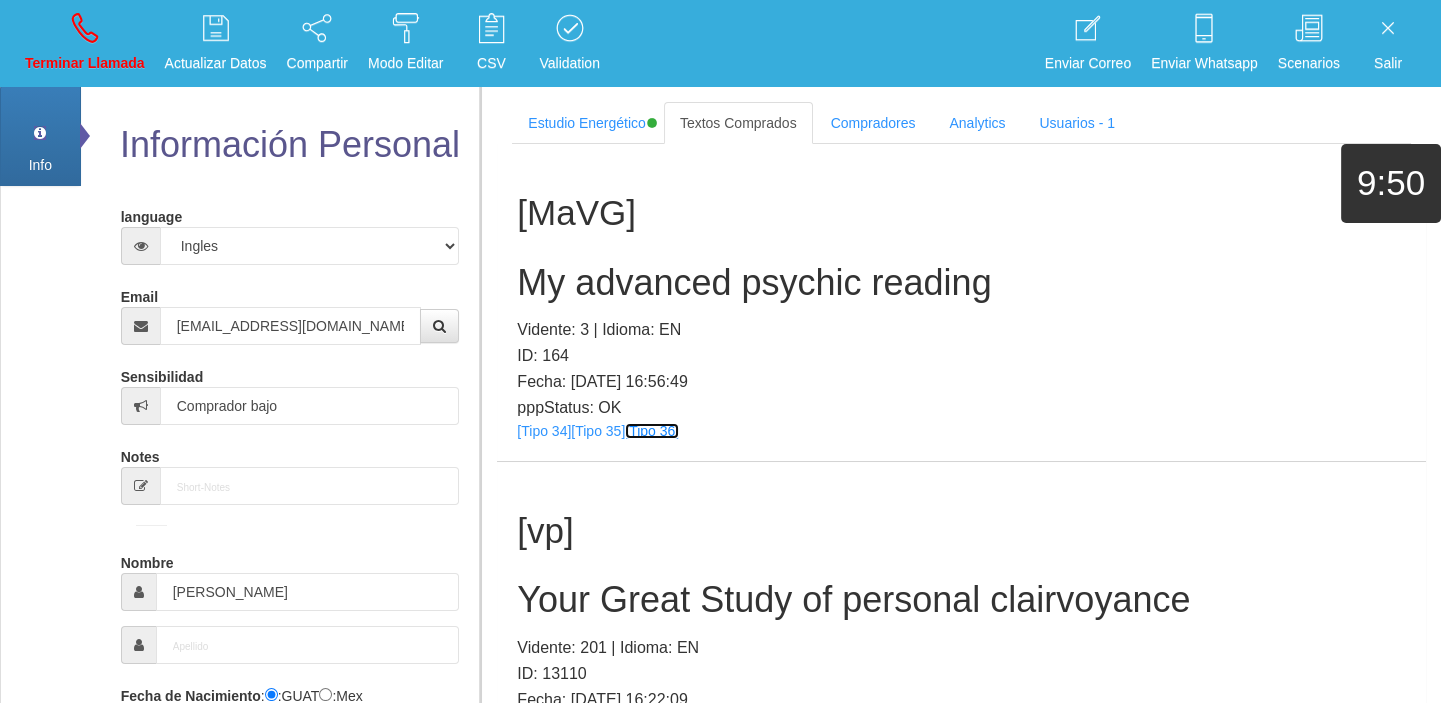 click on "[Tipo 36]" at bounding box center [652, 431] 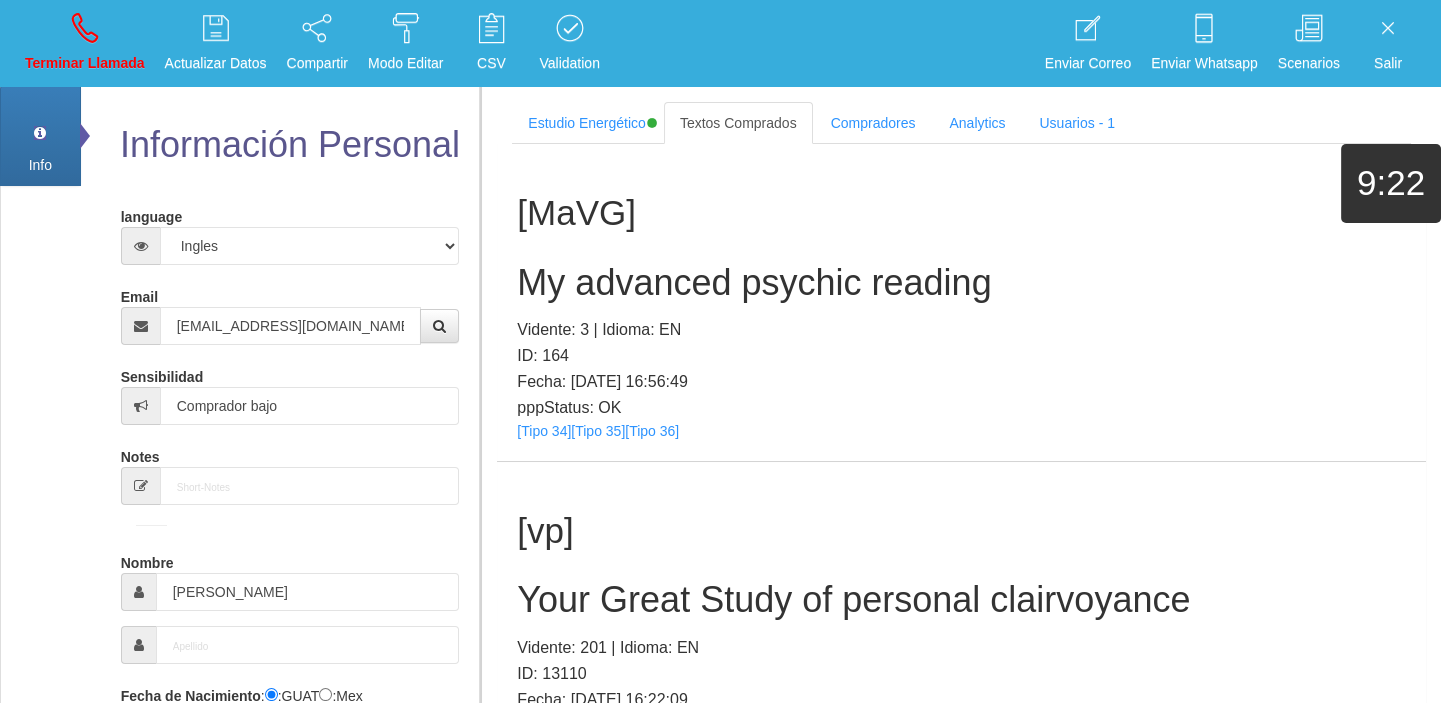 click on "My advanced psychic reading" at bounding box center [961, 283] 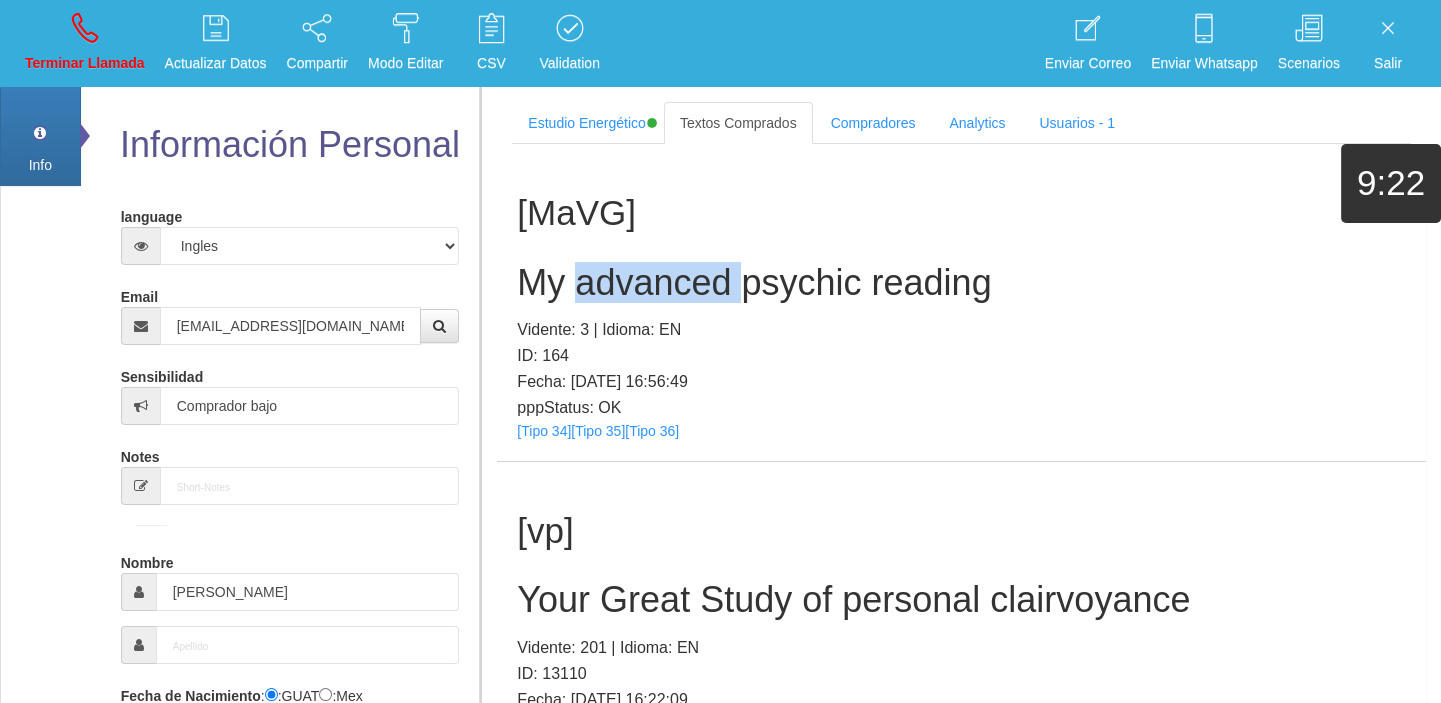 click on "My advanced psychic reading" at bounding box center (961, 283) 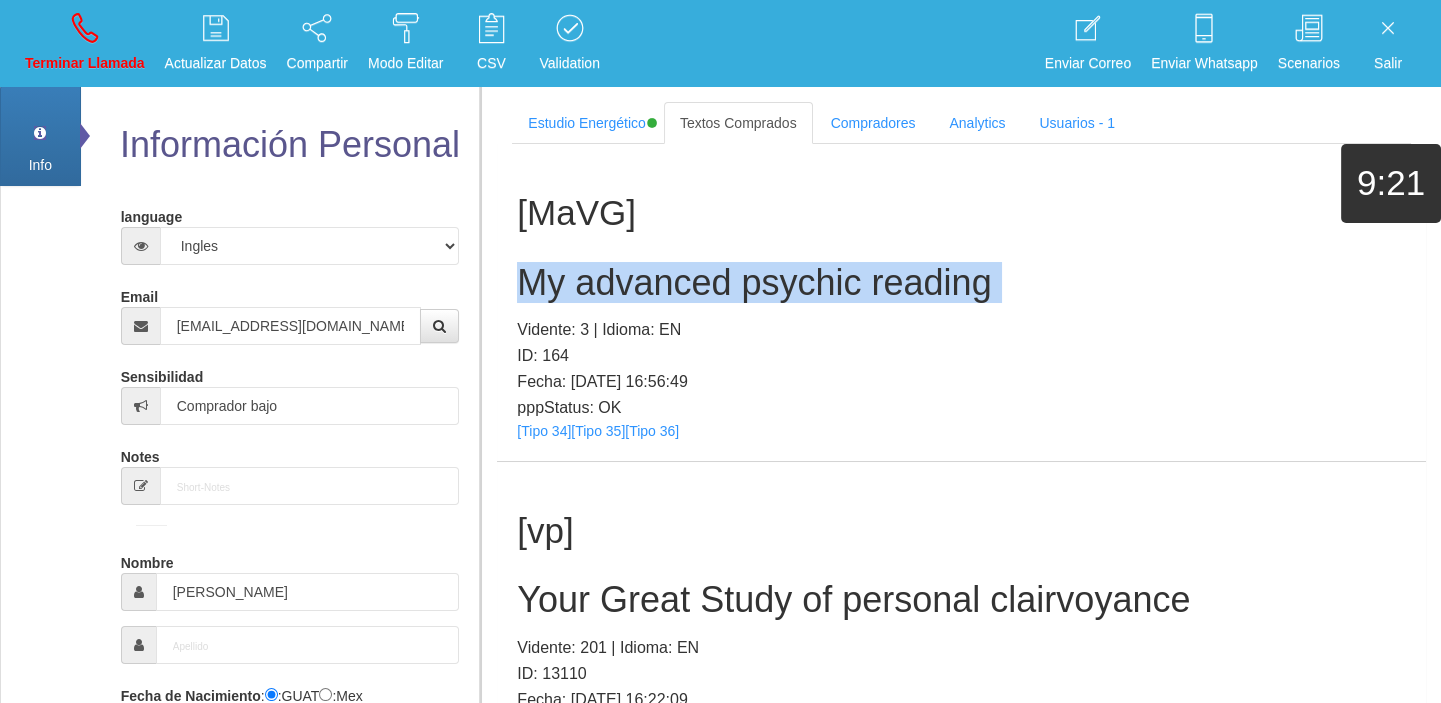 click on "My advanced psychic reading" at bounding box center (961, 283) 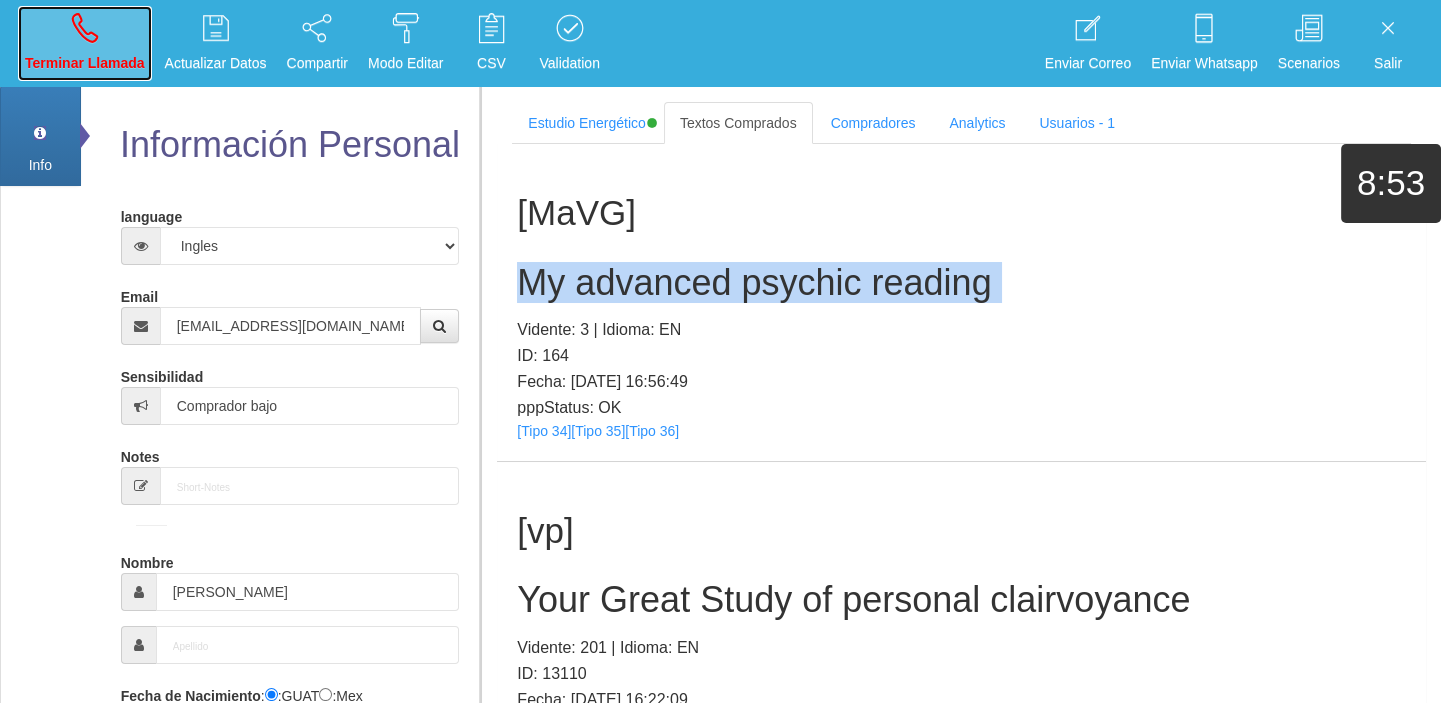 click on "Terminar Llamada" at bounding box center (85, 43) 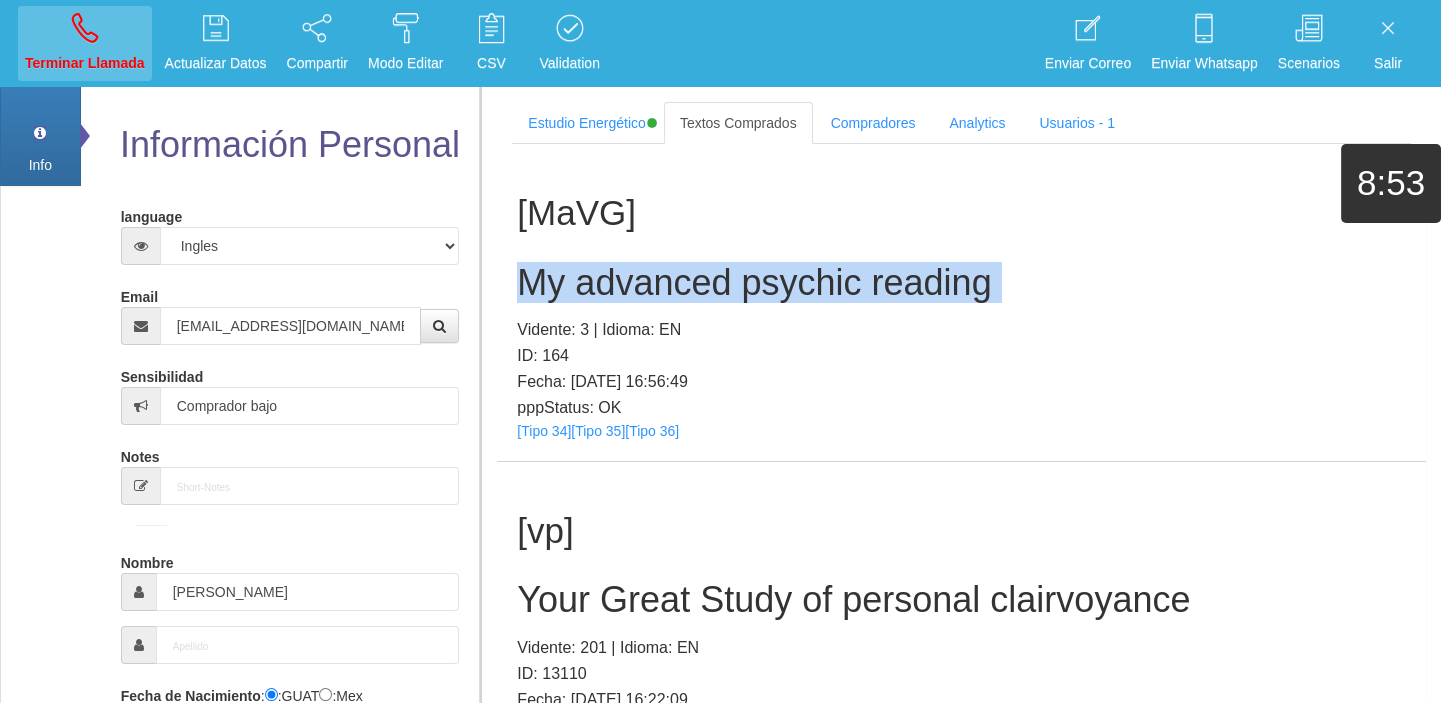 type 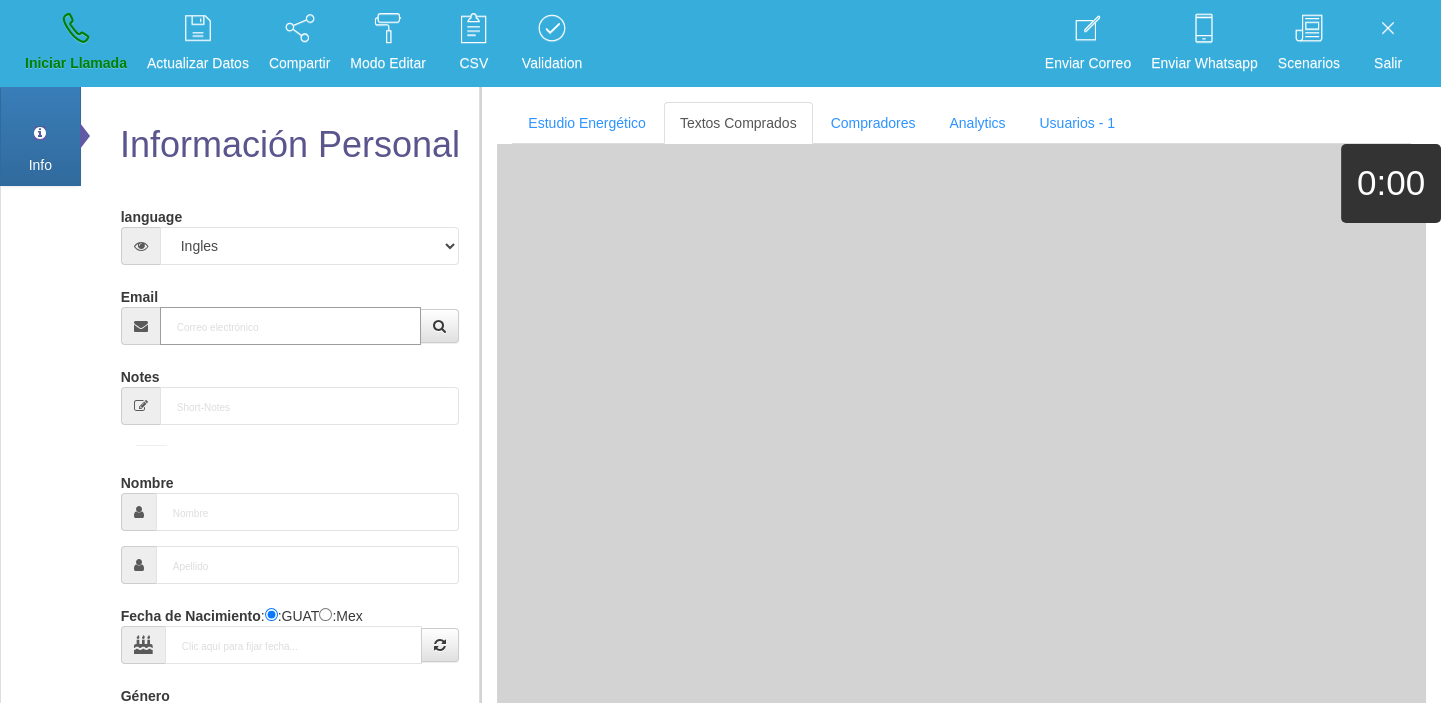 click on "Email" at bounding box center [291, 326] 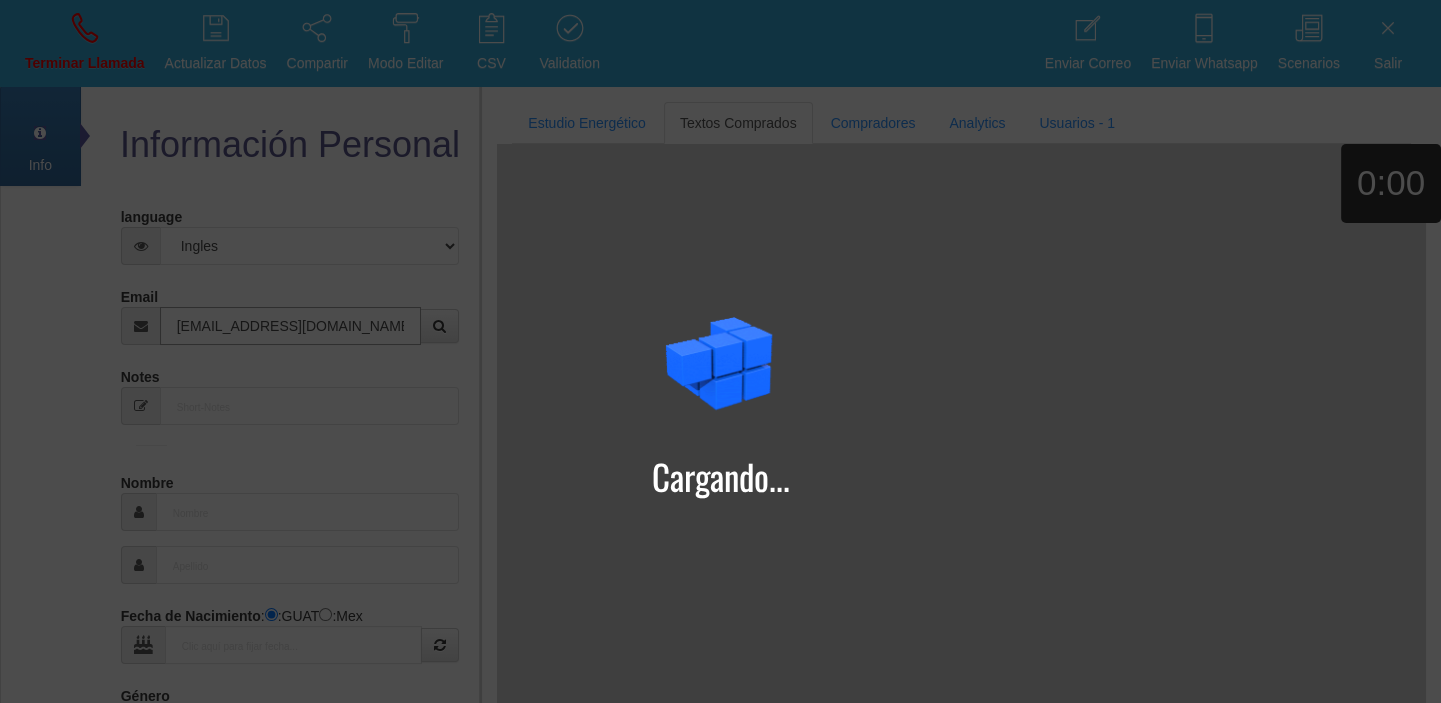 type on "[EMAIL_ADDRESS][DOMAIN_NAME]" 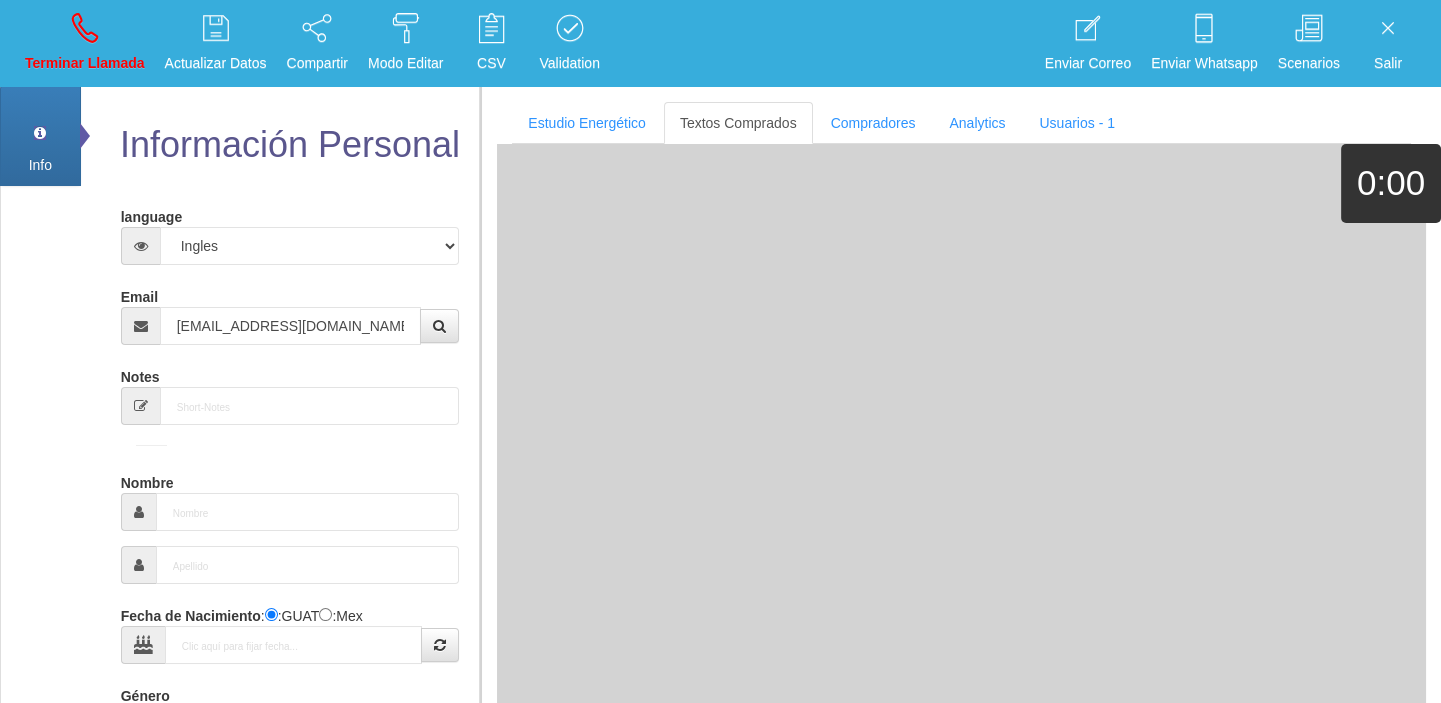 type on "[DATE]" 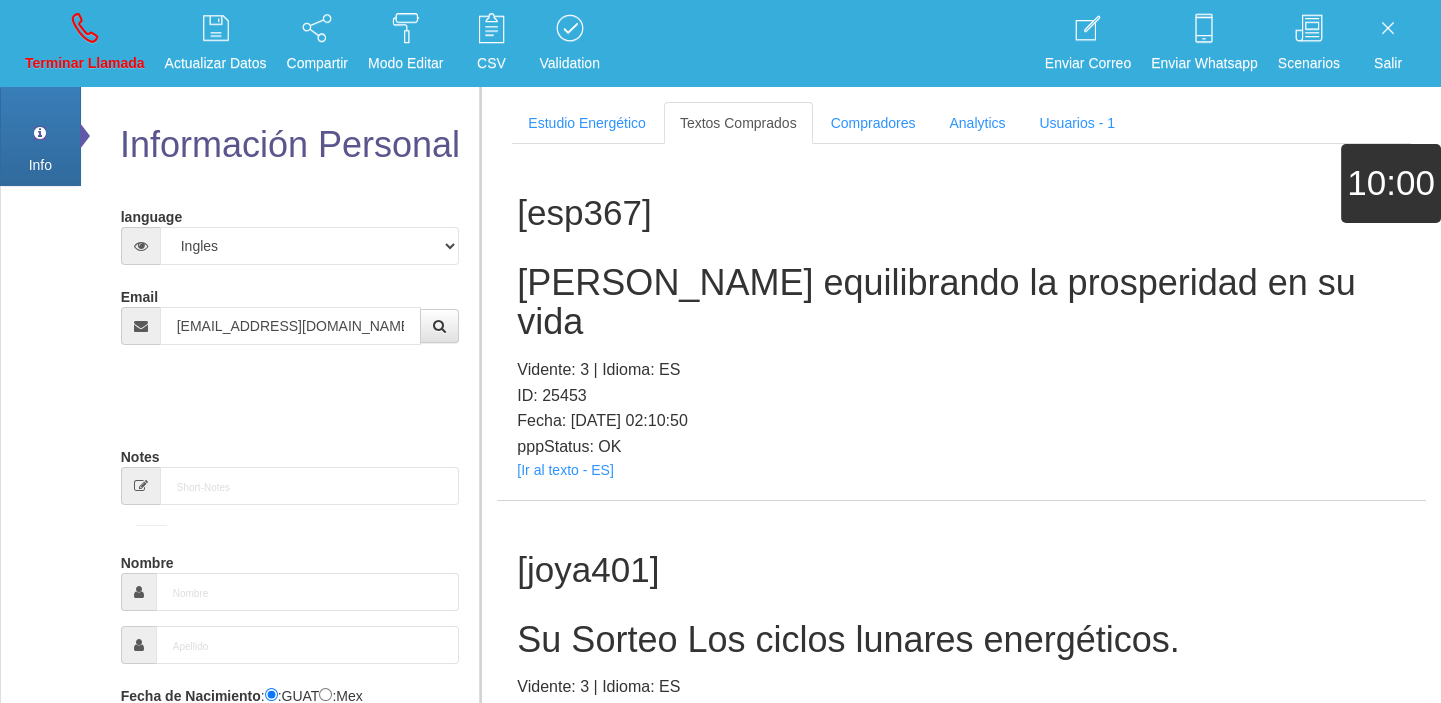 select on "1" 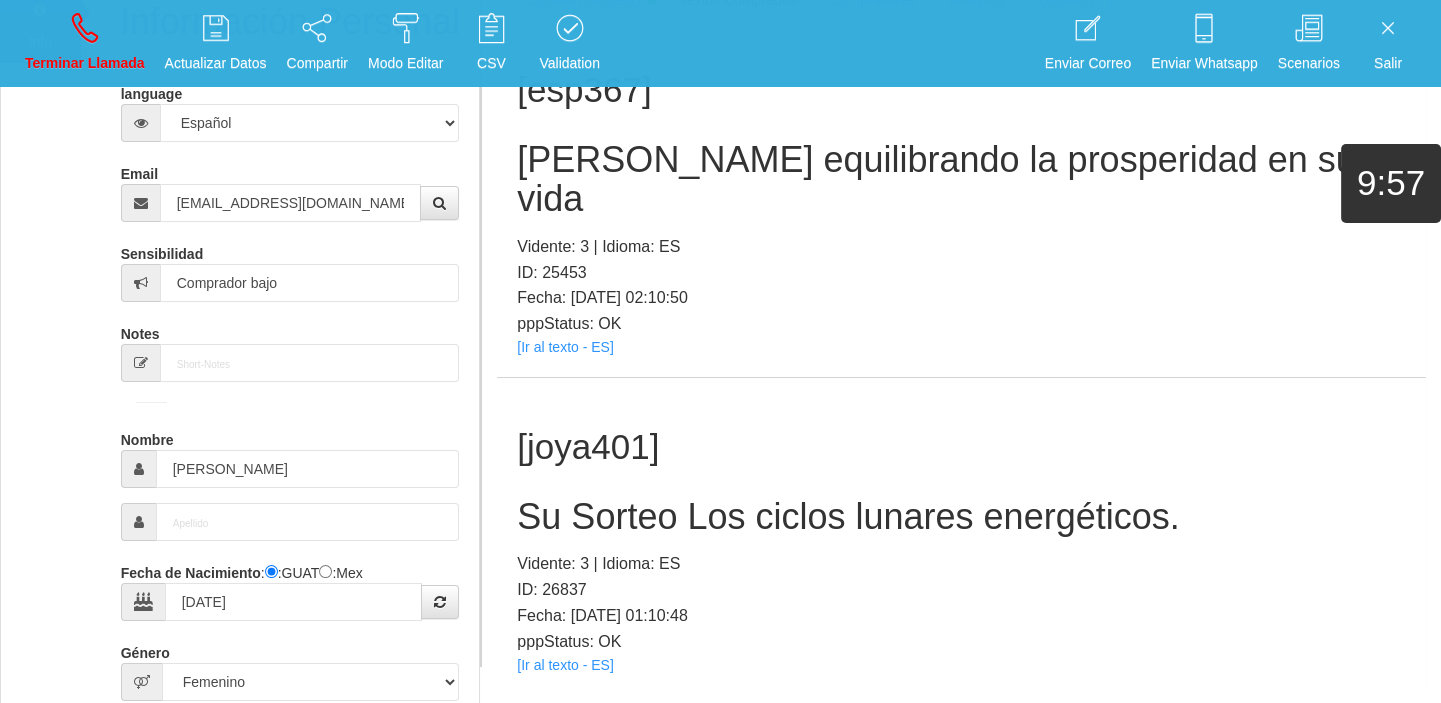 scroll, scrollTop: 278, scrollLeft: 0, axis: vertical 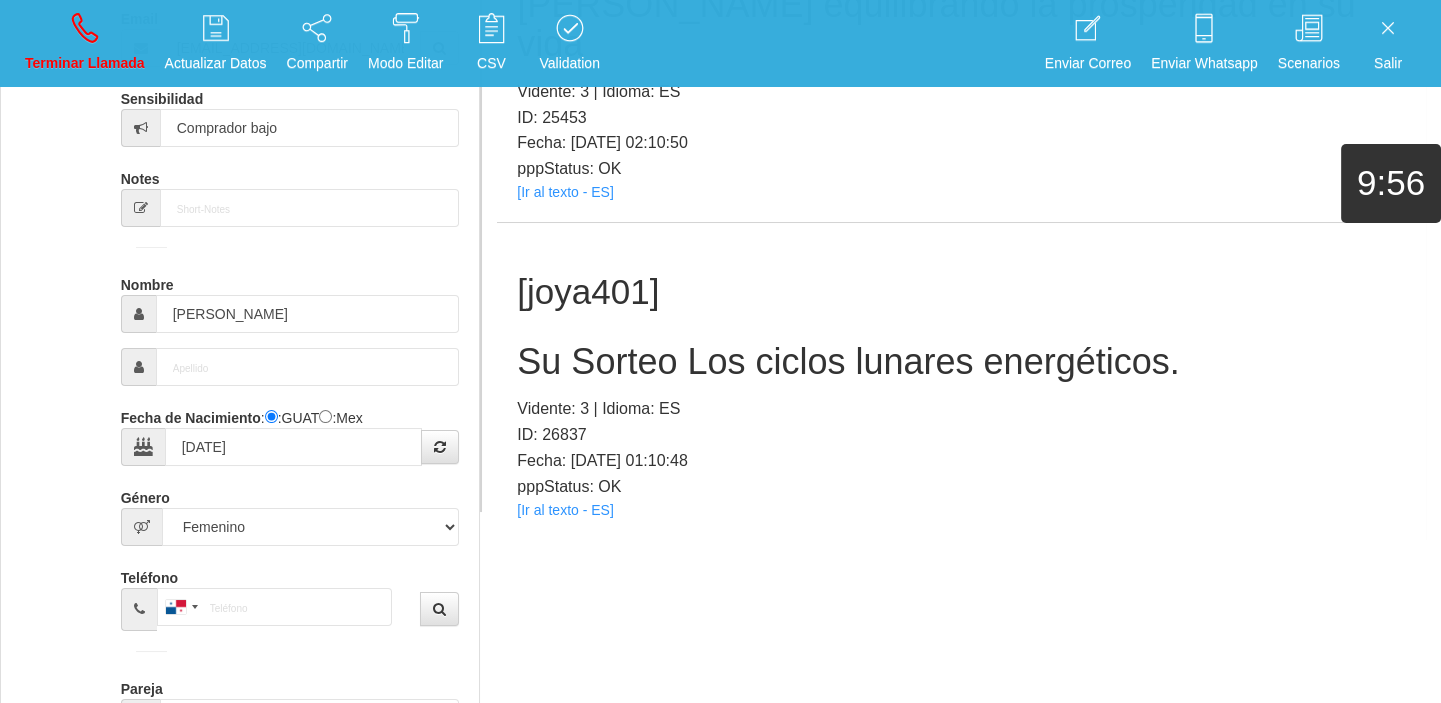 click on "pppStatus: OK" at bounding box center (961, 487) 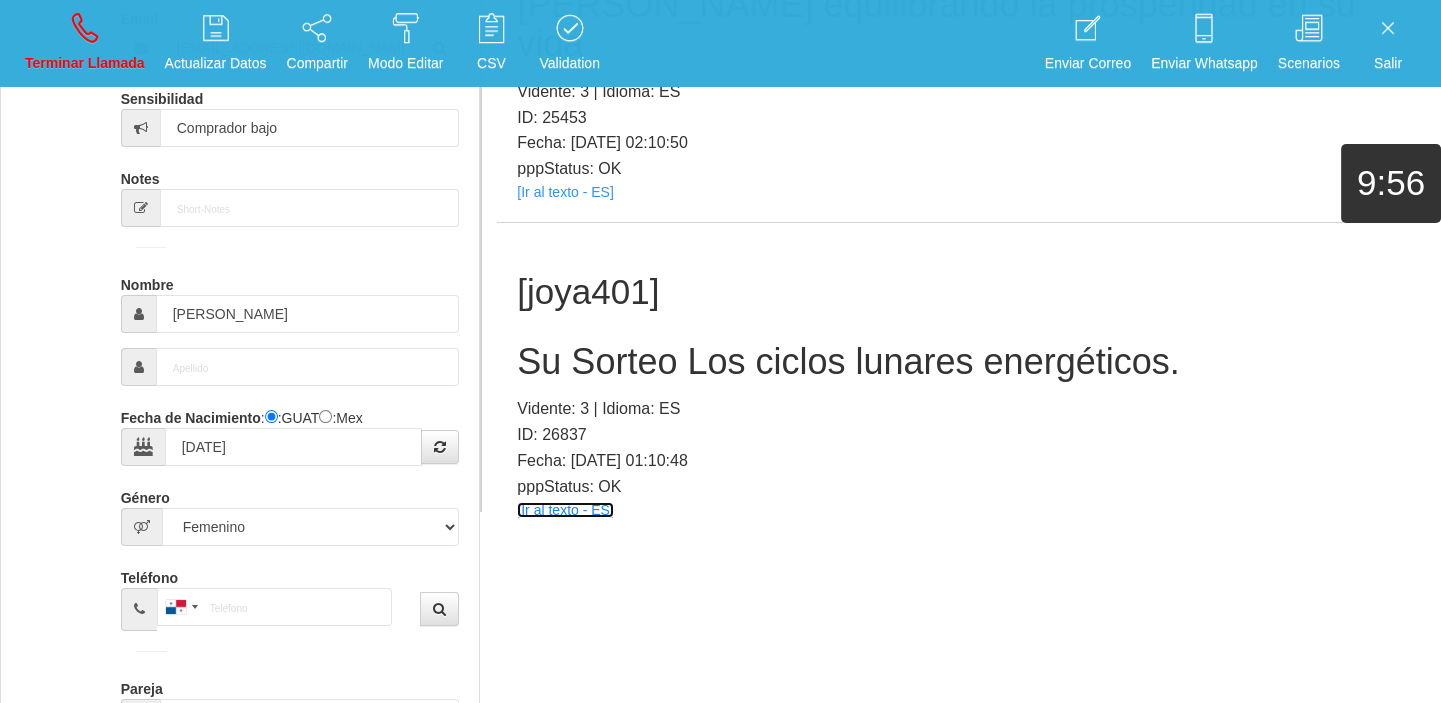 click on "[Ir al texto - ES]" at bounding box center [565, 510] 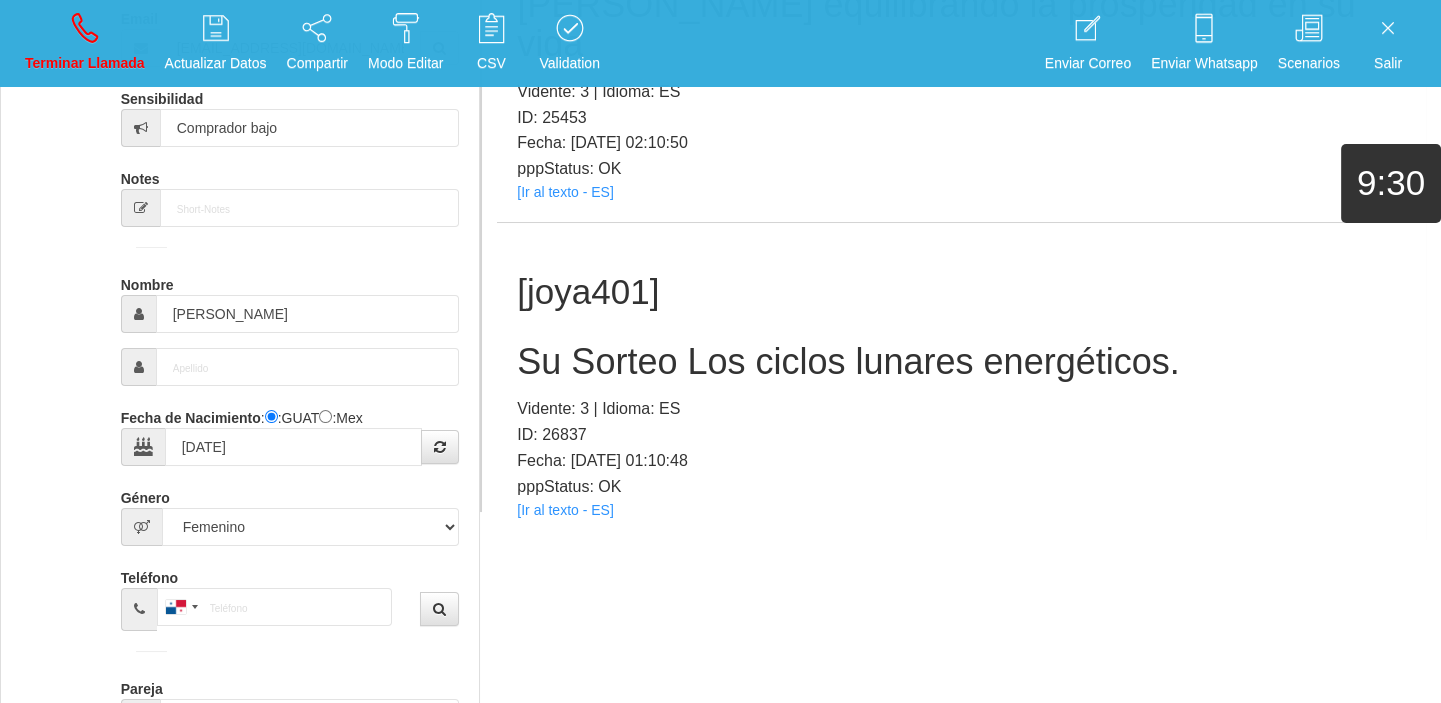 click on "[joya401]" at bounding box center [961, 292] 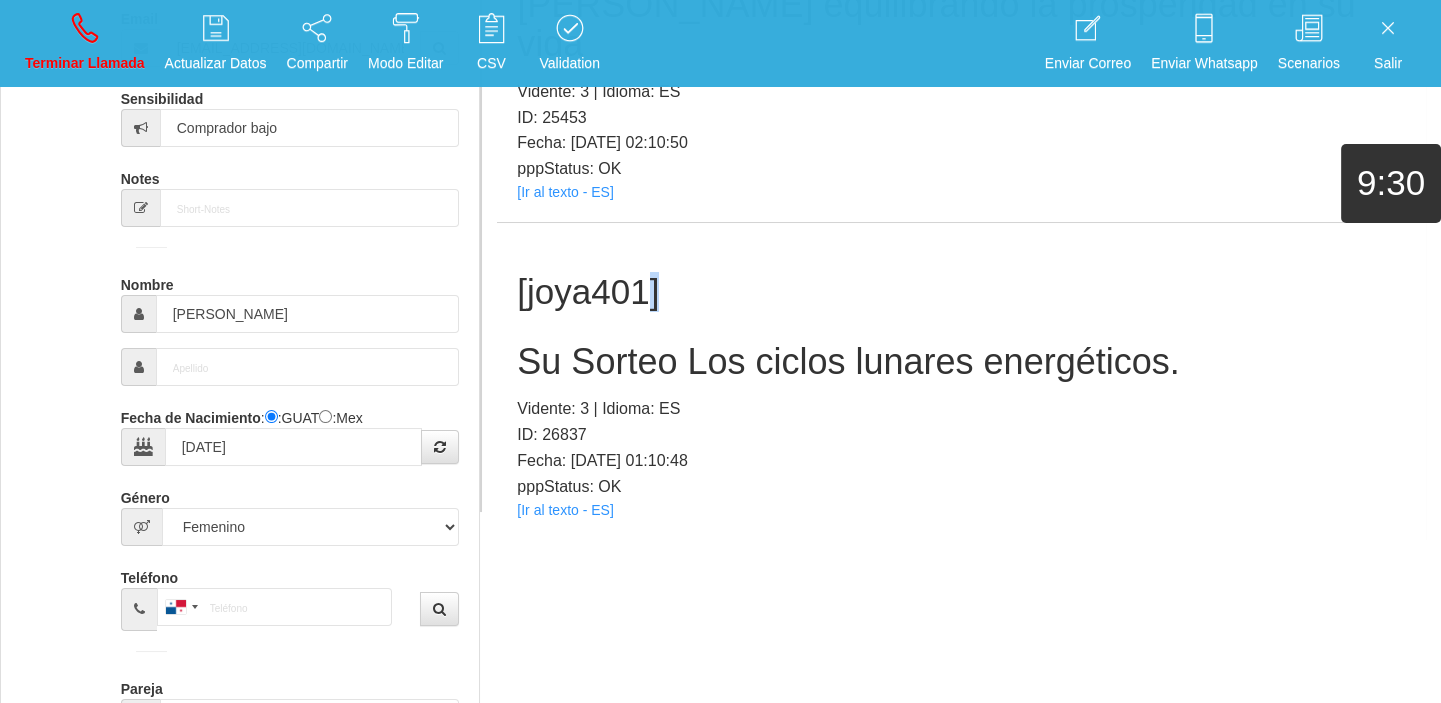 click on "[joya401]" at bounding box center (961, 292) 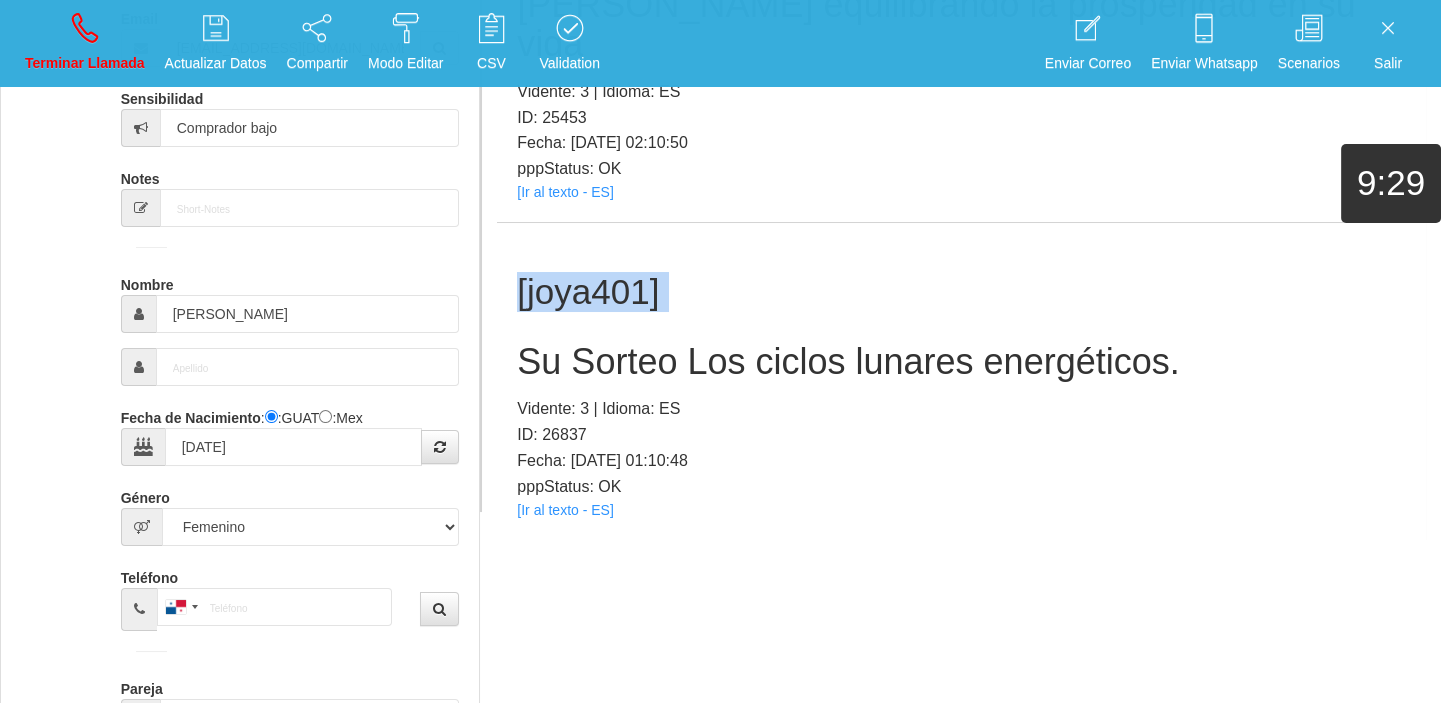 click on "[joya401]" at bounding box center (961, 292) 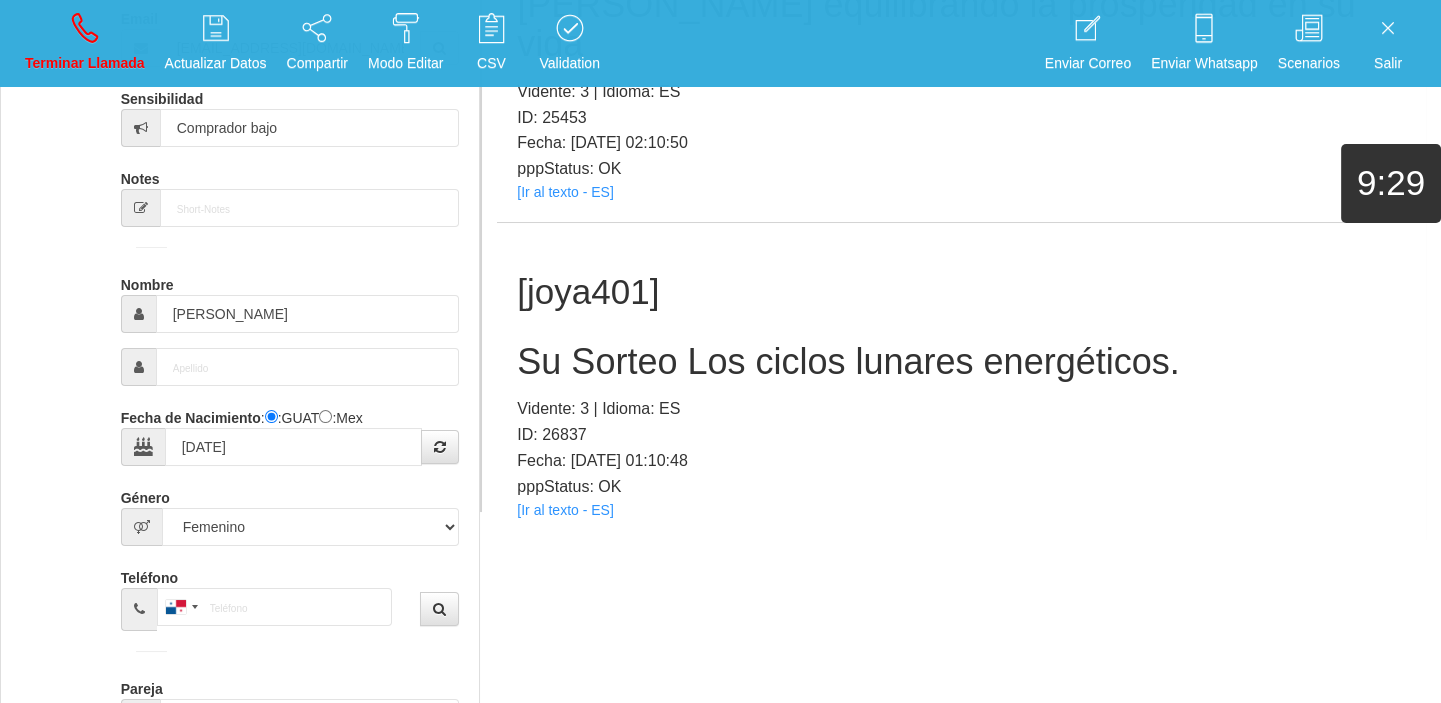 click on "Su Sorteo Los ciclos lunares energéticos." at bounding box center [961, 362] 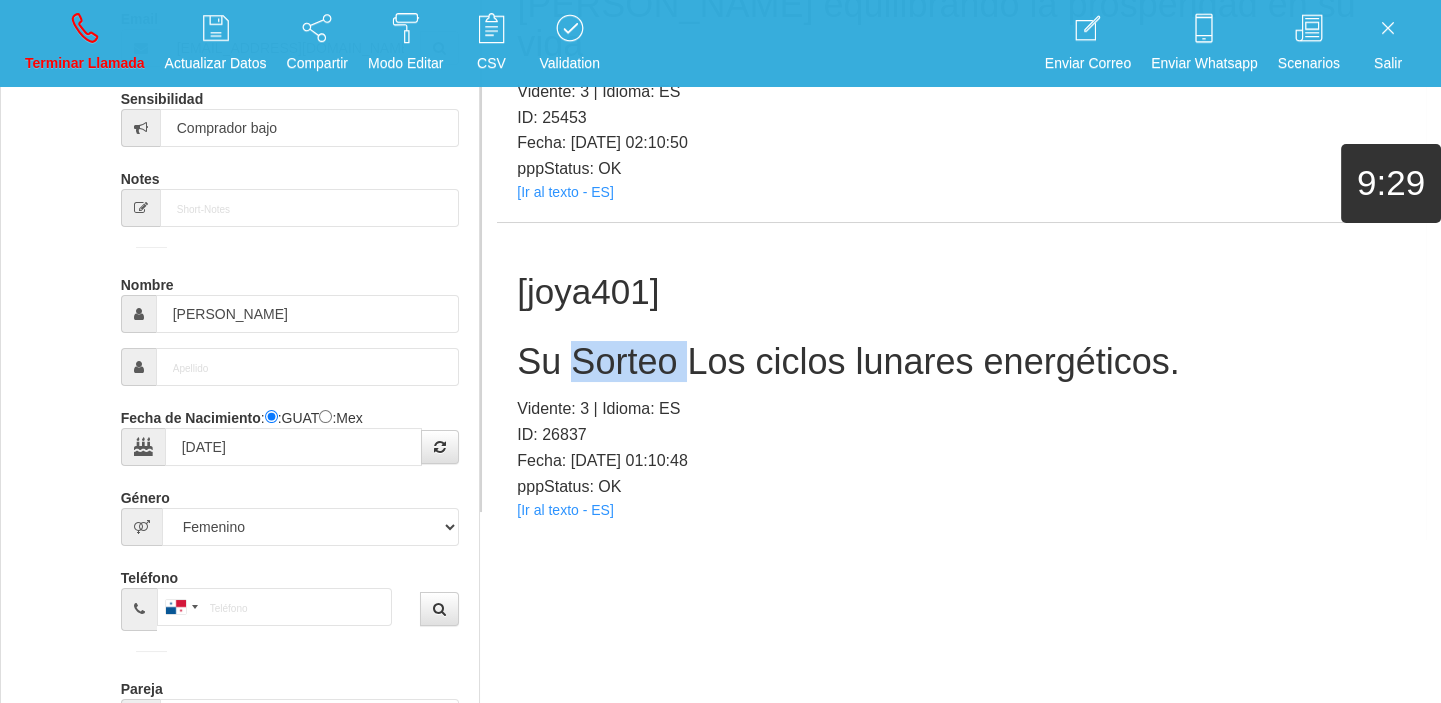 click on "Su Sorteo Los ciclos lunares energéticos." at bounding box center [961, 362] 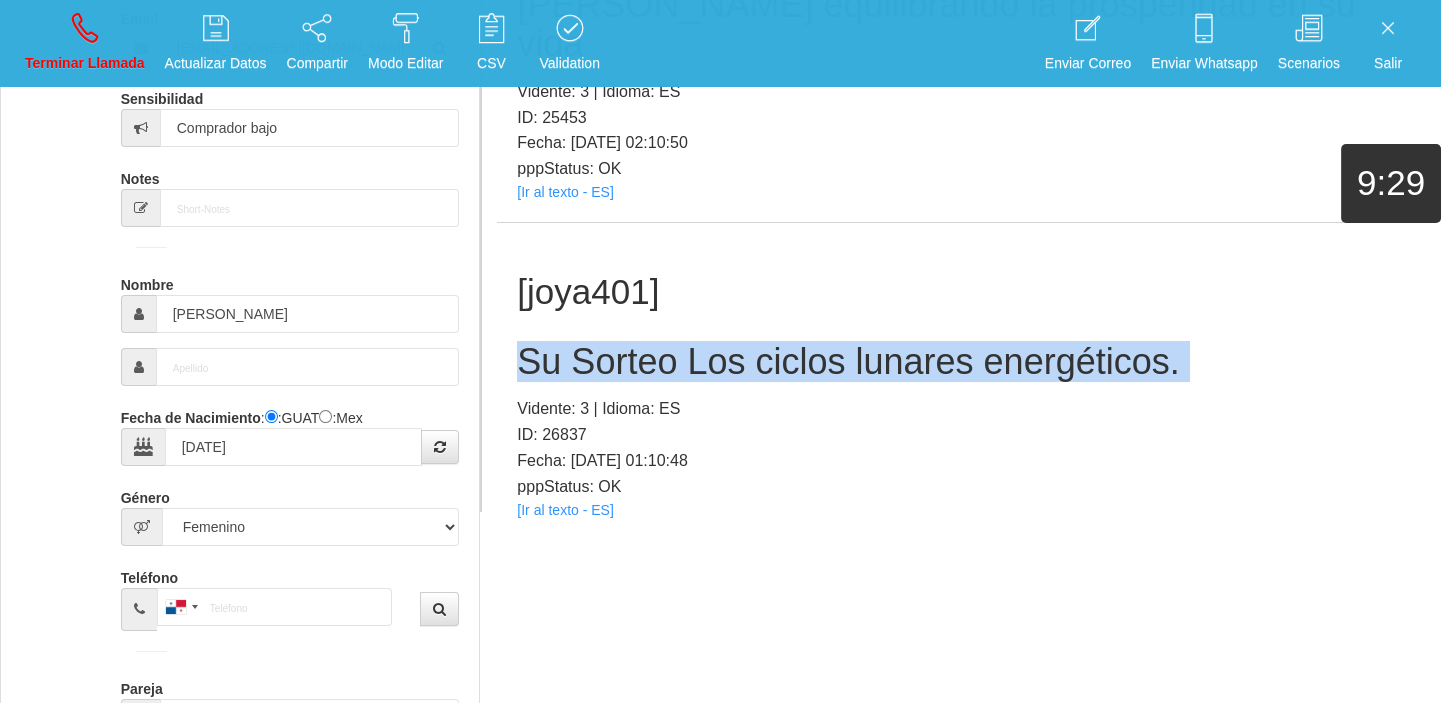click on "Su Sorteo Los ciclos lunares energéticos." at bounding box center (961, 362) 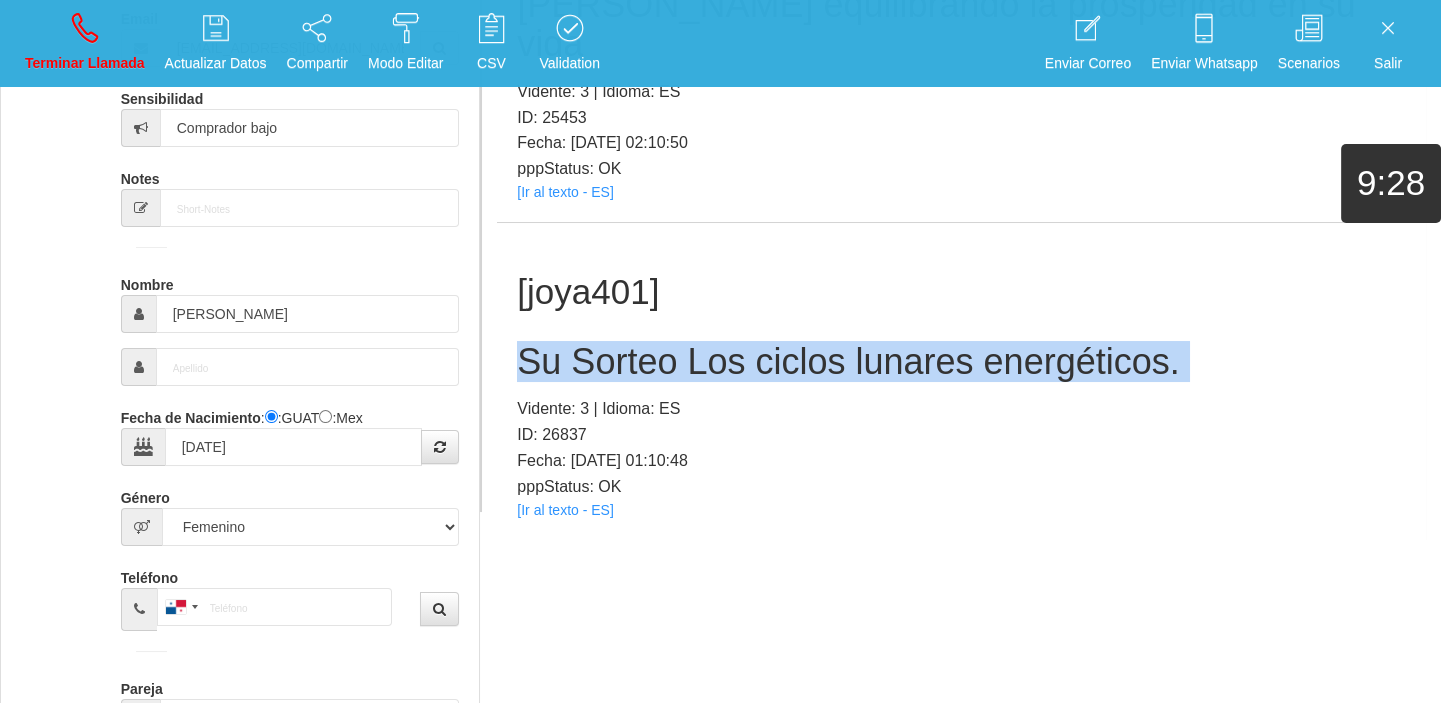 copy on "Su Sorteo Los ciclos lunares energéticos." 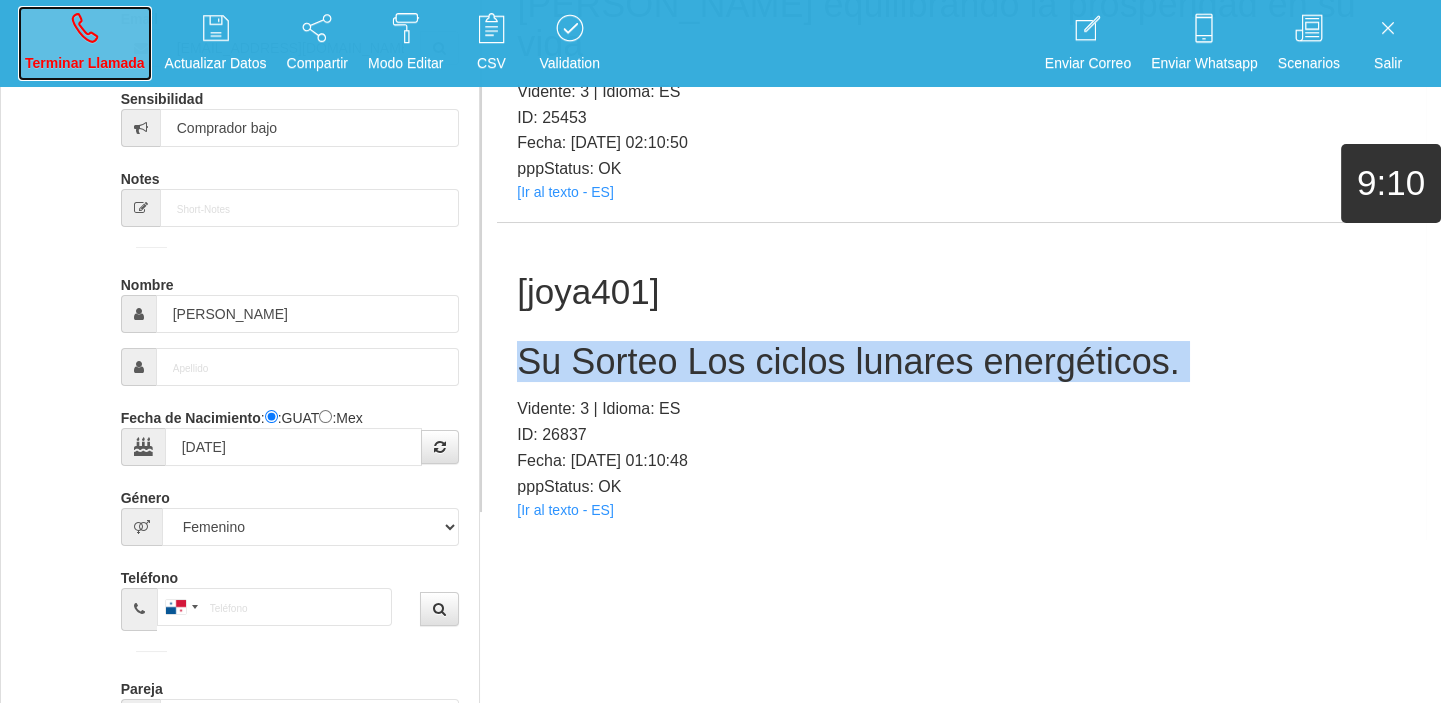 drag, startPoint x: 90, startPoint y: 53, endPoint x: 340, endPoint y: 385, distance: 415.60077 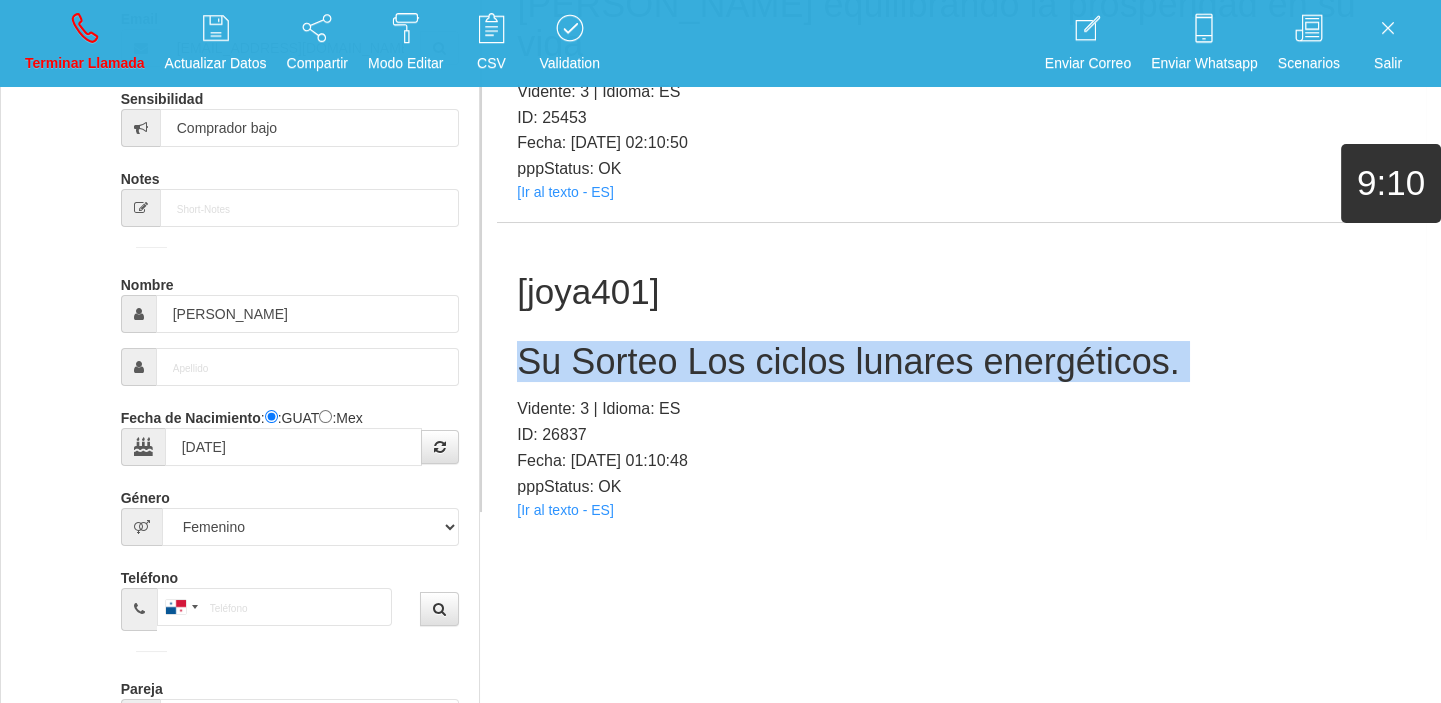 type 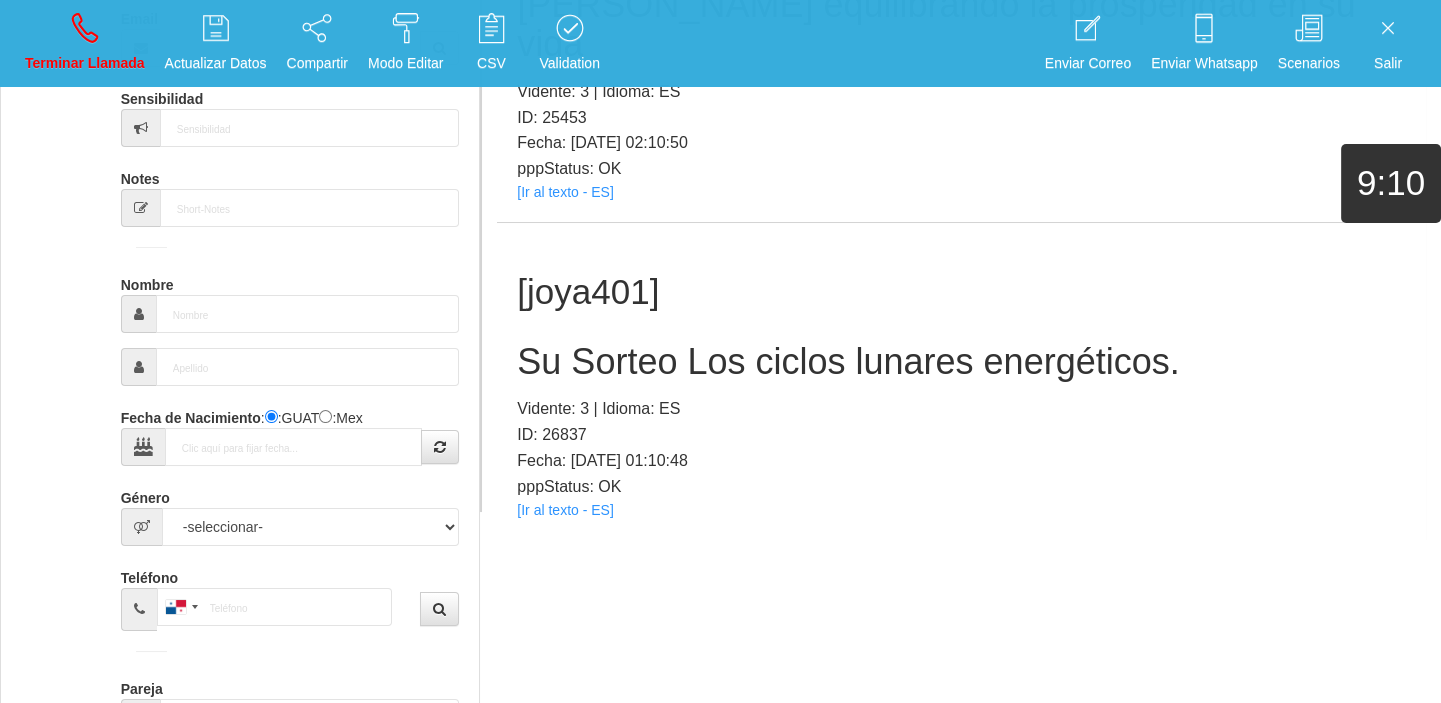 scroll, scrollTop: 0, scrollLeft: 0, axis: both 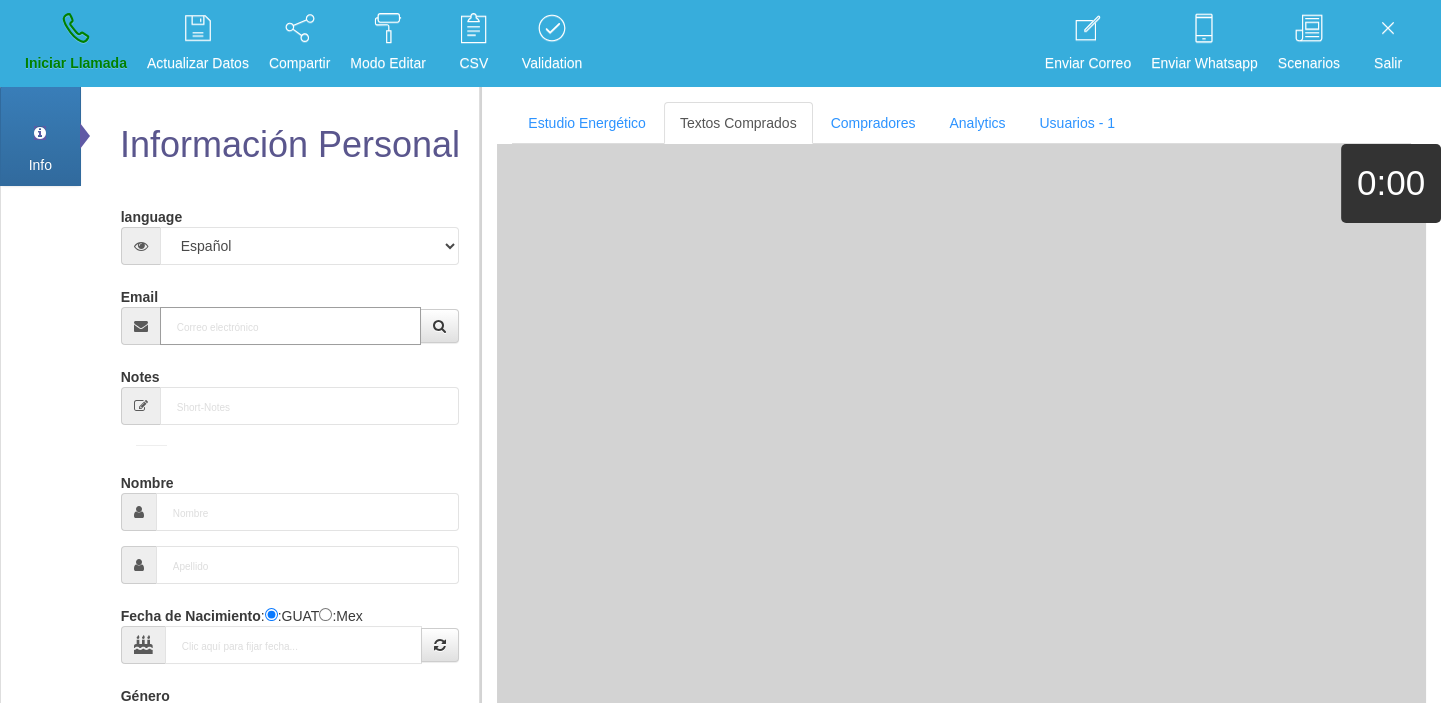 click on "Email" at bounding box center (291, 326) 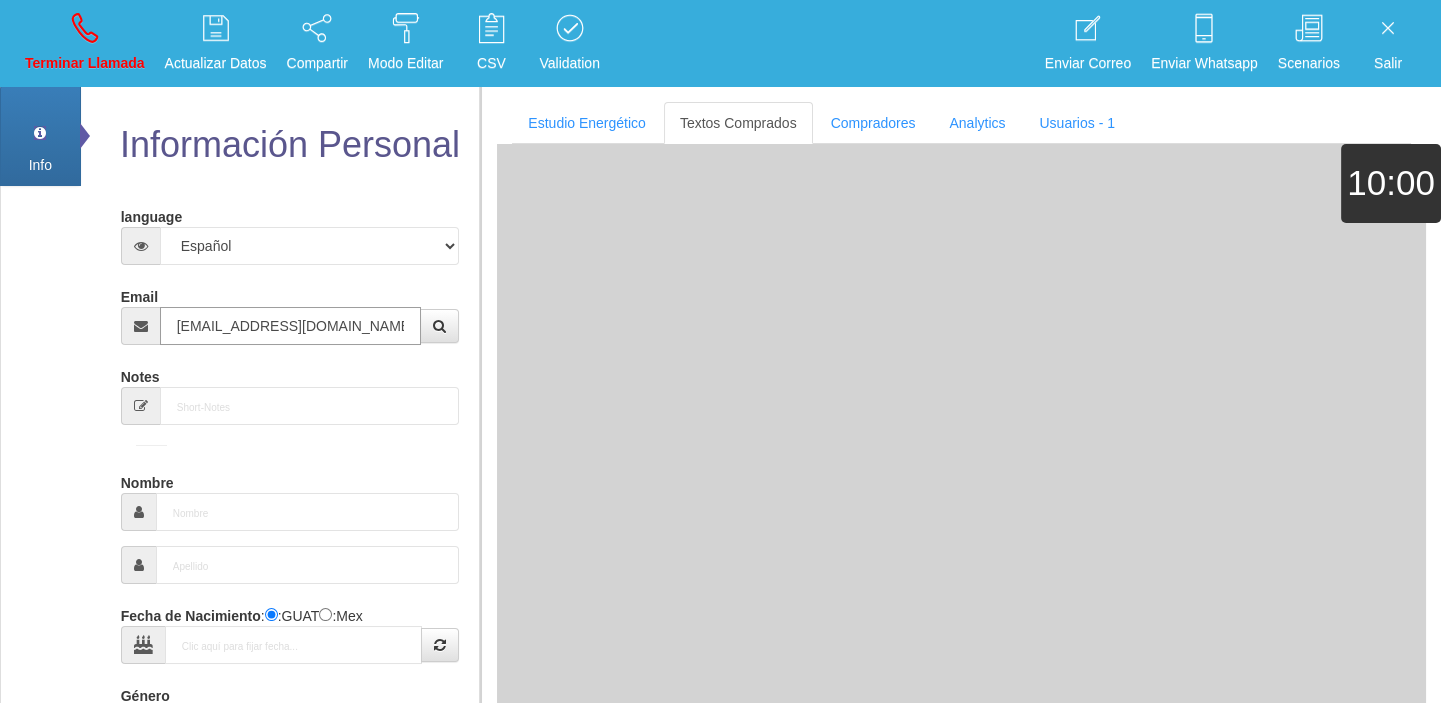 type on "14 Abr 1947" 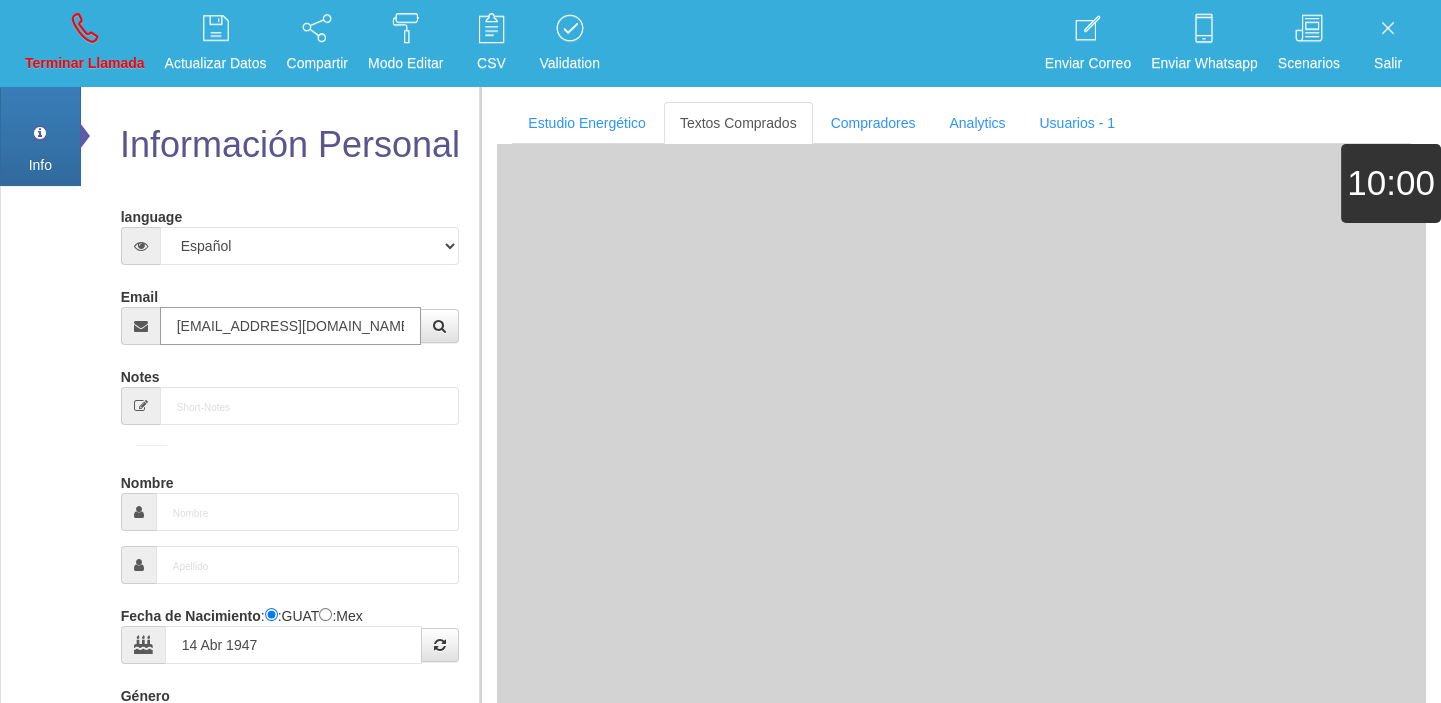 type on "Excelente Comprador" 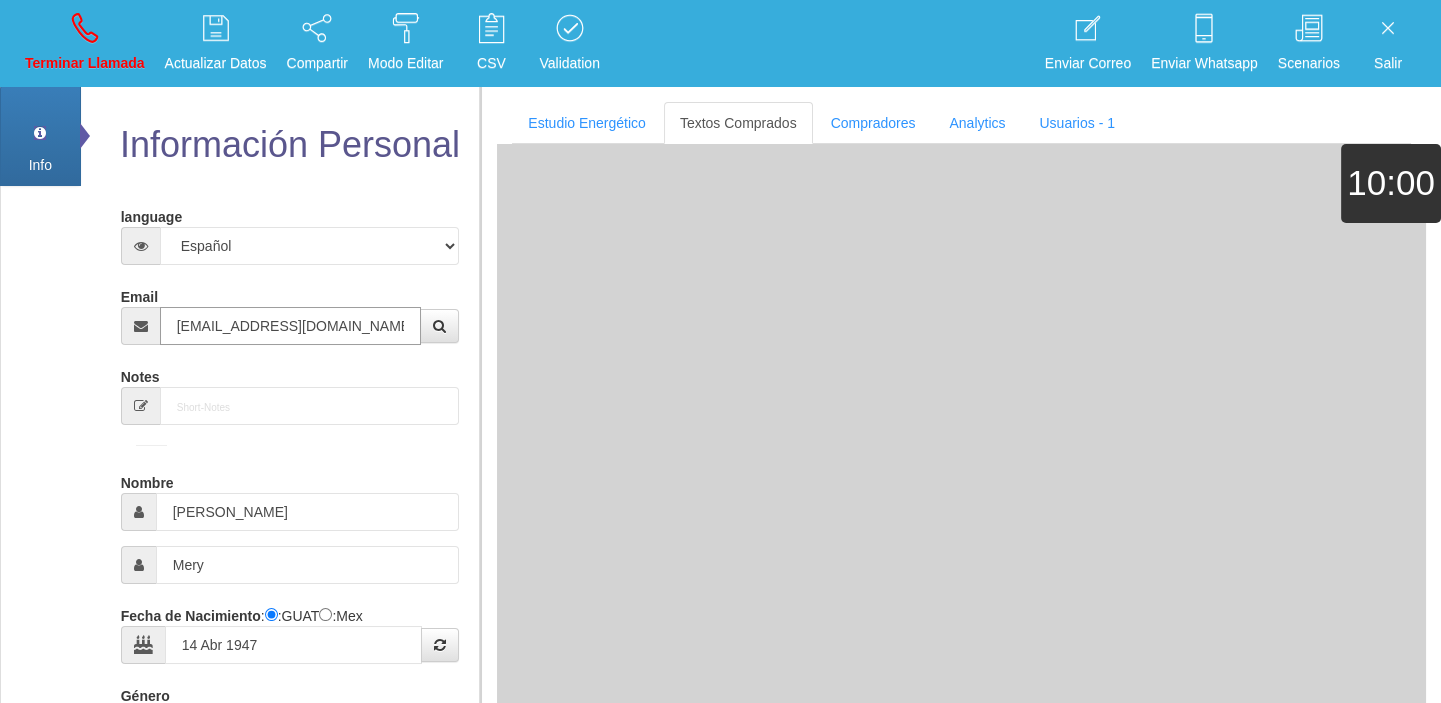 type on "[EMAIL_ADDRESS][DOMAIN_NAME]" 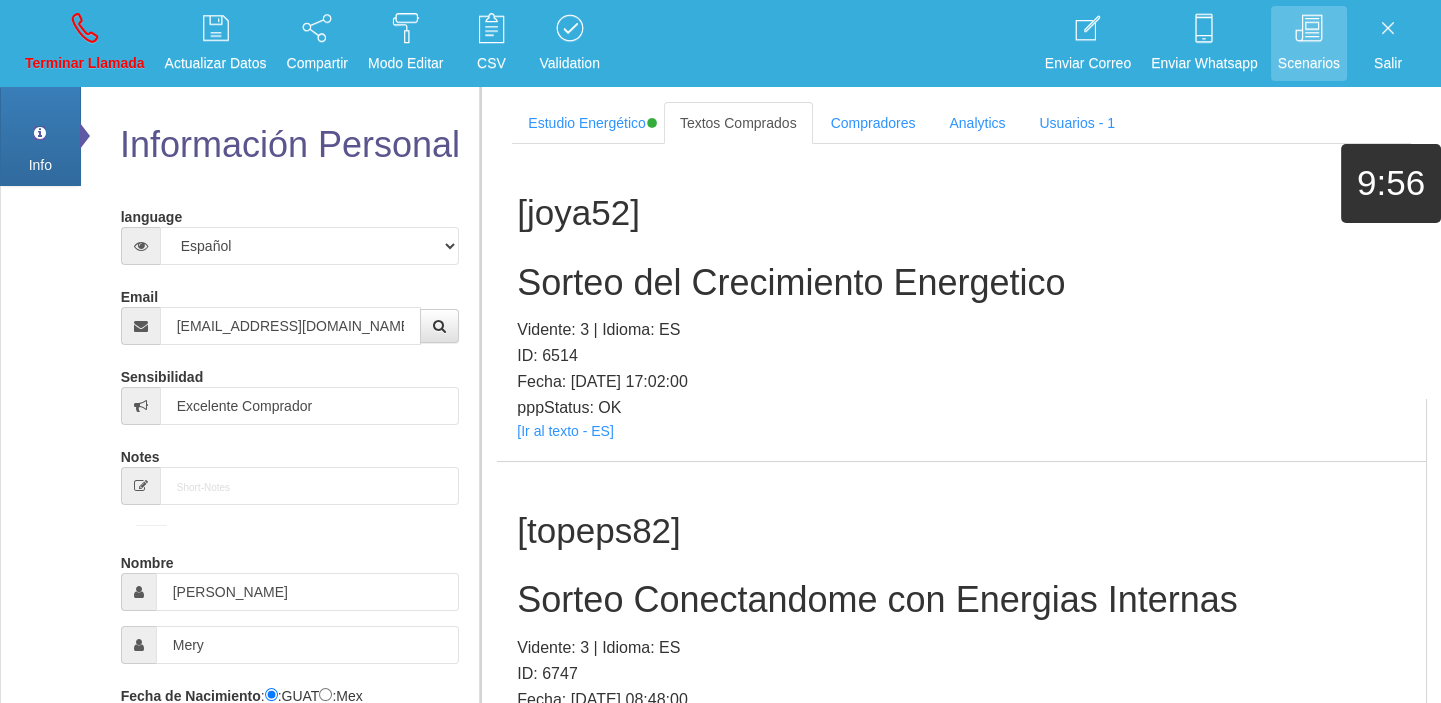 scroll, scrollTop: 5045, scrollLeft: 0, axis: vertical 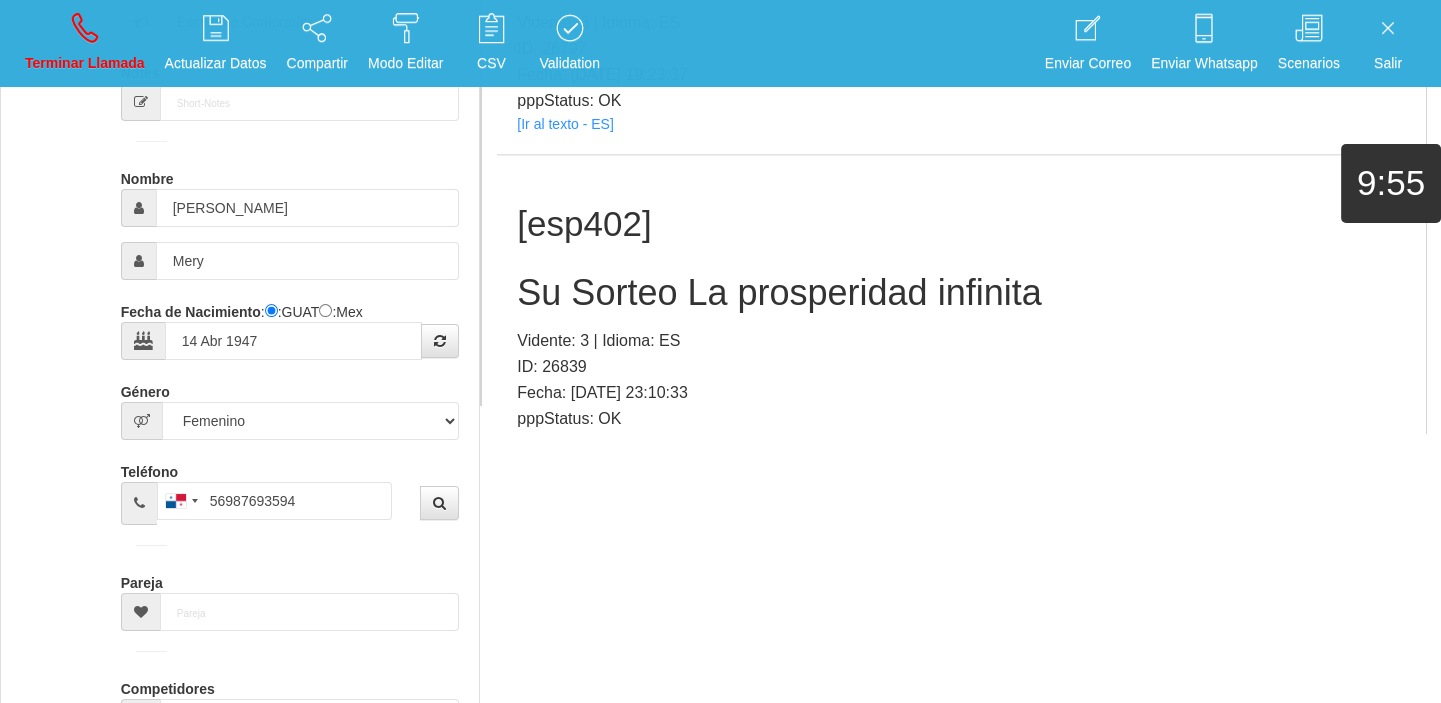 click on "[Ir al texto - ES]" at bounding box center (565, 441) 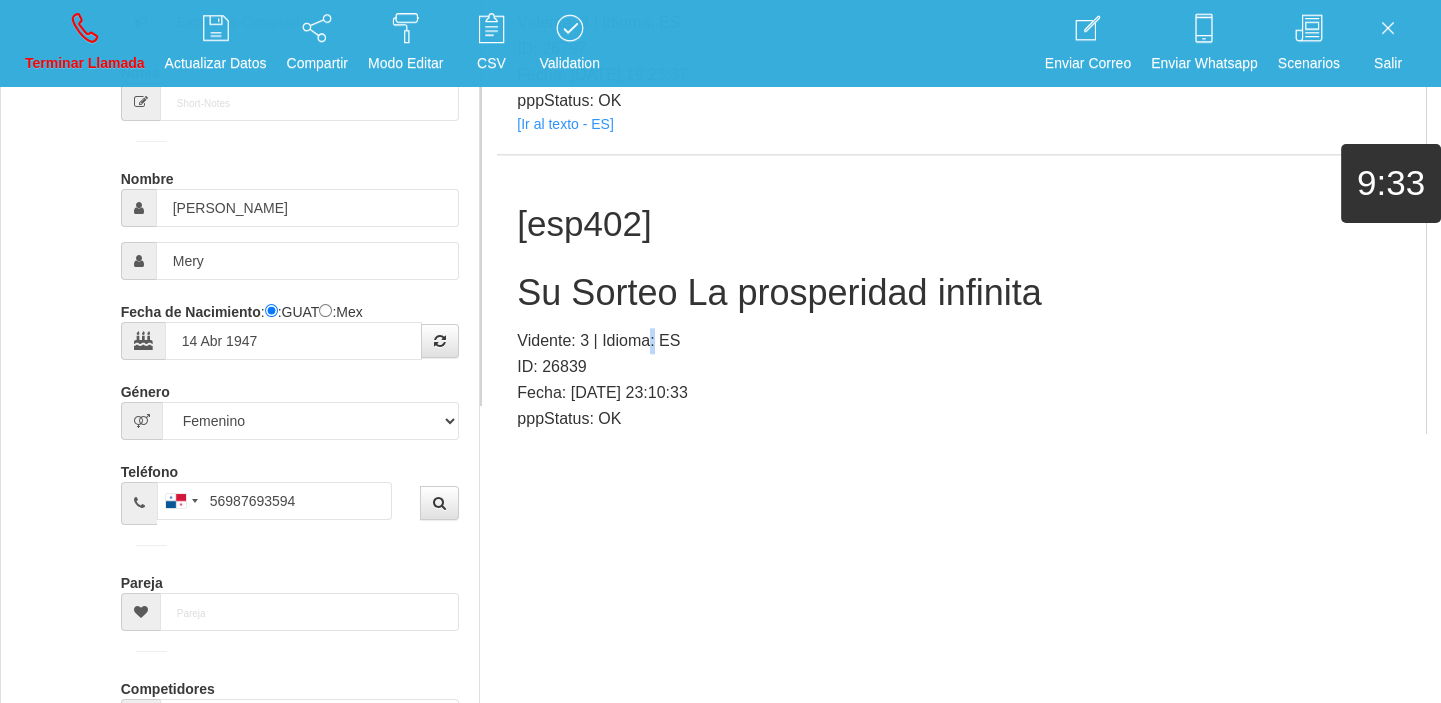 drag, startPoint x: 650, startPoint y: 305, endPoint x: 625, endPoint y: 257, distance: 54.120235 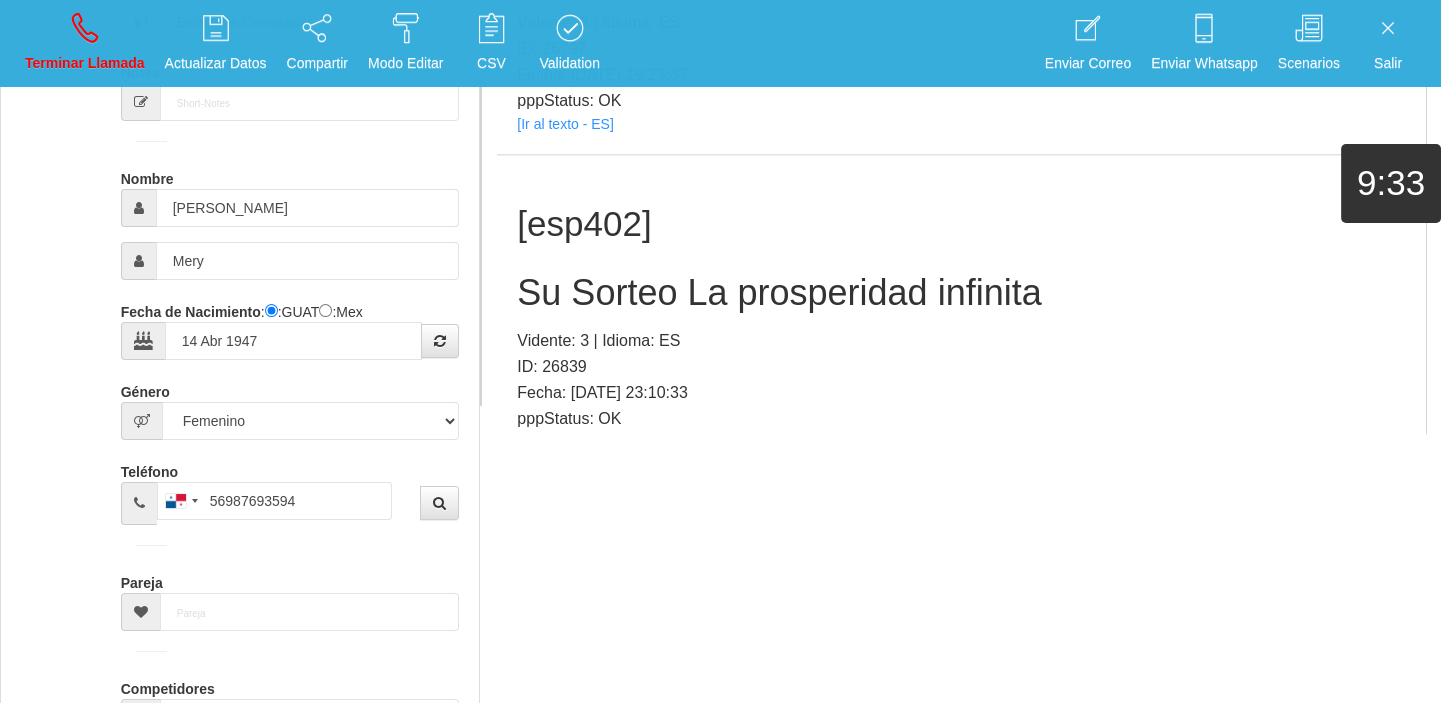 click on "Su Sorteo La prosperidad infinita" at bounding box center (961, 293) 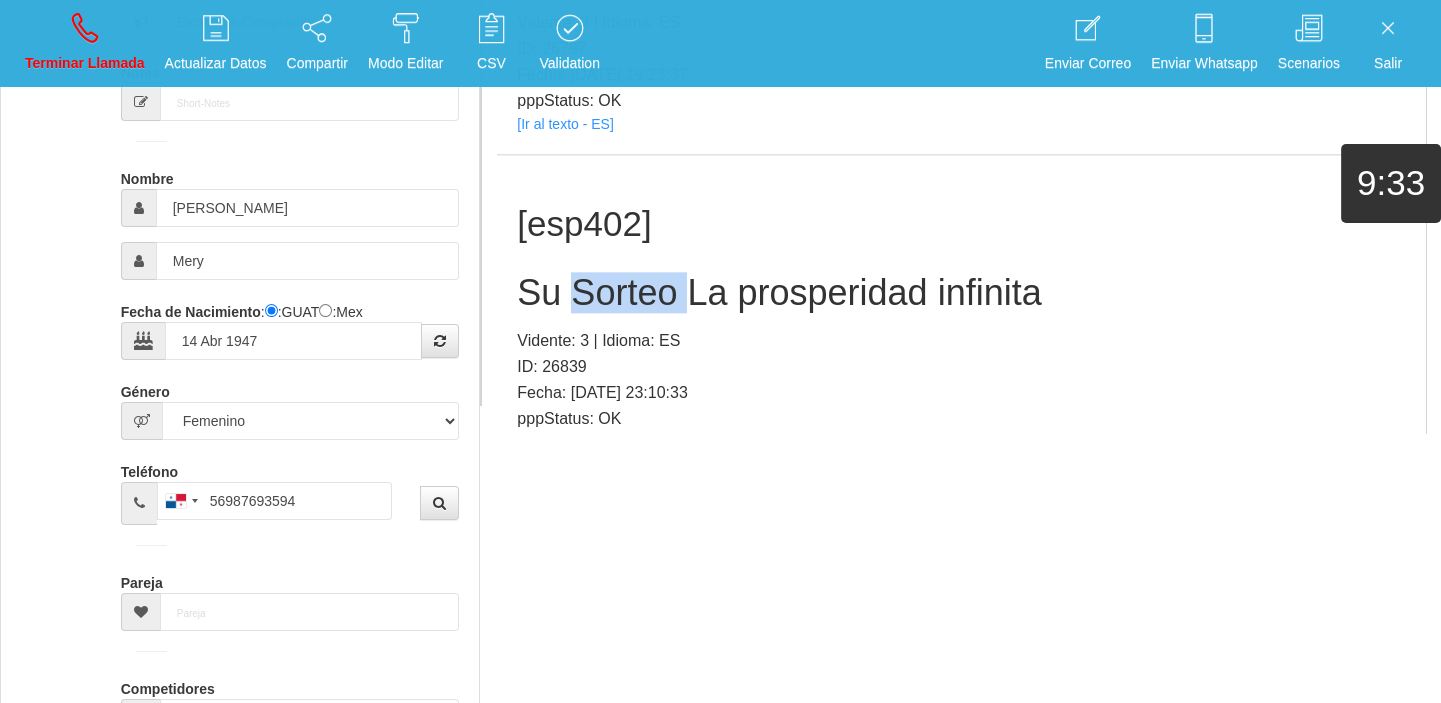 click on "Su Sorteo La prosperidad infinita" at bounding box center (961, 293) 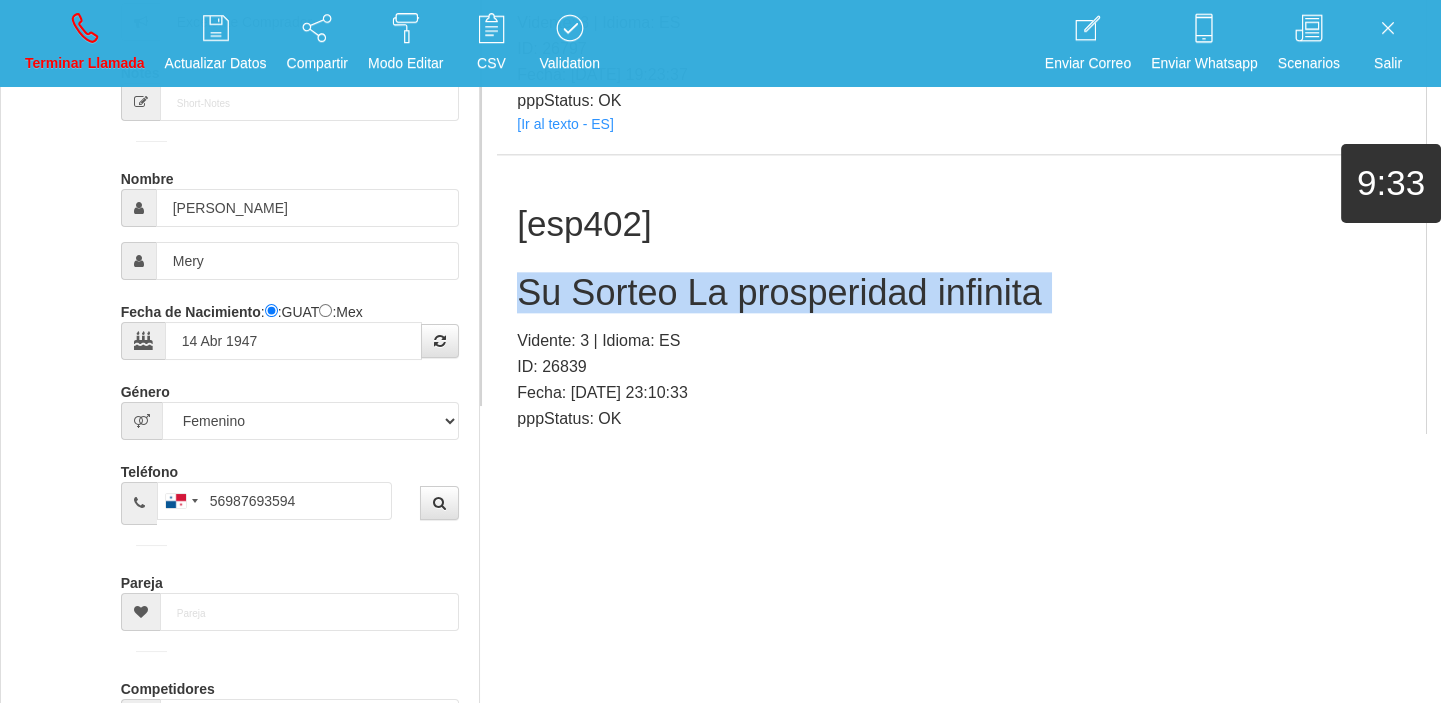 click on "Su Sorteo La prosperidad infinita" at bounding box center (961, 293) 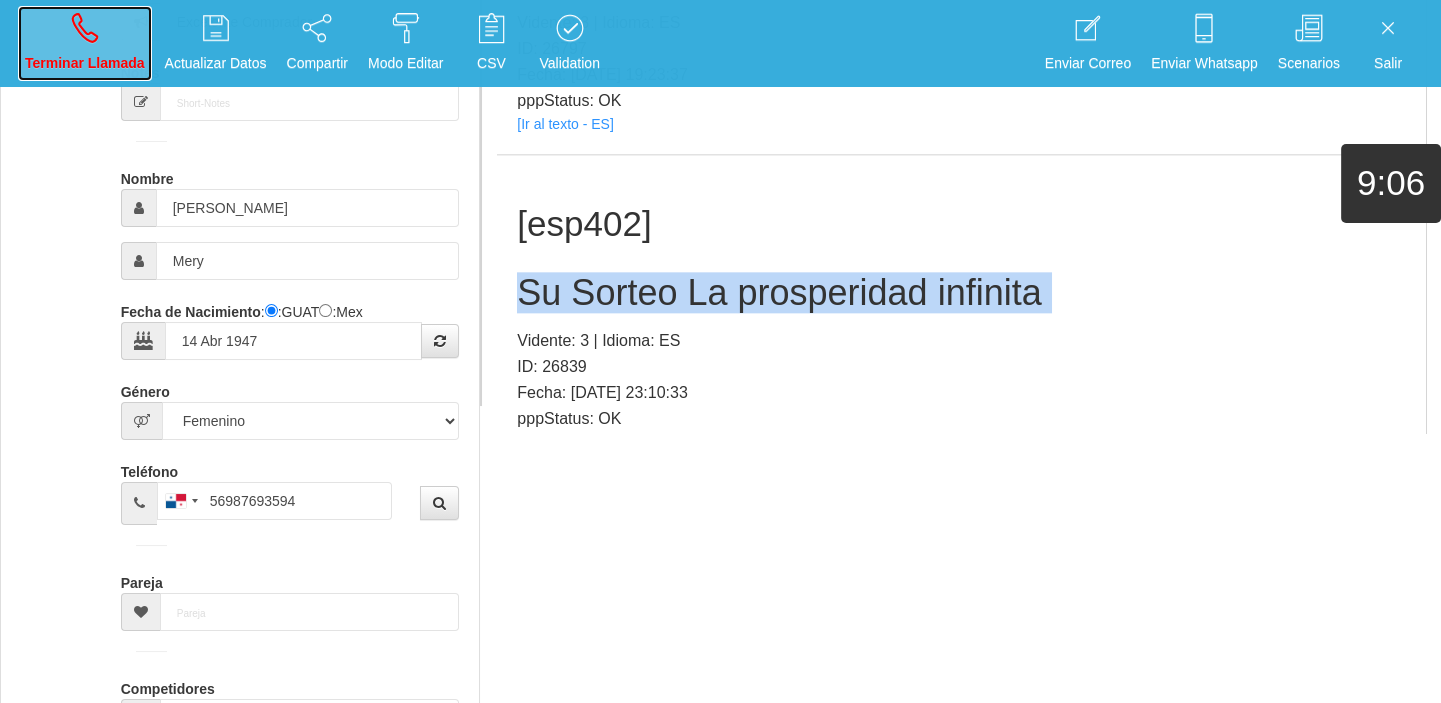 drag, startPoint x: 43, startPoint y: 12, endPoint x: 779, endPoint y: 113, distance: 742.8977 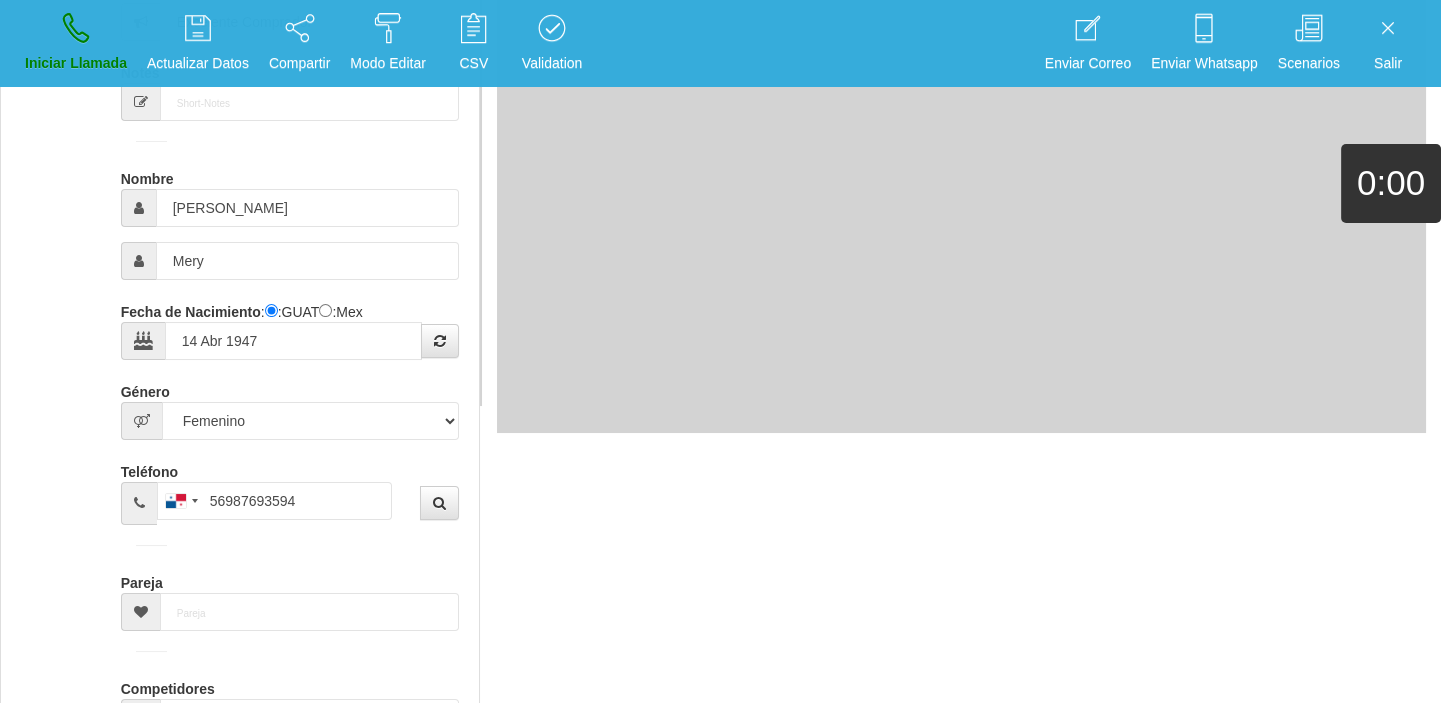 type 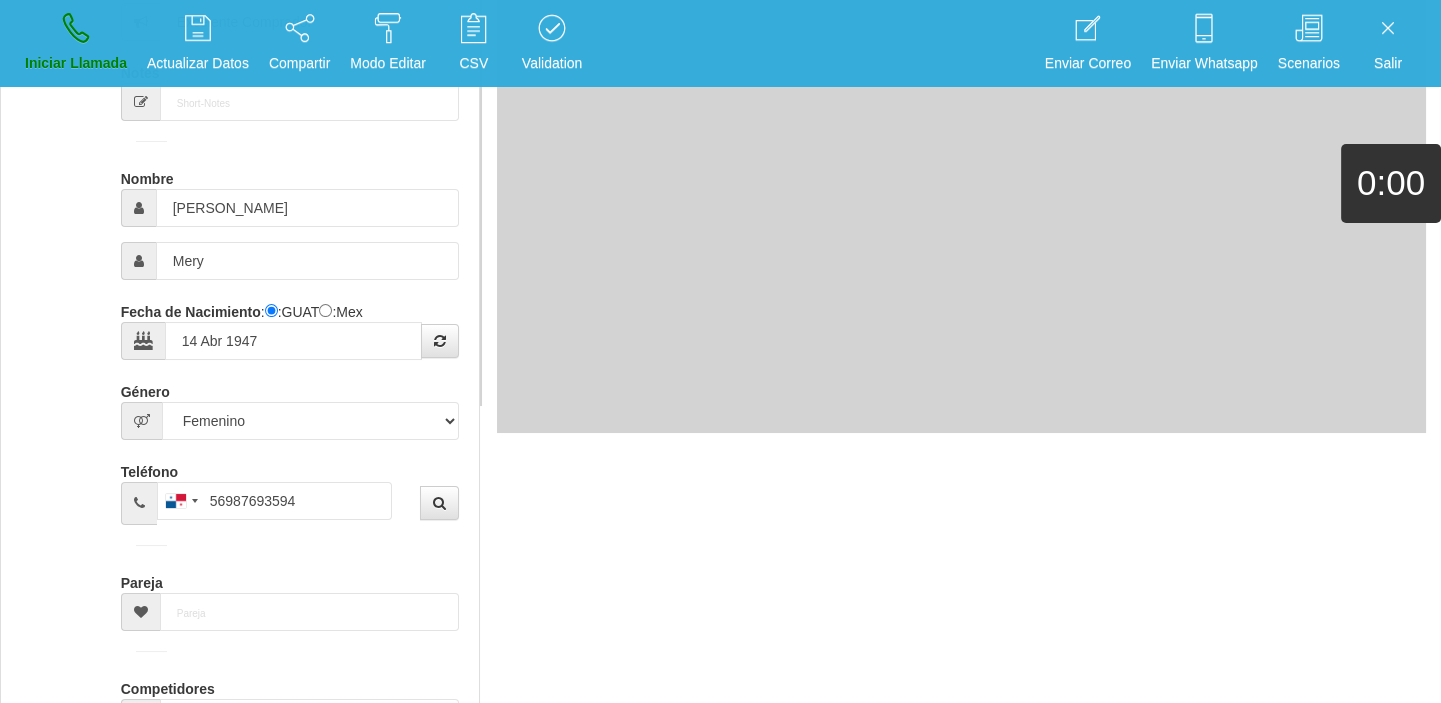 type 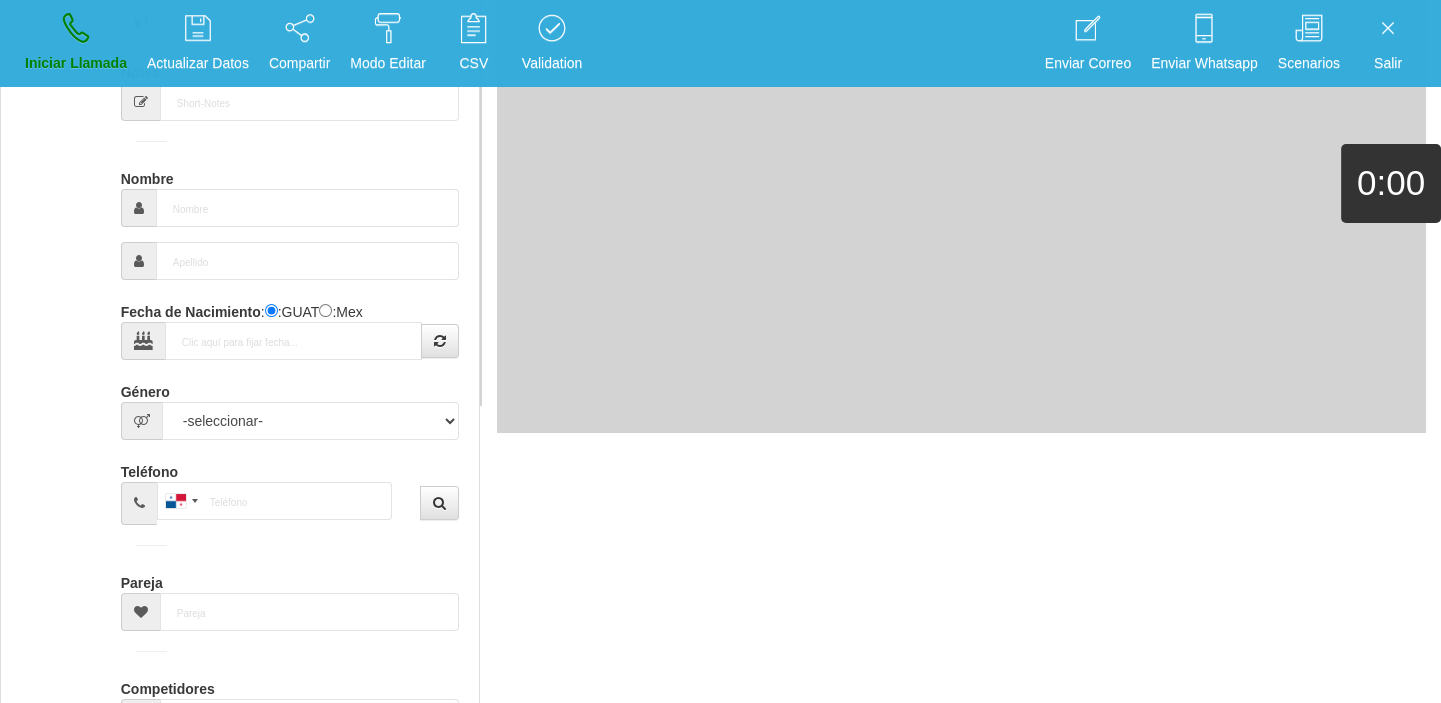 scroll, scrollTop: 0, scrollLeft: 0, axis: both 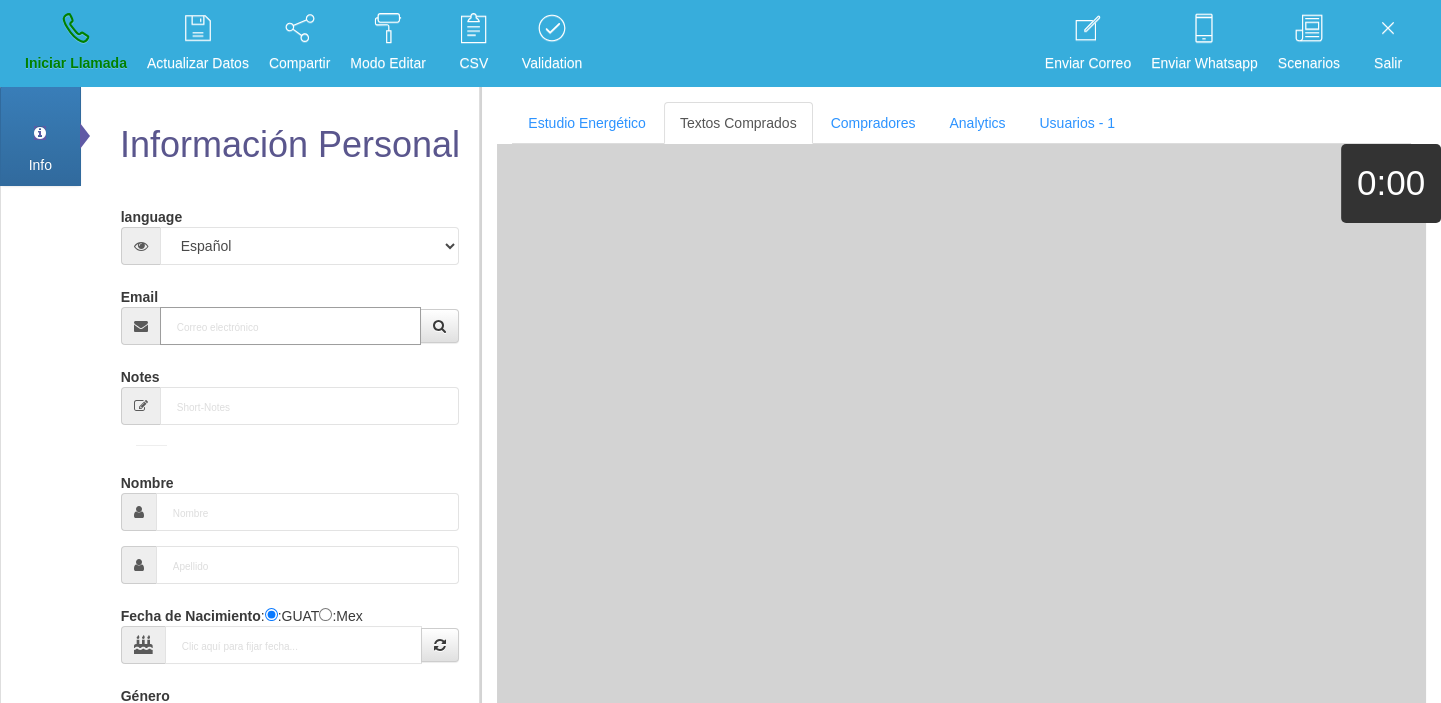 click on "Email" at bounding box center (291, 326) 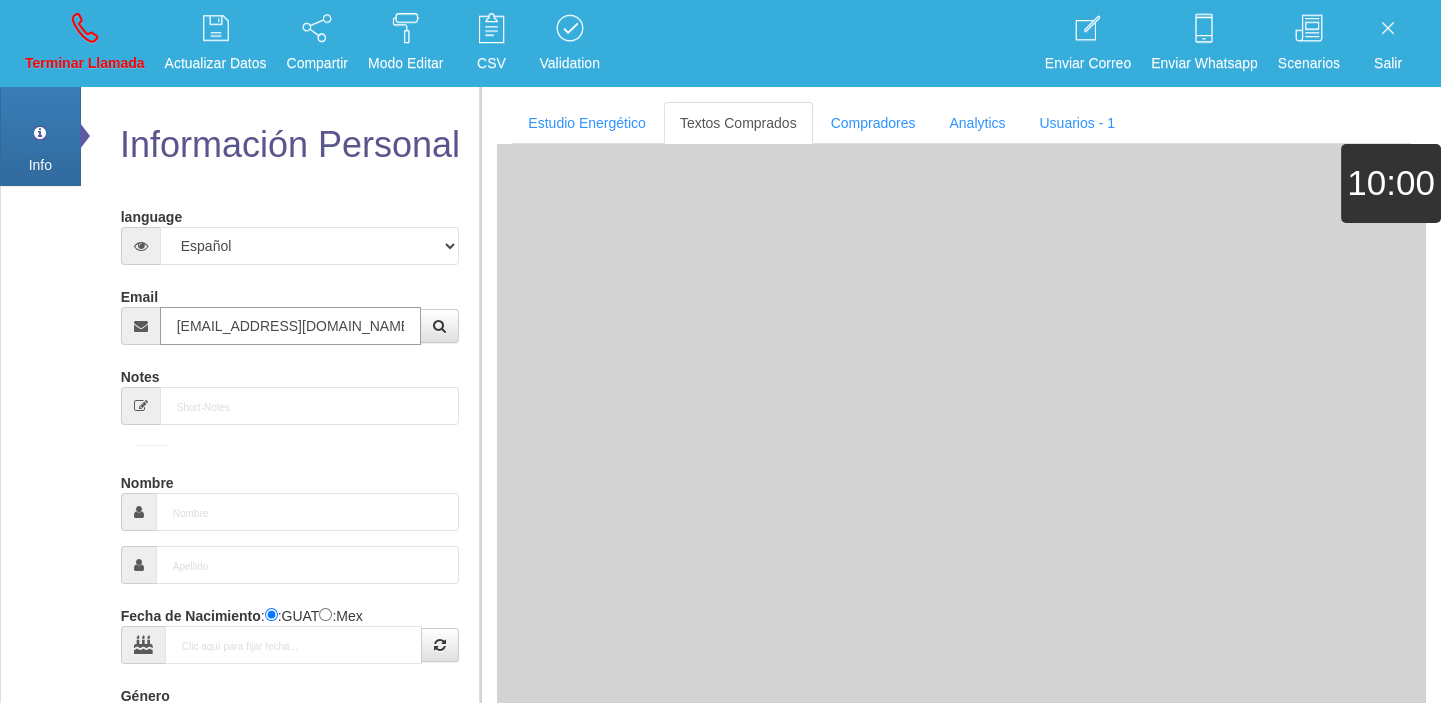 type on "2 Dic 1966" 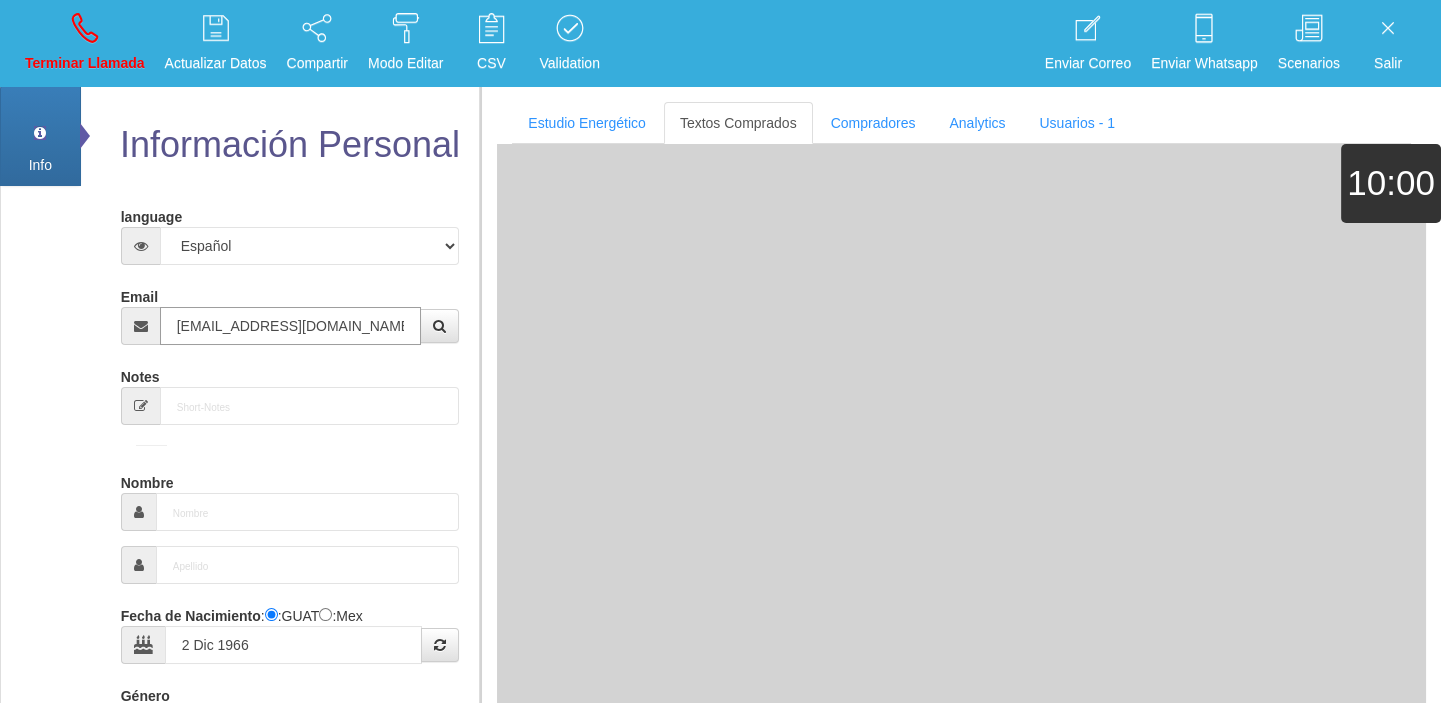 select 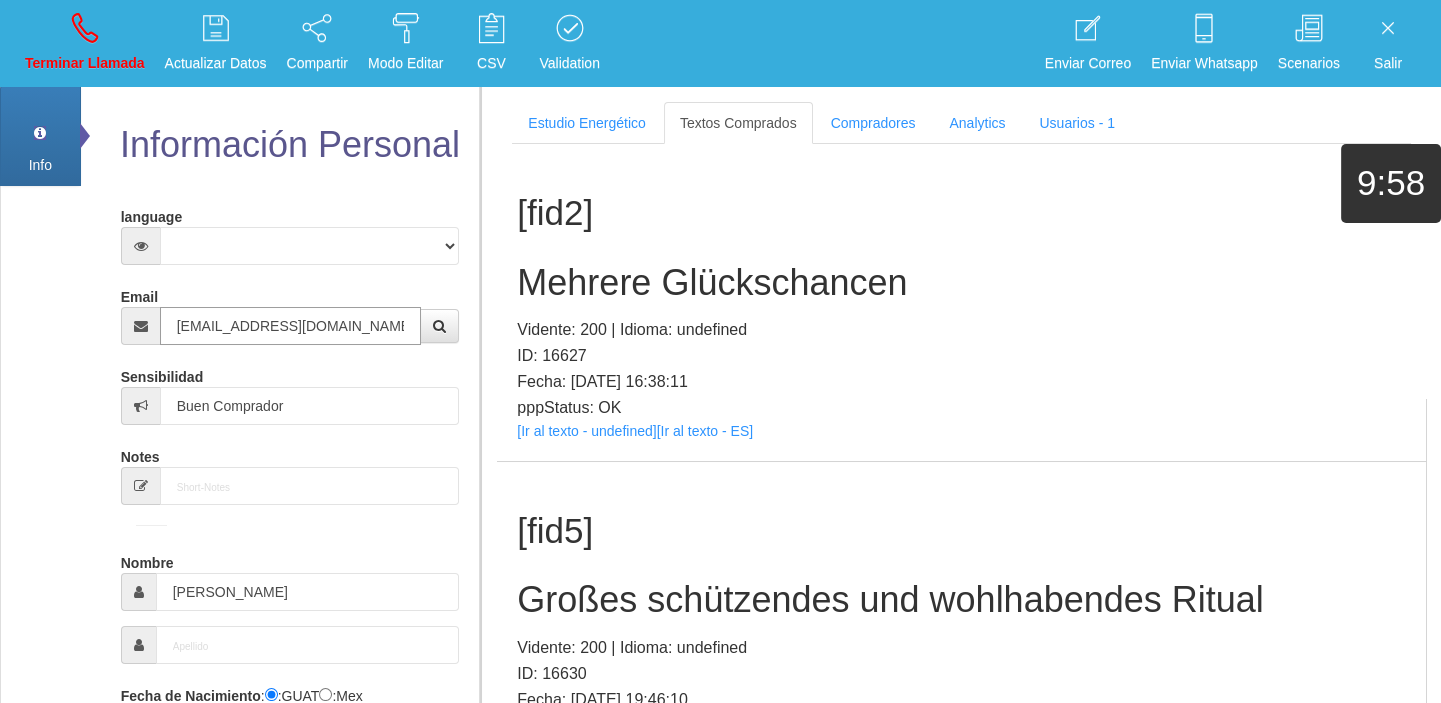 type on "[EMAIL_ADDRESS][DOMAIN_NAME]" 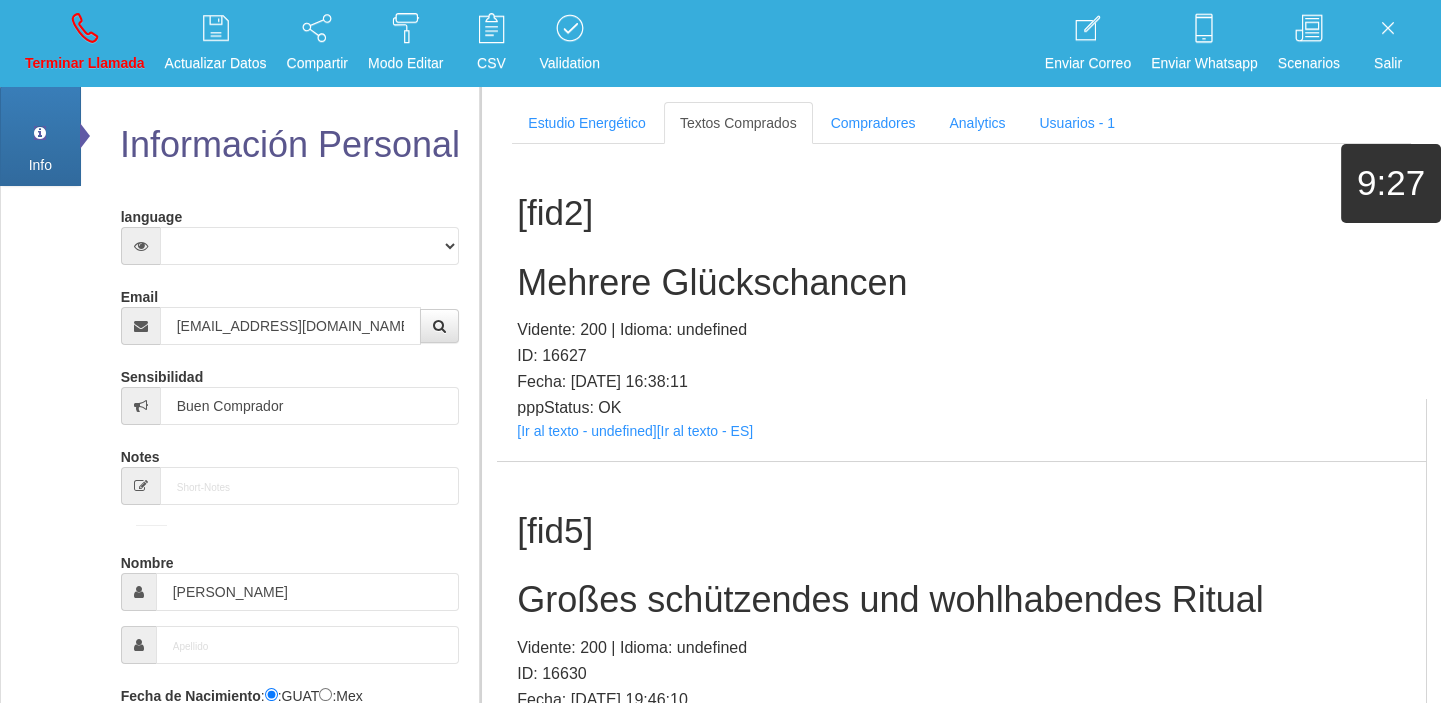 scroll, scrollTop: 1171, scrollLeft: 0, axis: vertical 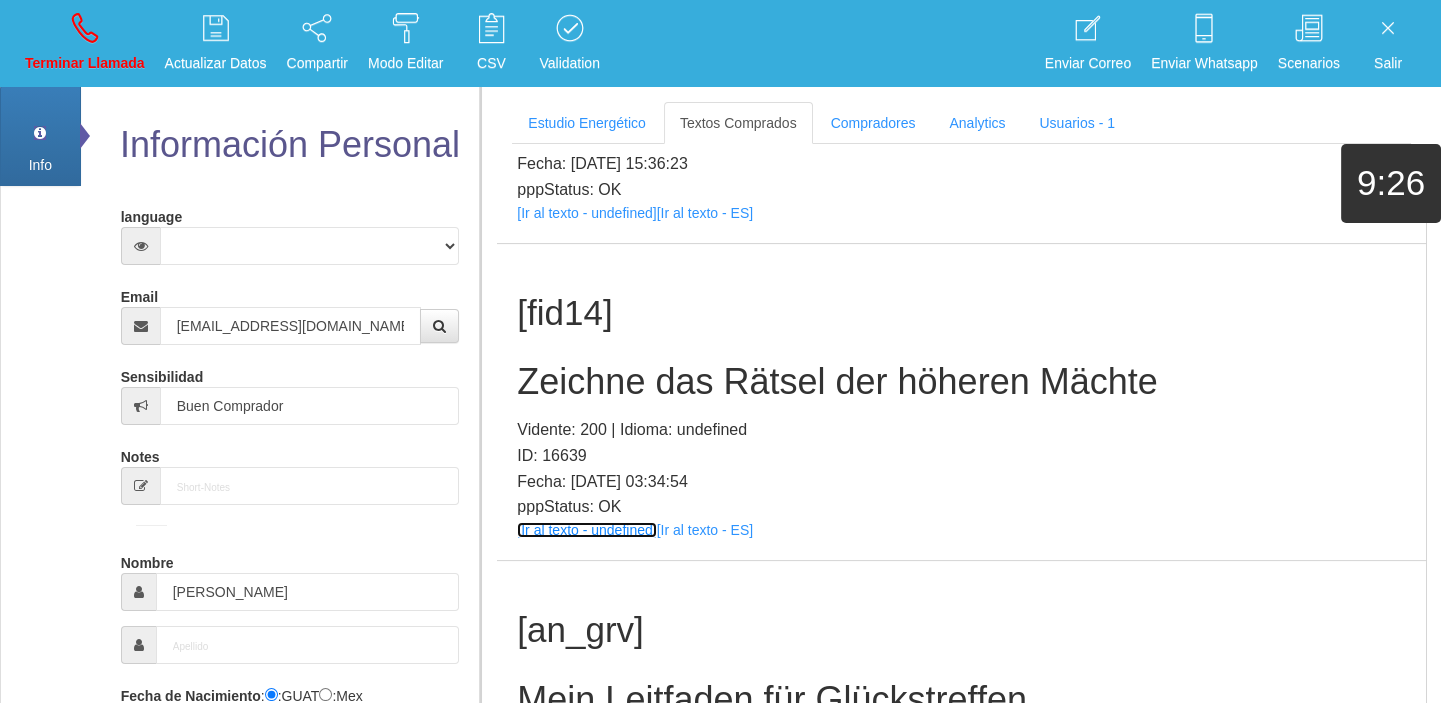 click on "[Ir al texto - undefined]" at bounding box center (586, 530) 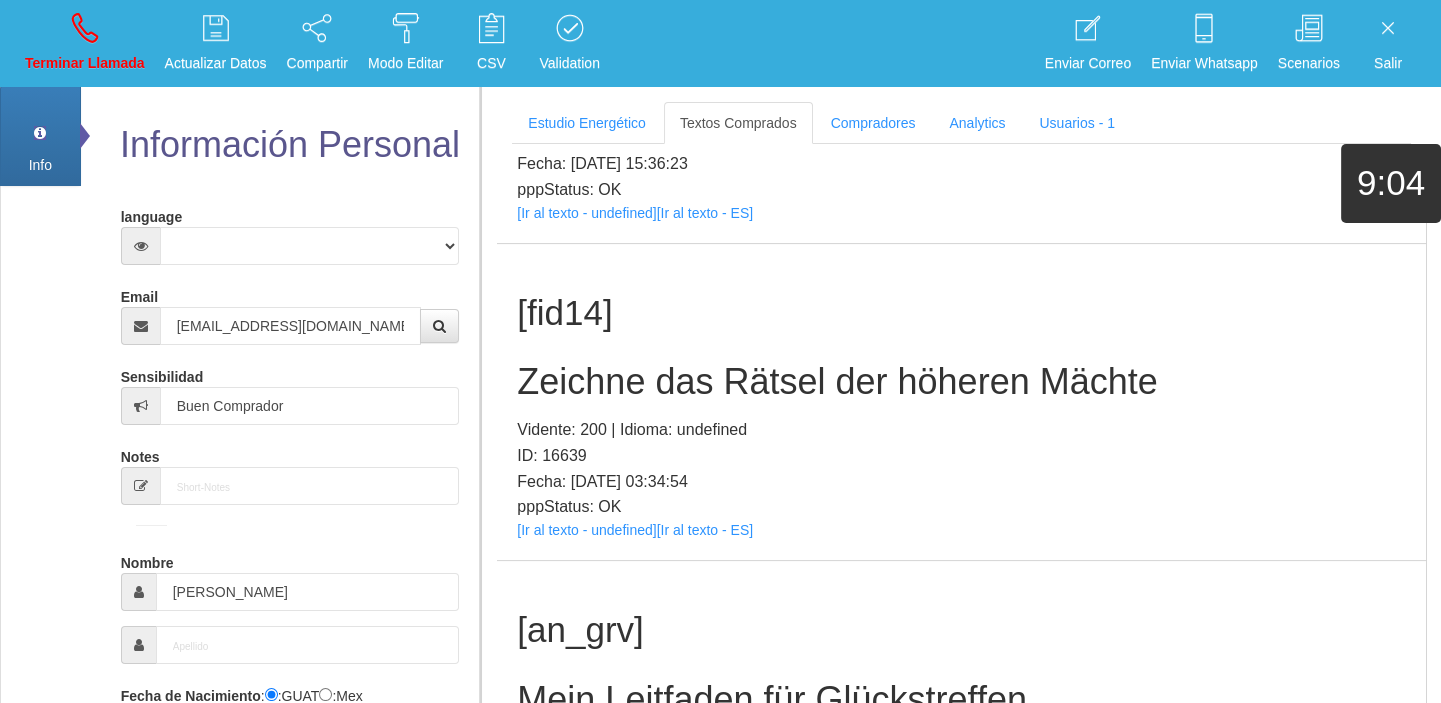 click on "Zeichne das Rätsel der höheren Mächte" at bounding box center (961, 382) 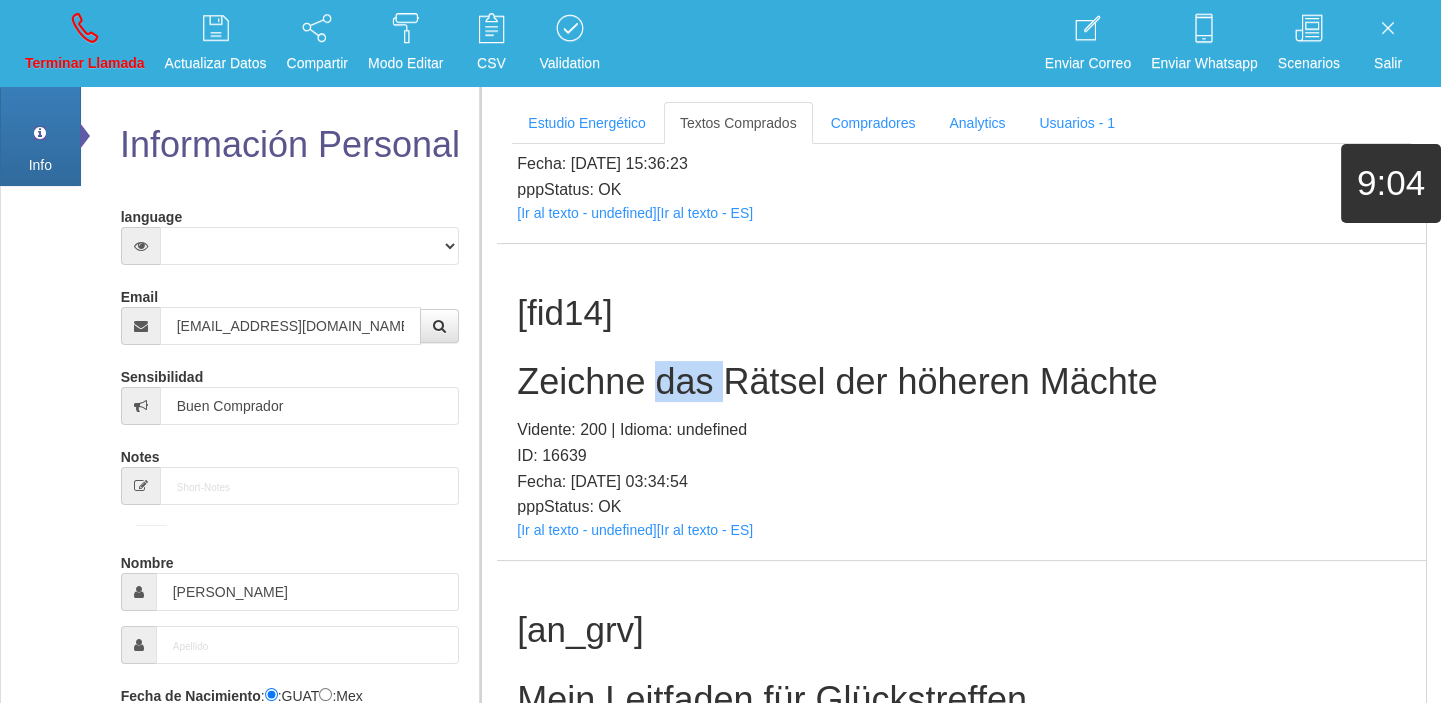 click on "Zeichne das Rätsel der höheren Mächte" at bounding box center [961, 382] 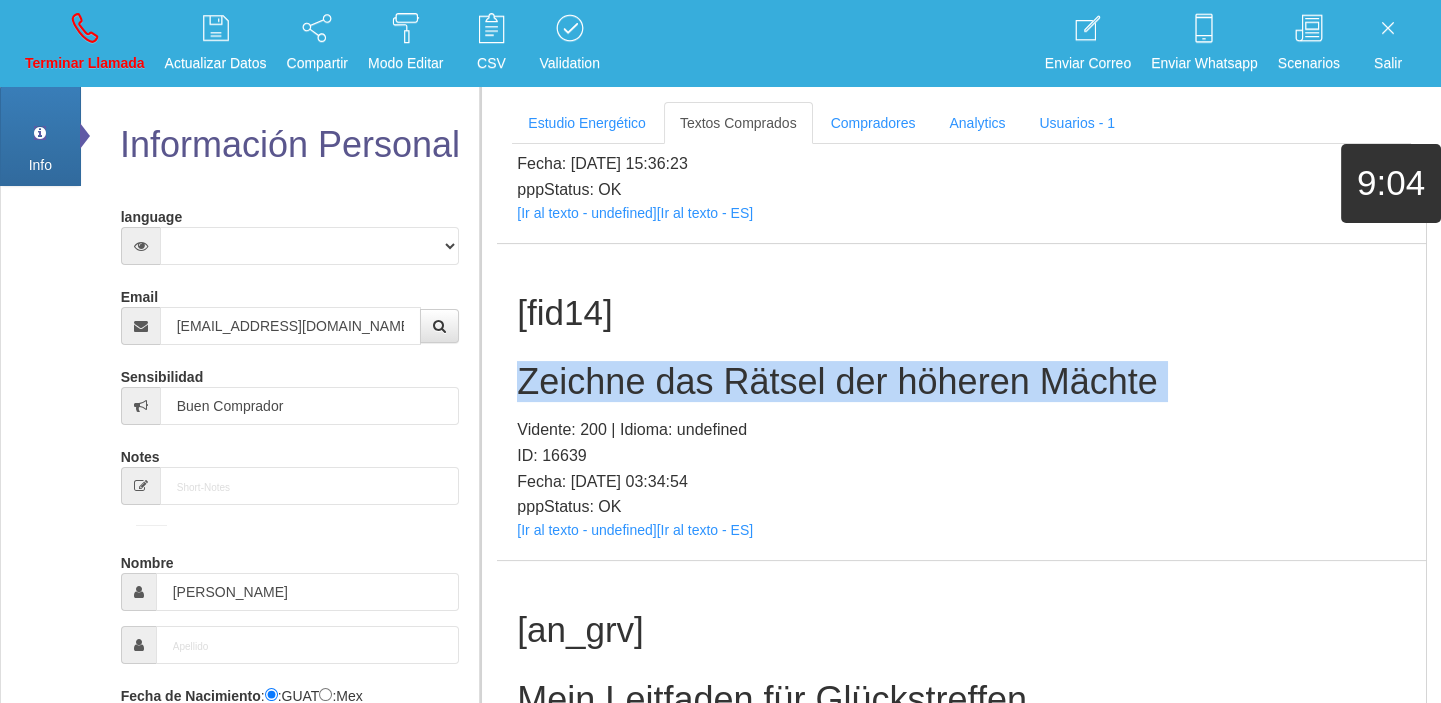 click on "Zeichne das Rätsel der höheren Mächte" at bounding box center [961, 382] 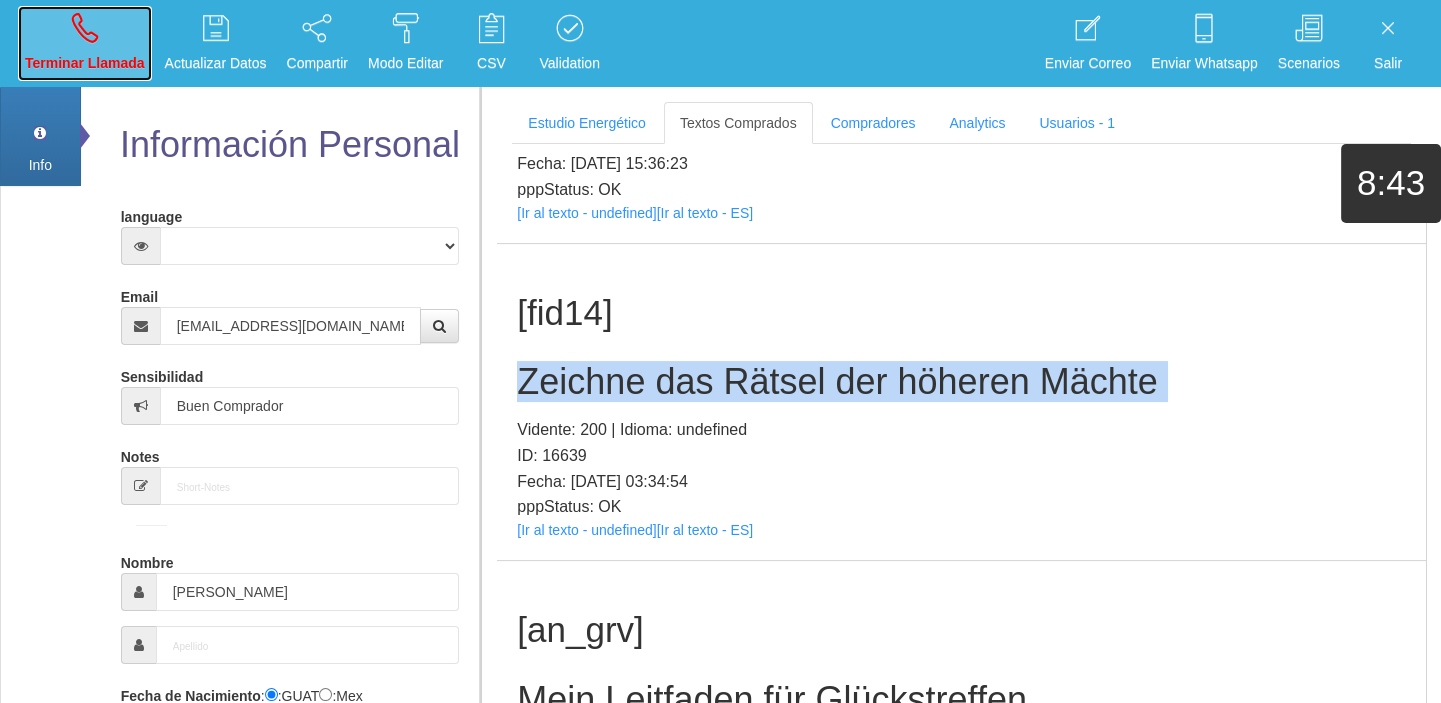 click on "Terminar Llamada" at bounding box center [85, 43] 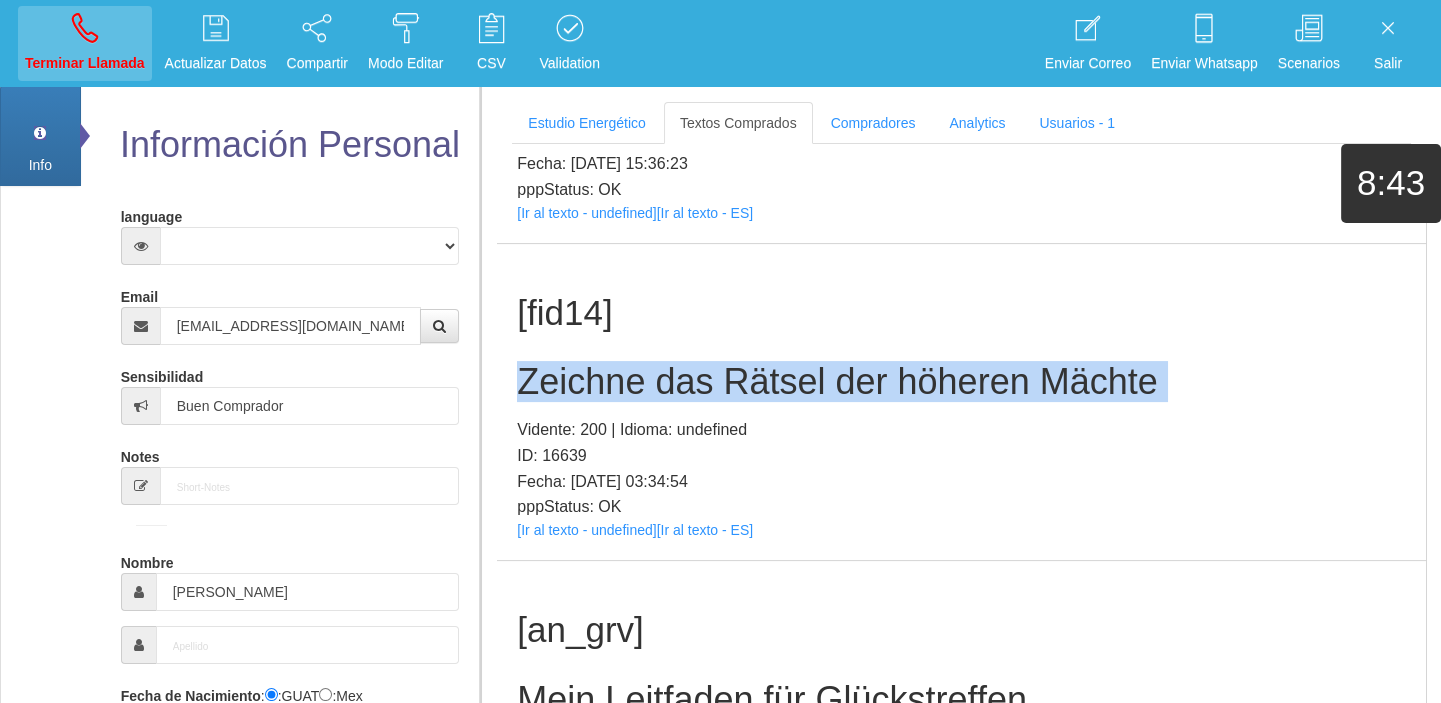 type 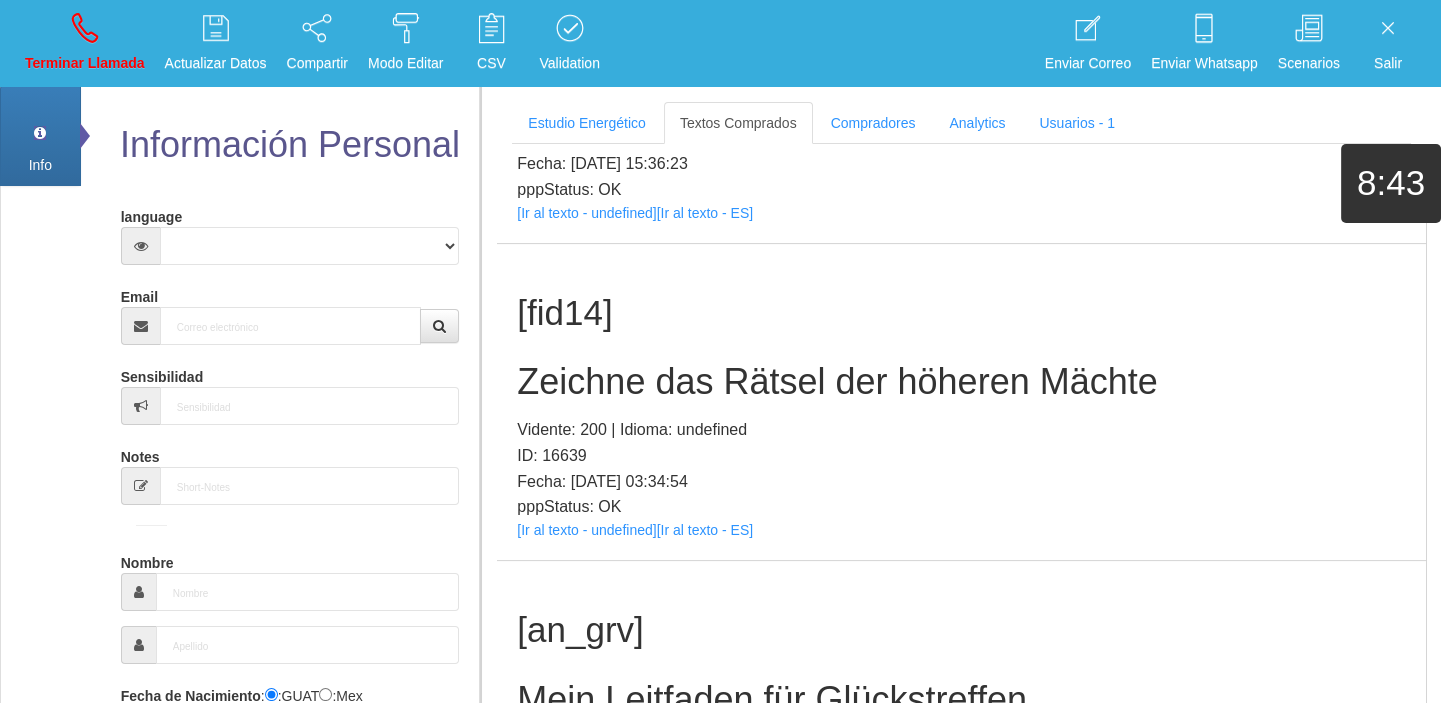 scroll, scrollTop: 0, scrollLeft: 0, axis: both 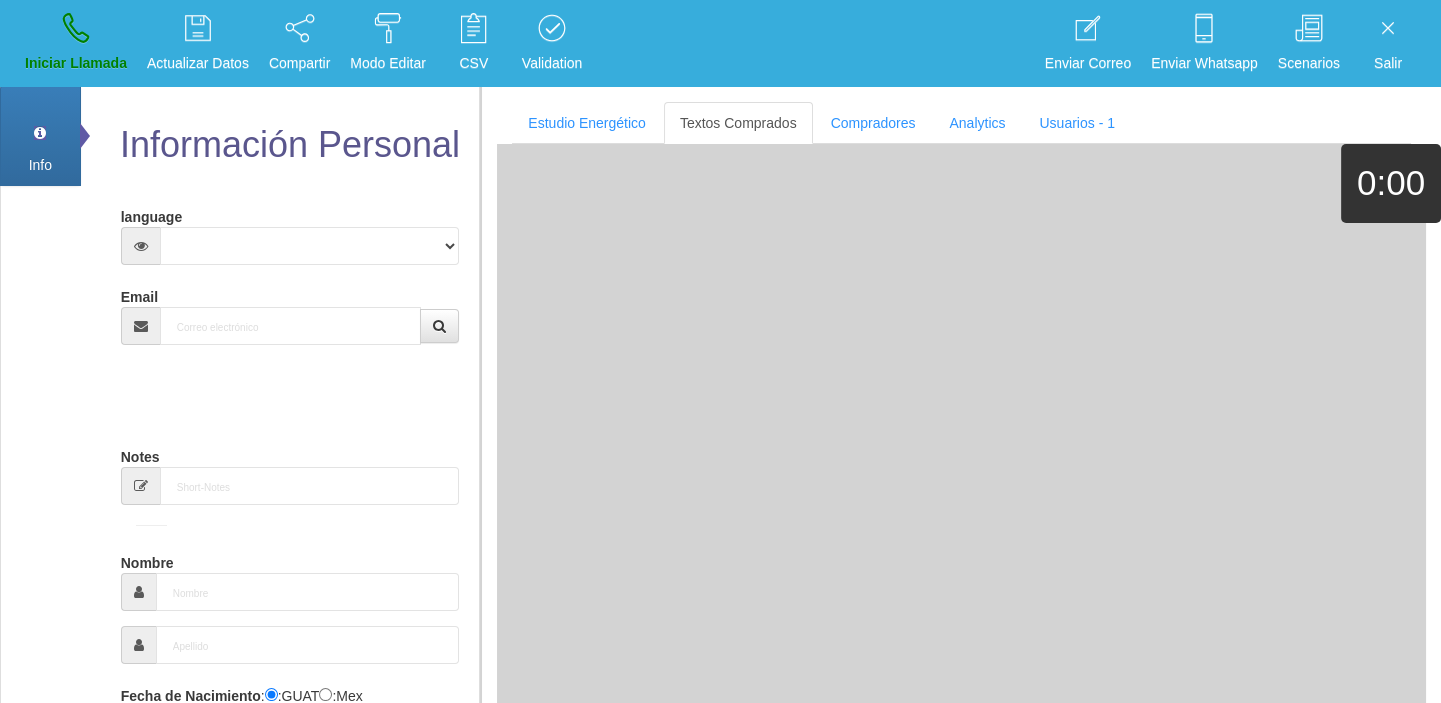 click on "Email" at bounding box center (290, 312) 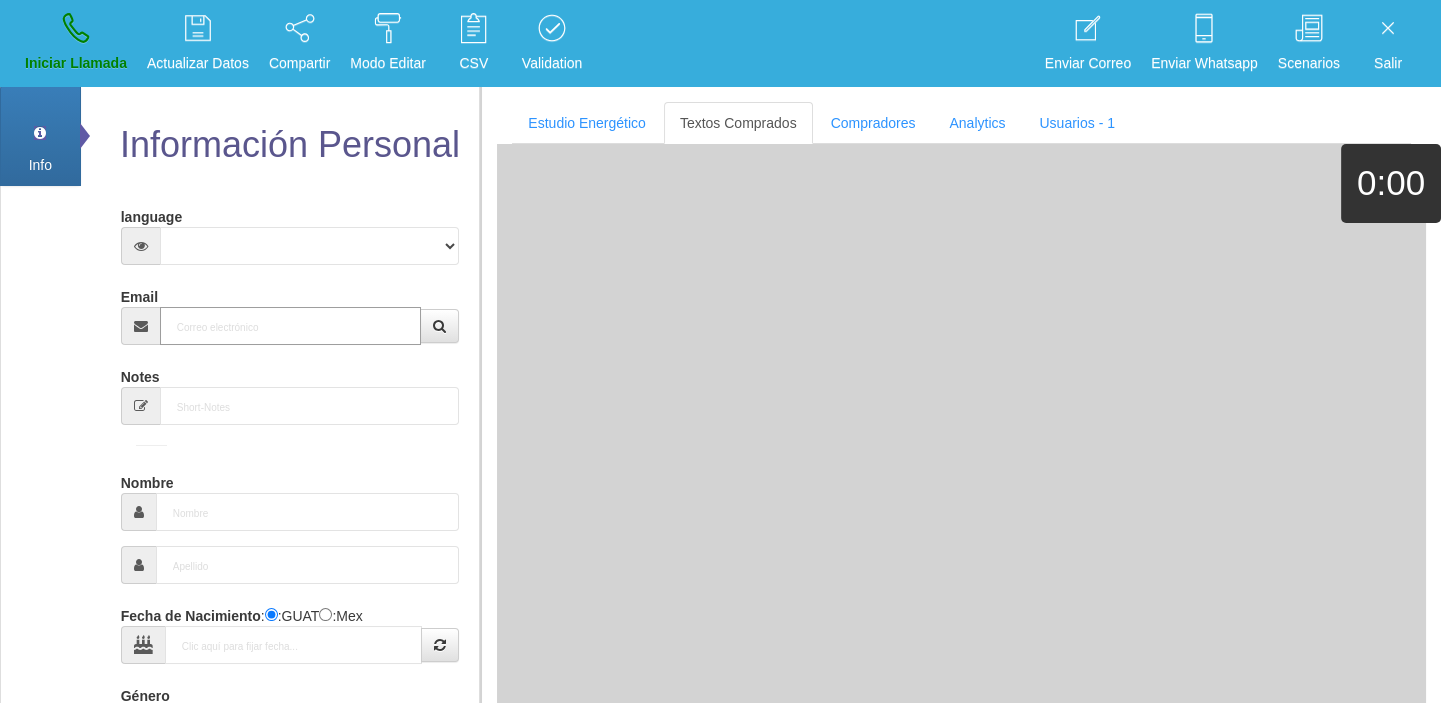 click on "Email" at bounding box center [291, 326] 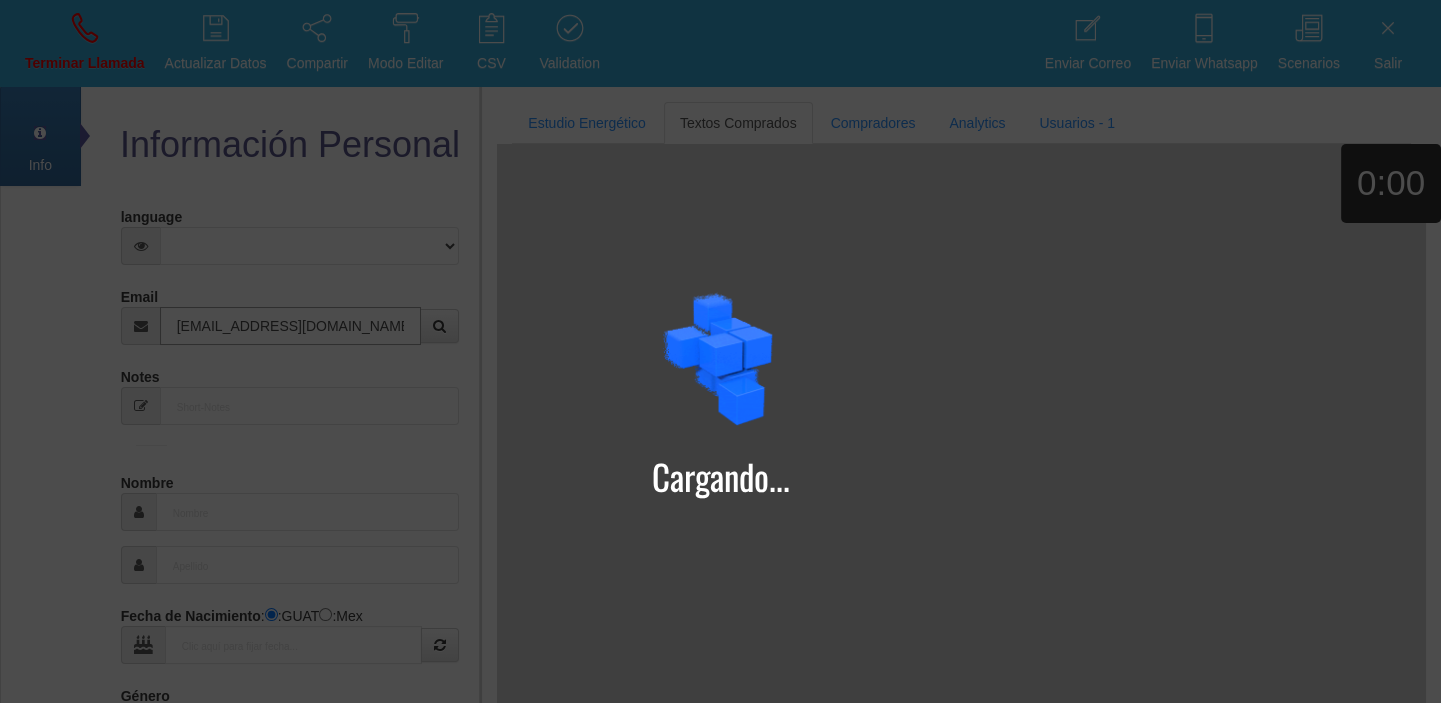 type on "[EMAIL_ADDRESS][DOMAIN_NAME]" 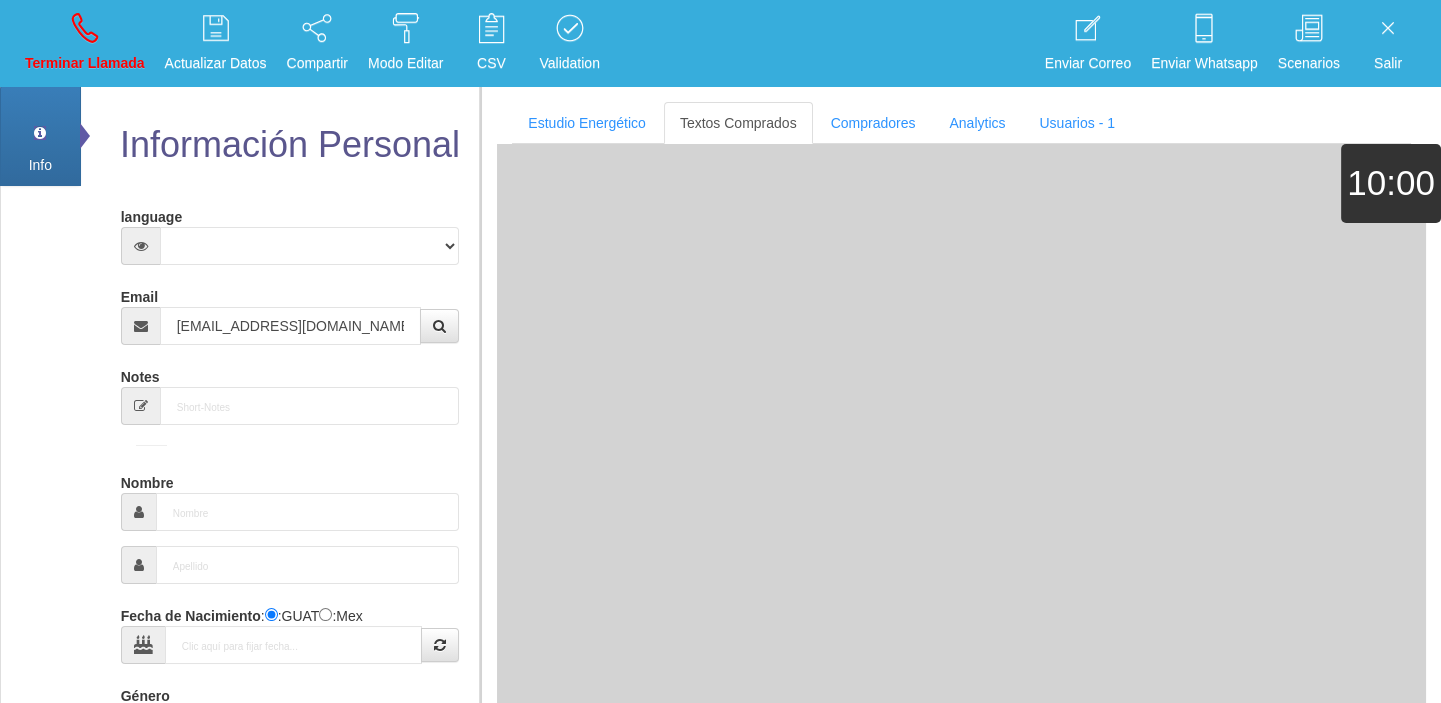 type on "23 Abr 1950" 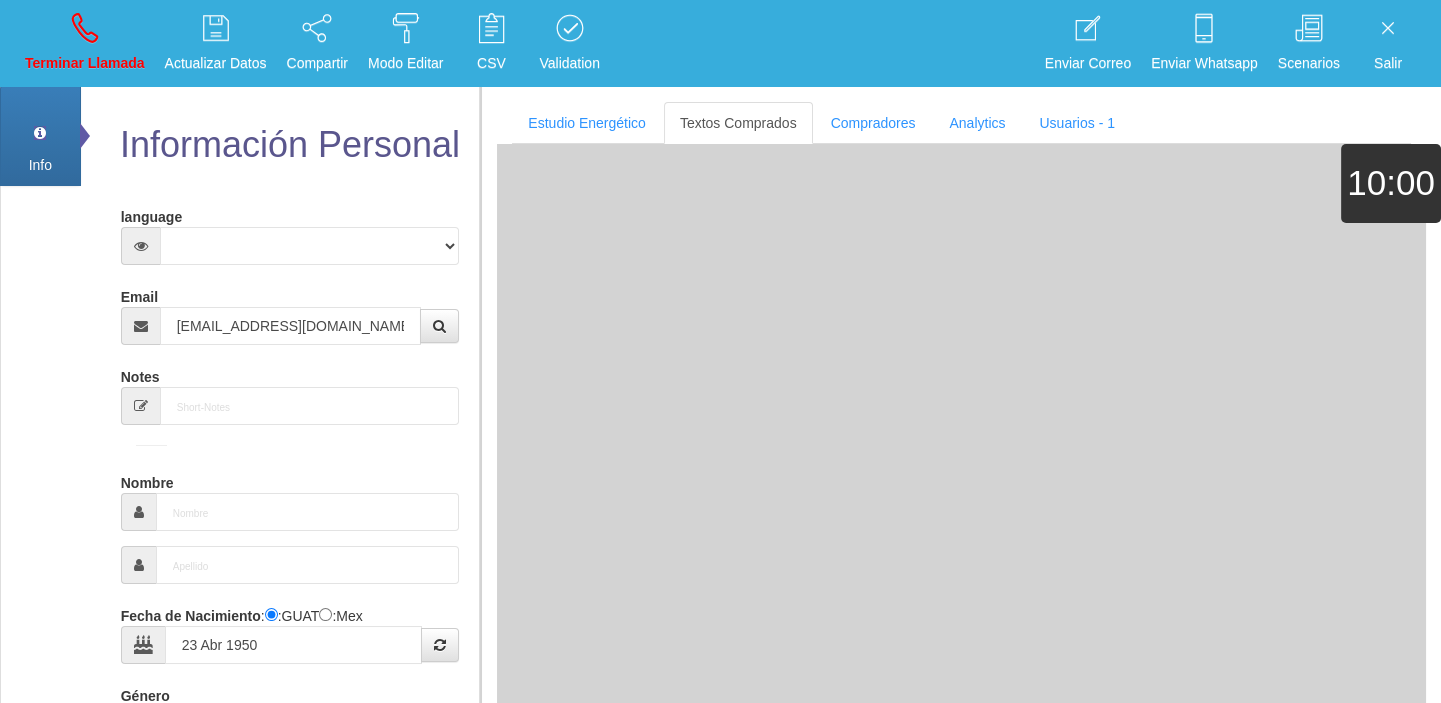 select on "4" 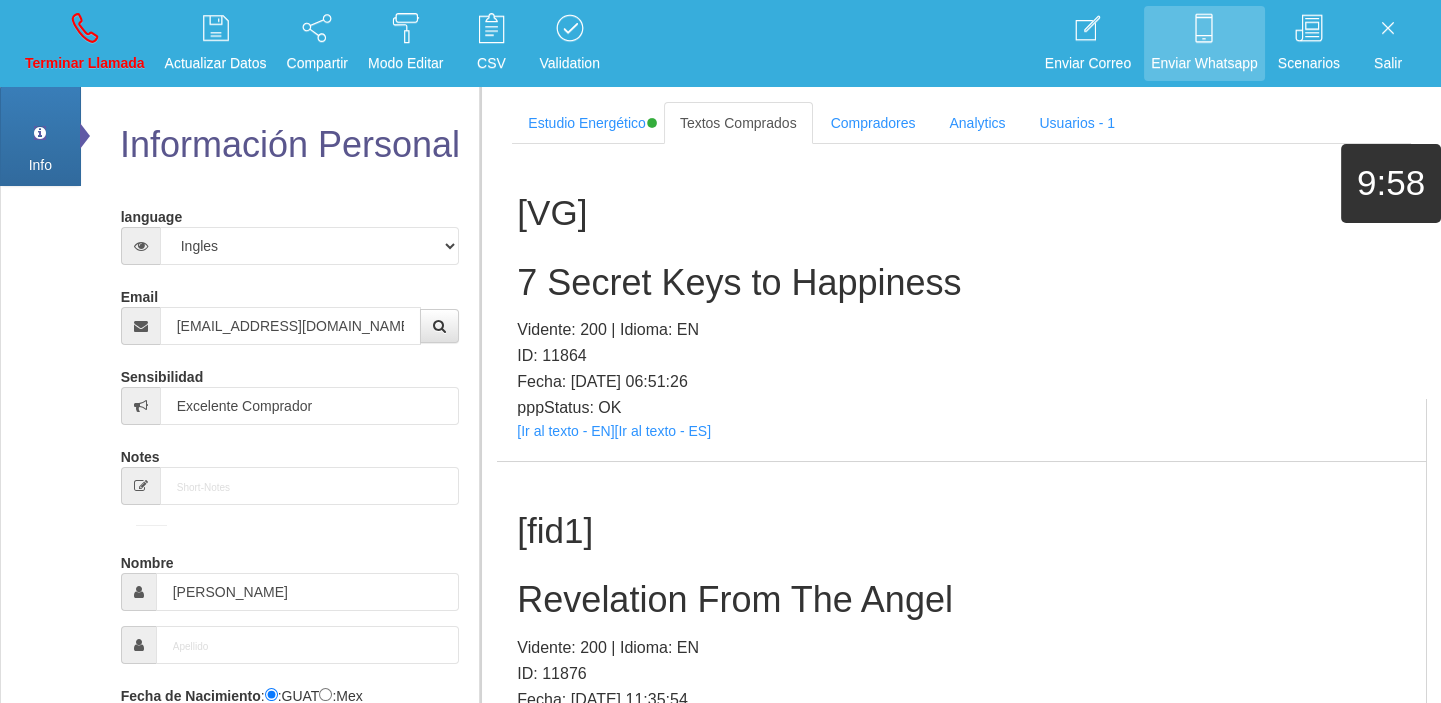 scroll, scrollTop: 1806, scrollLeft: 0, axis: vertical 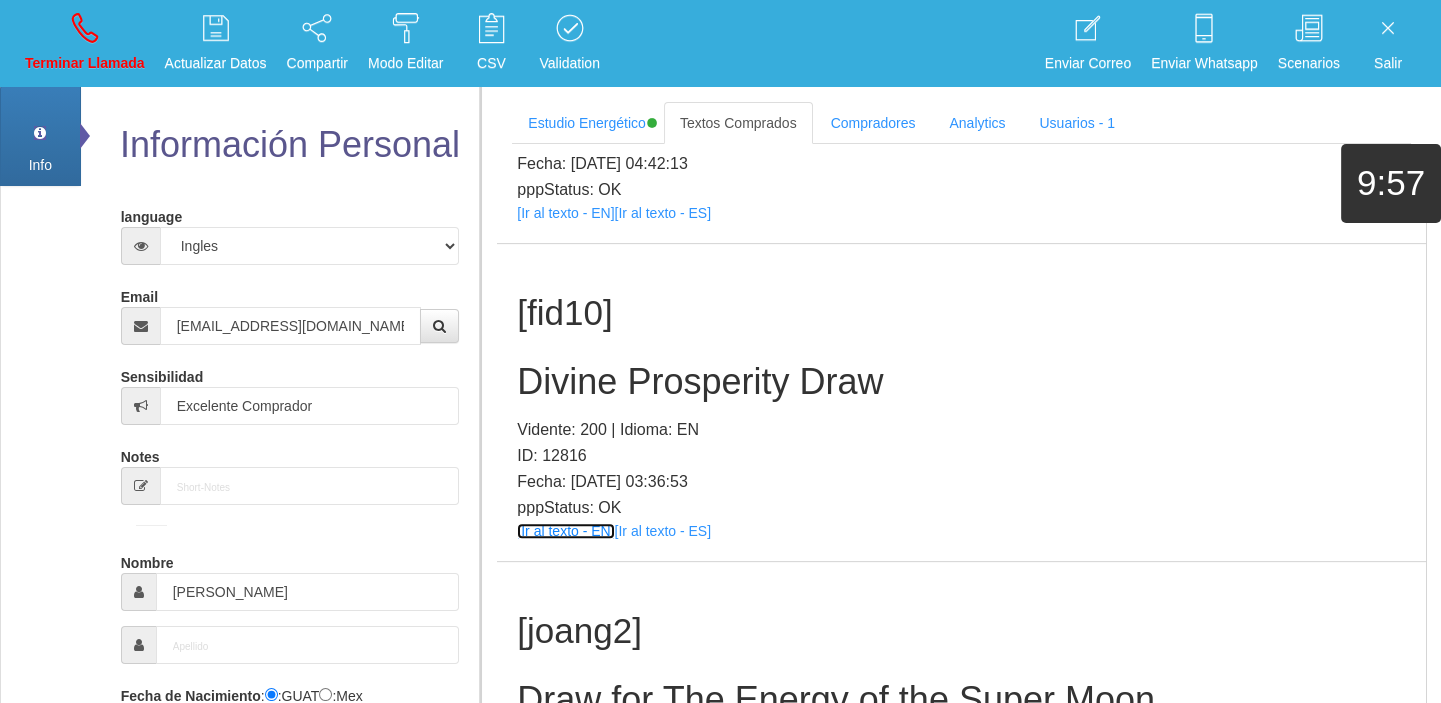 click on "[Ir al texto - EN]" at bounding box center [565, 531] 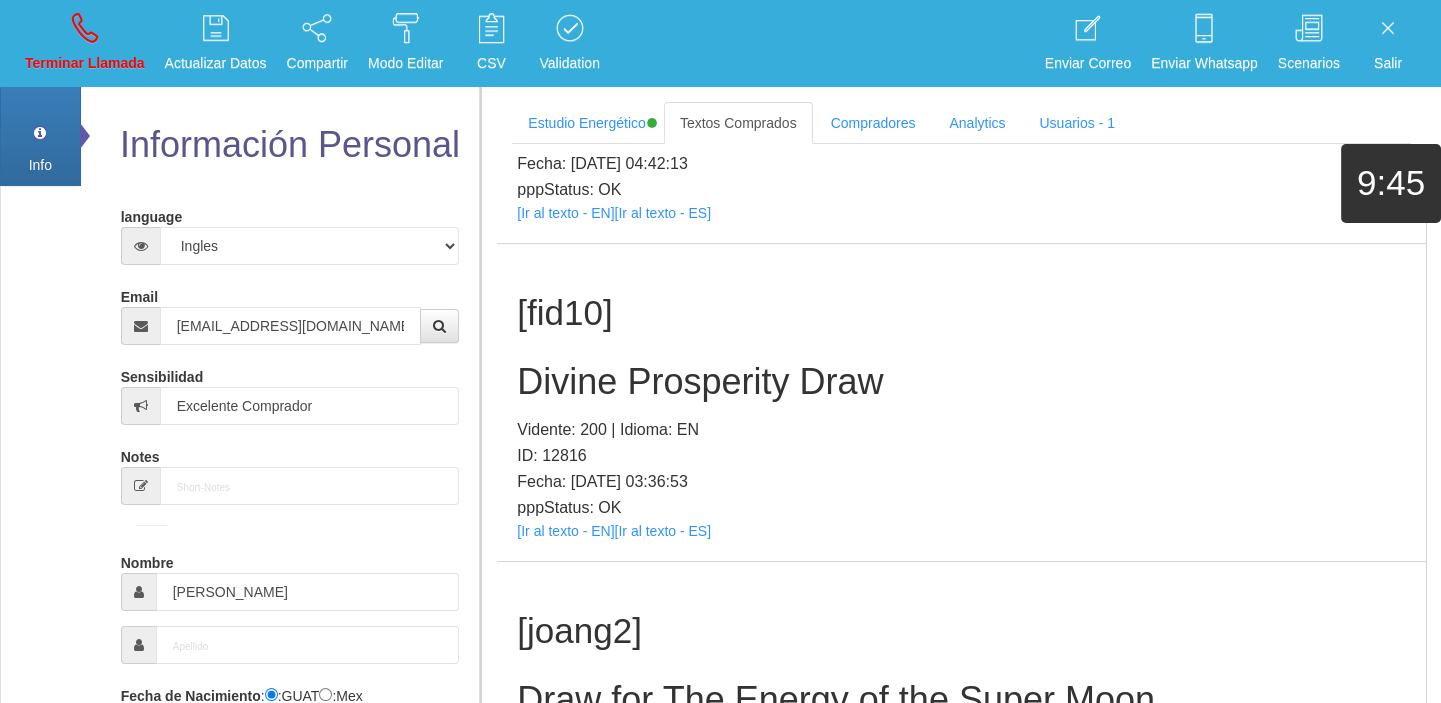 click on "Divine Prosperity Draw" at bounding box center (961, 382) 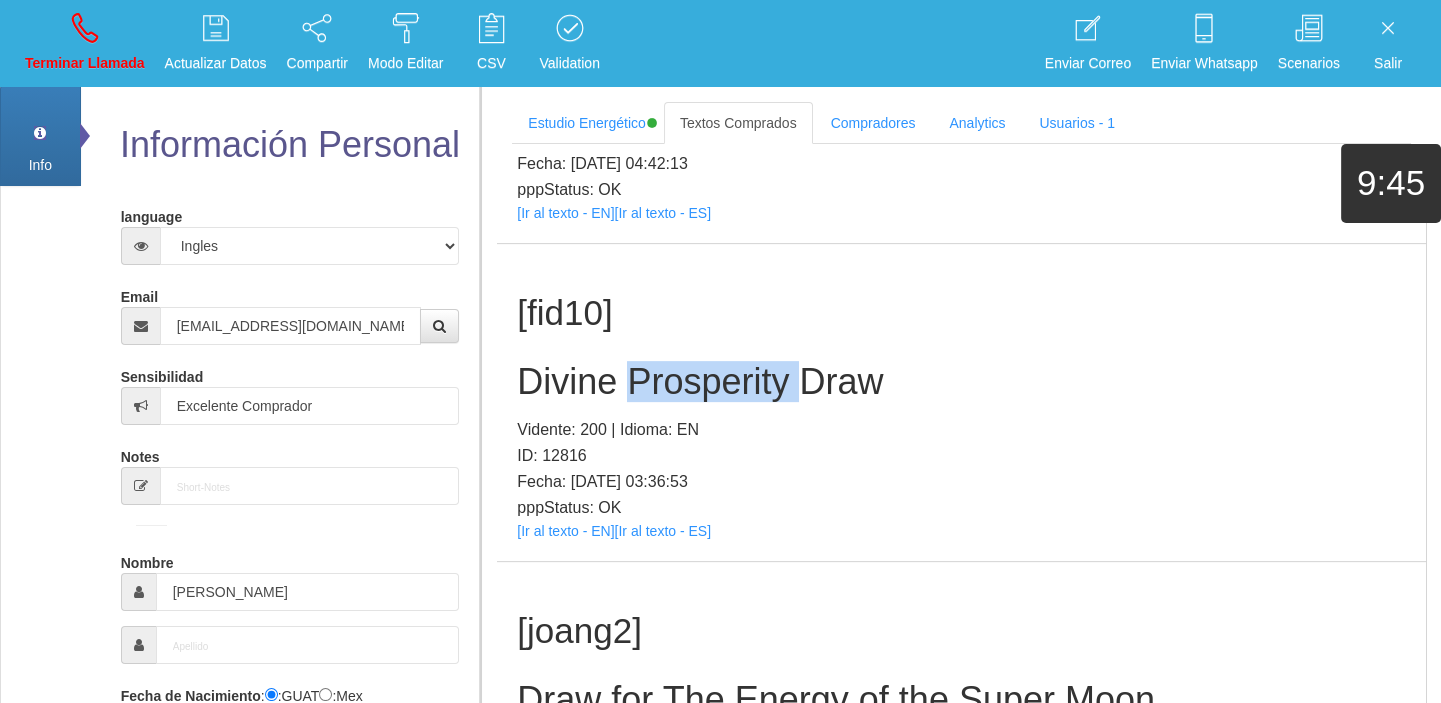 click on "Divine Prosperity Draw" at bounding box center [961, 382] 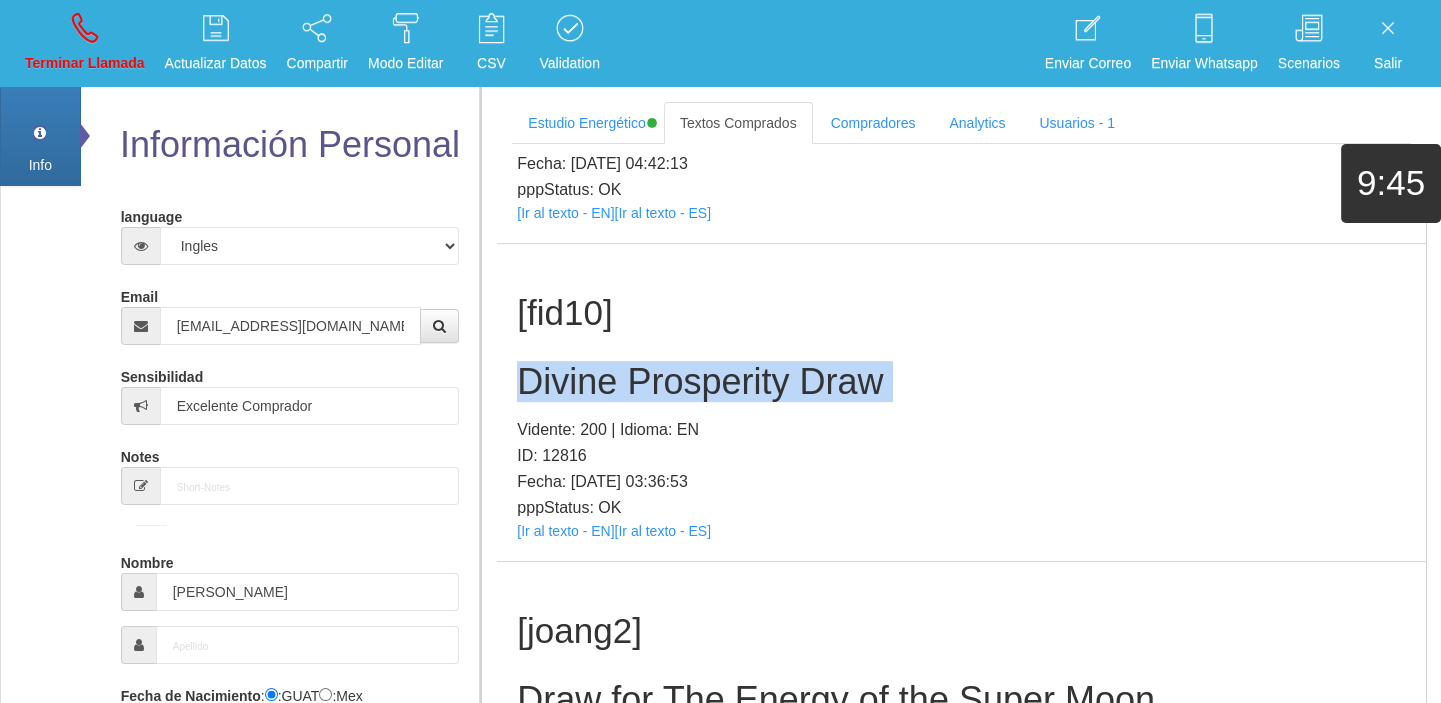 click on "Divine Prosperity Draw" at bounding box center [961, 382] 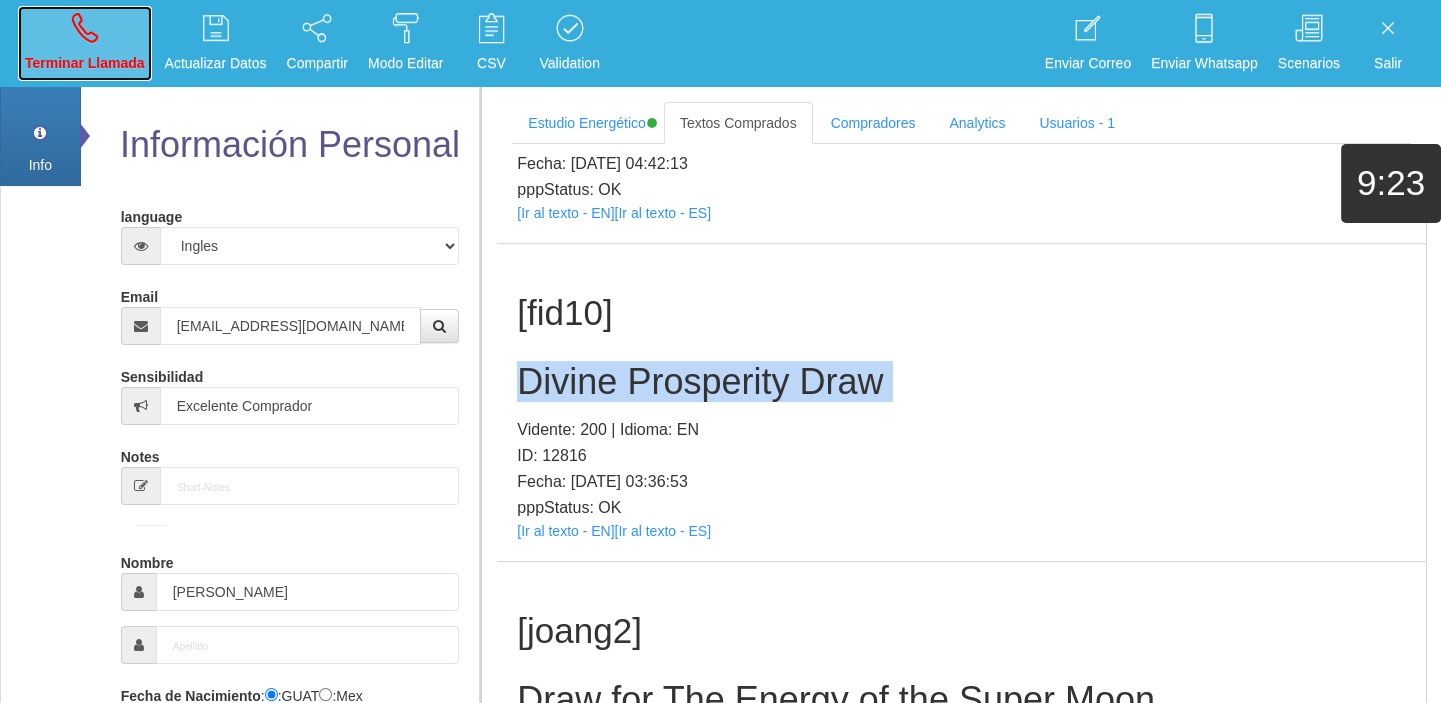 click on "Terminar Llamada" at bounding box center (85, 63) 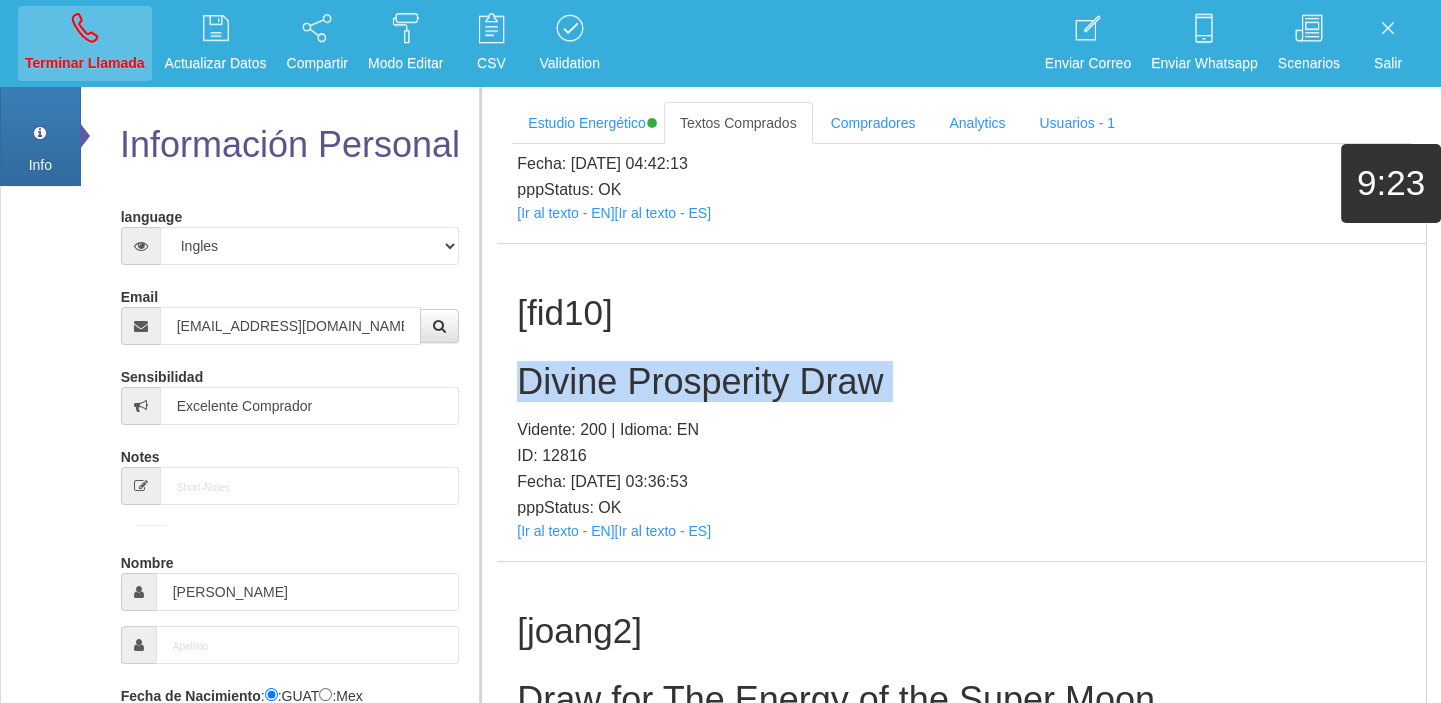 type 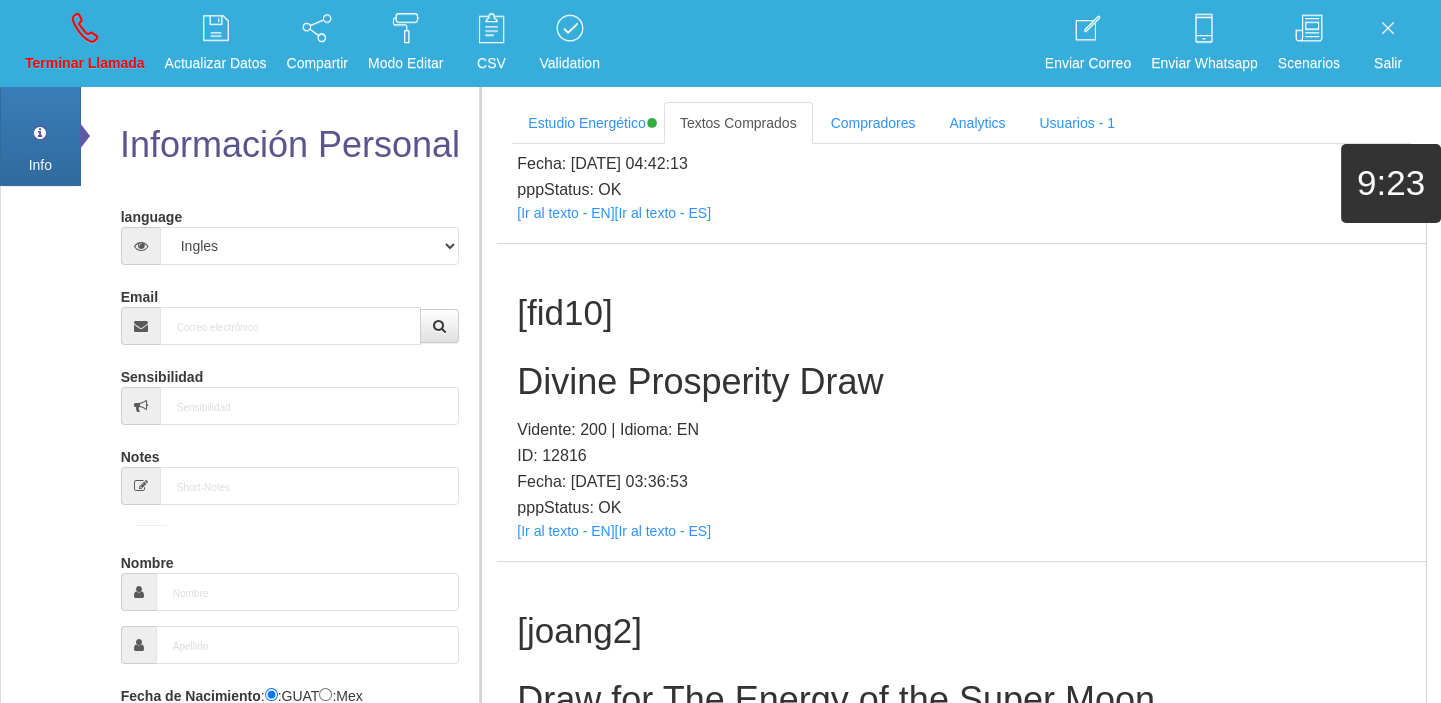 scroll, scrollTop: 0, scrollLeft: 0, axis: both 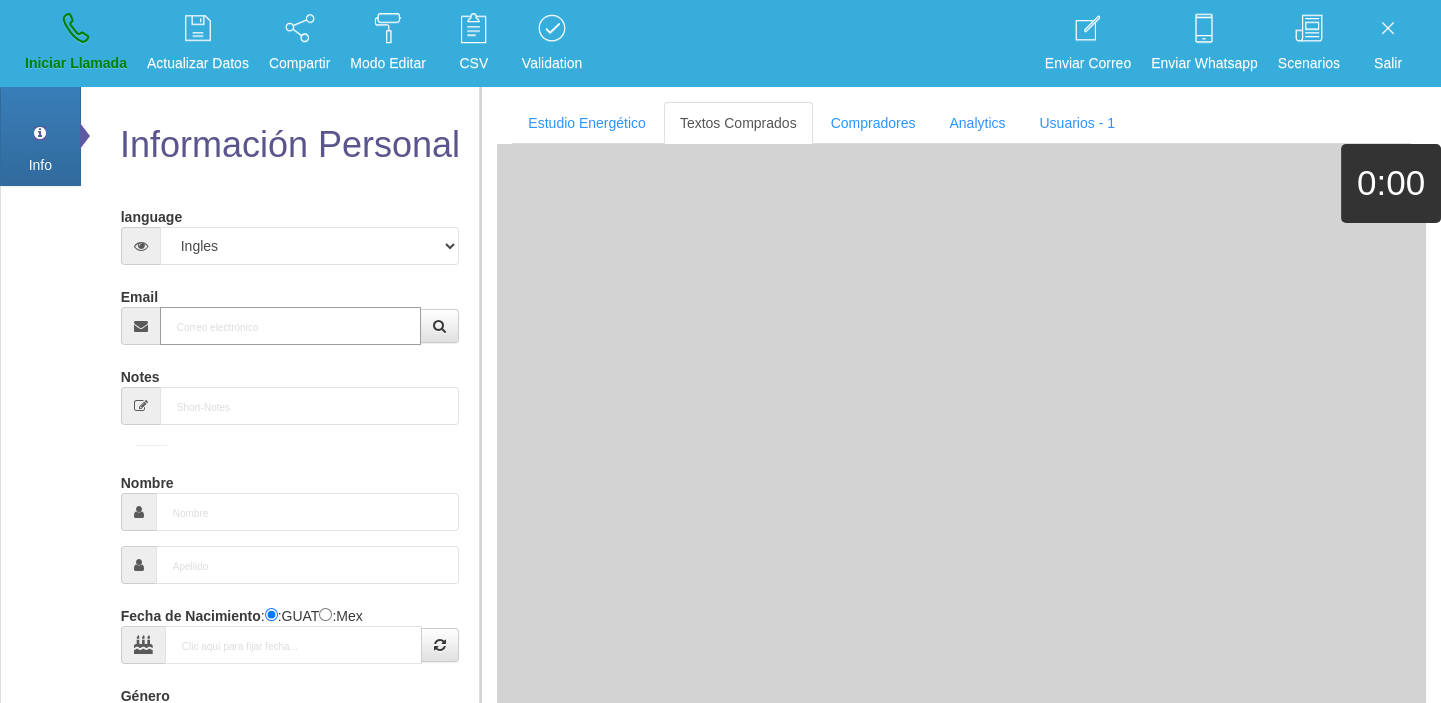 click on "Email" at bounding box center (291, 326) 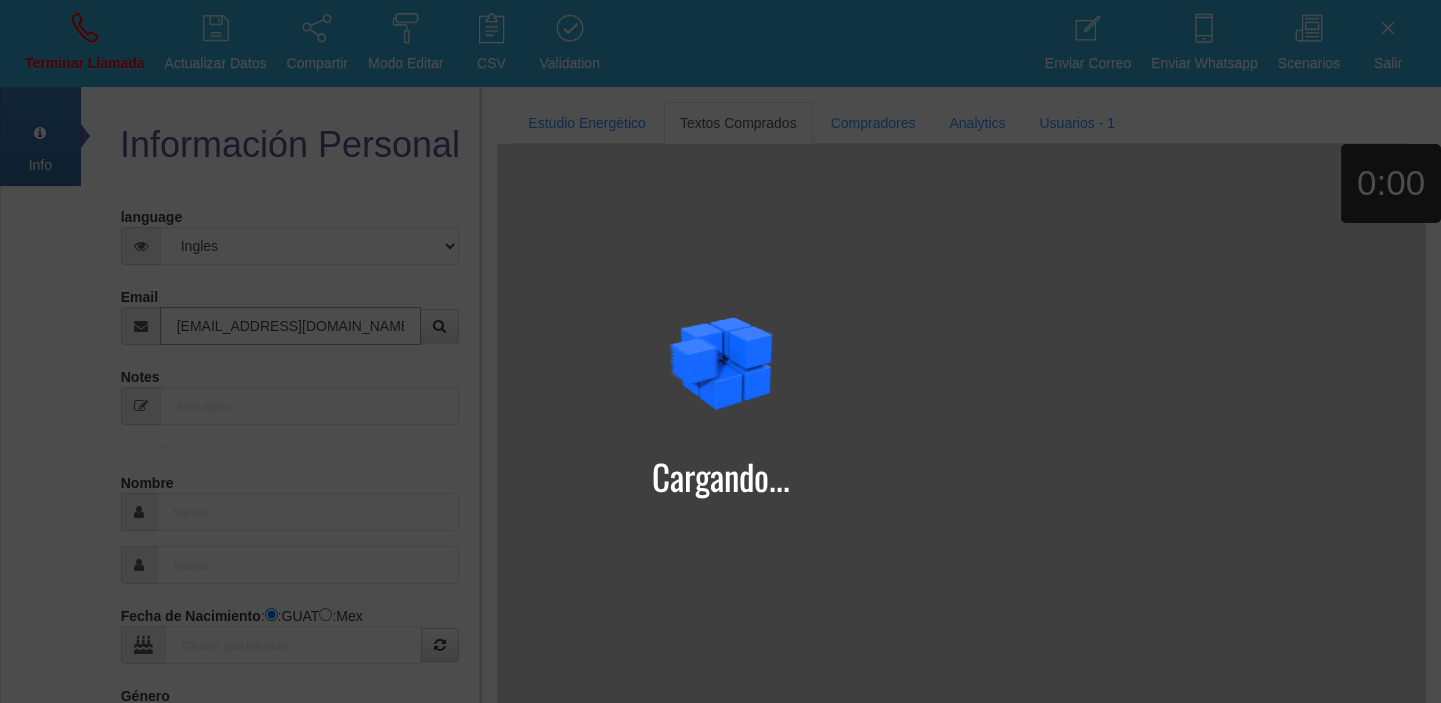 type on "[EMAIL_ADDRESS][DOMAIN_NAME]" 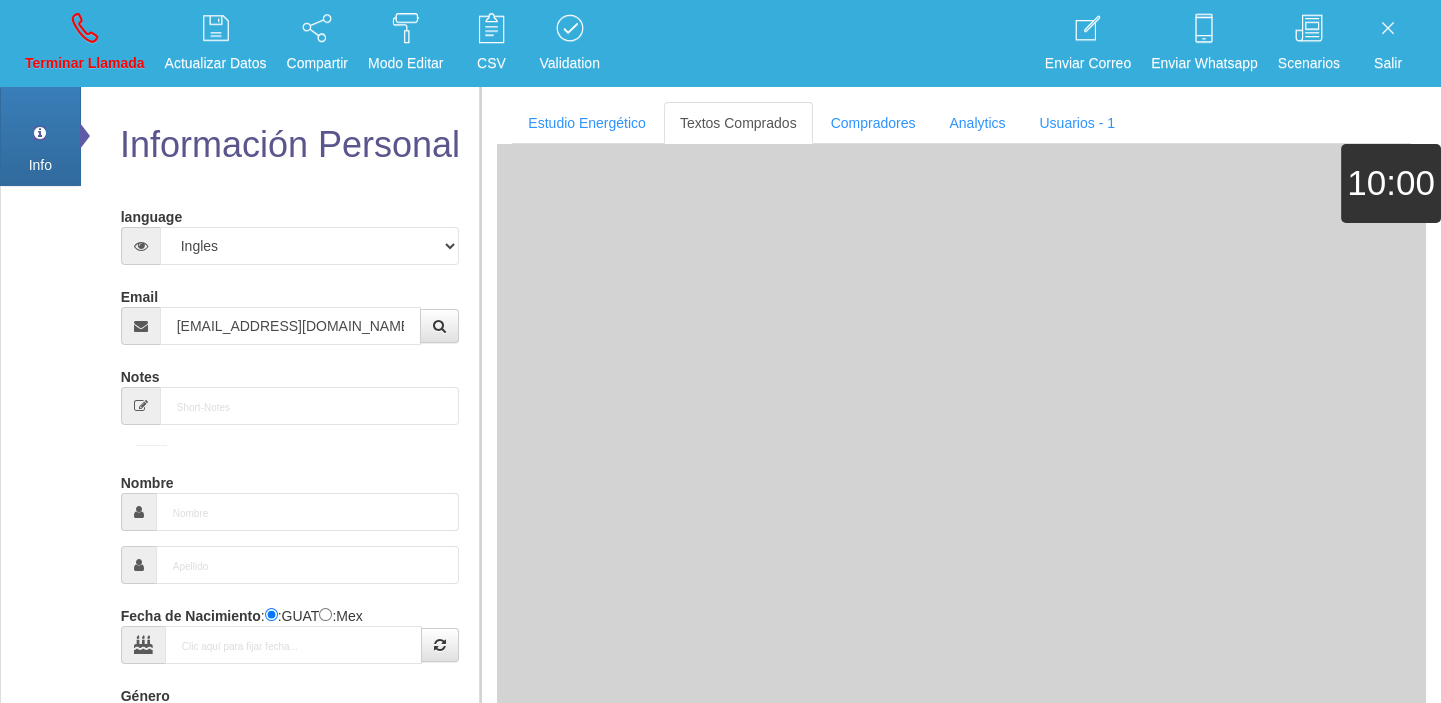 type on "[DATE]" 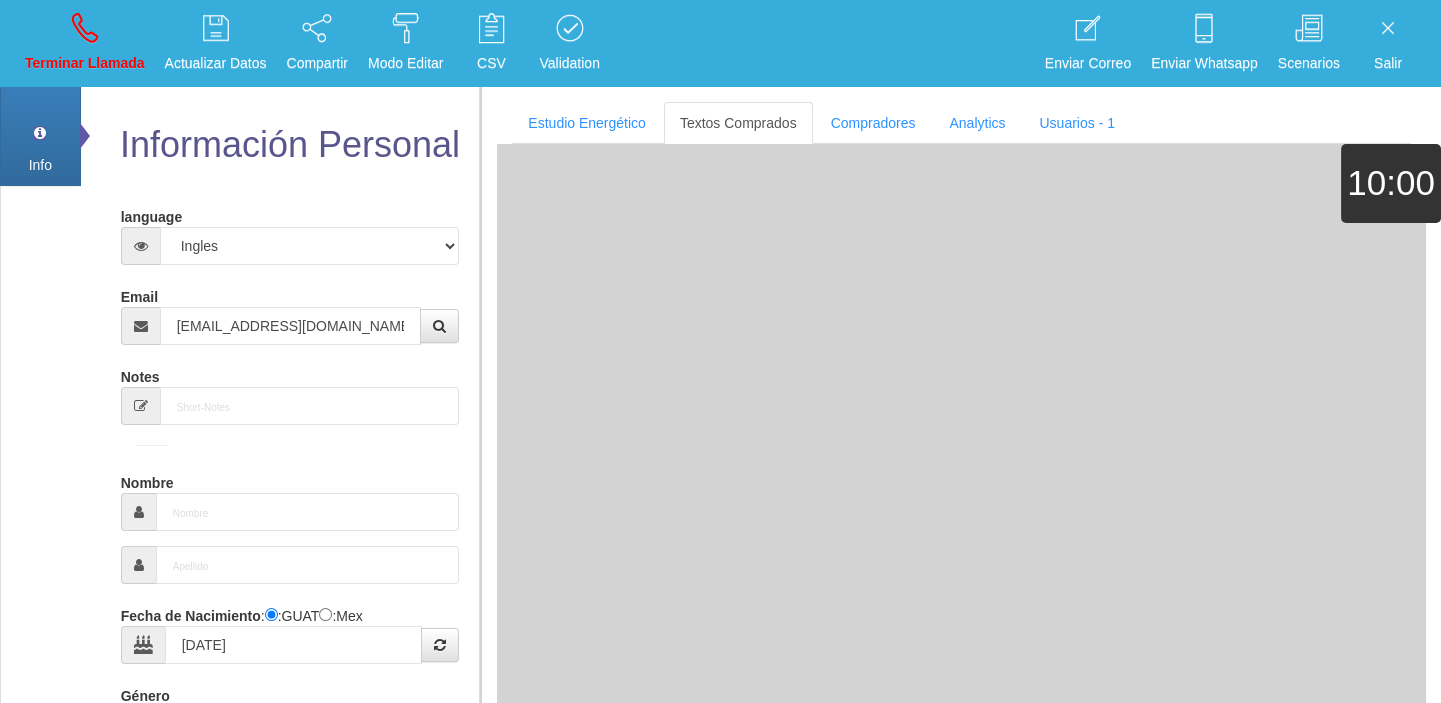 select on "2" 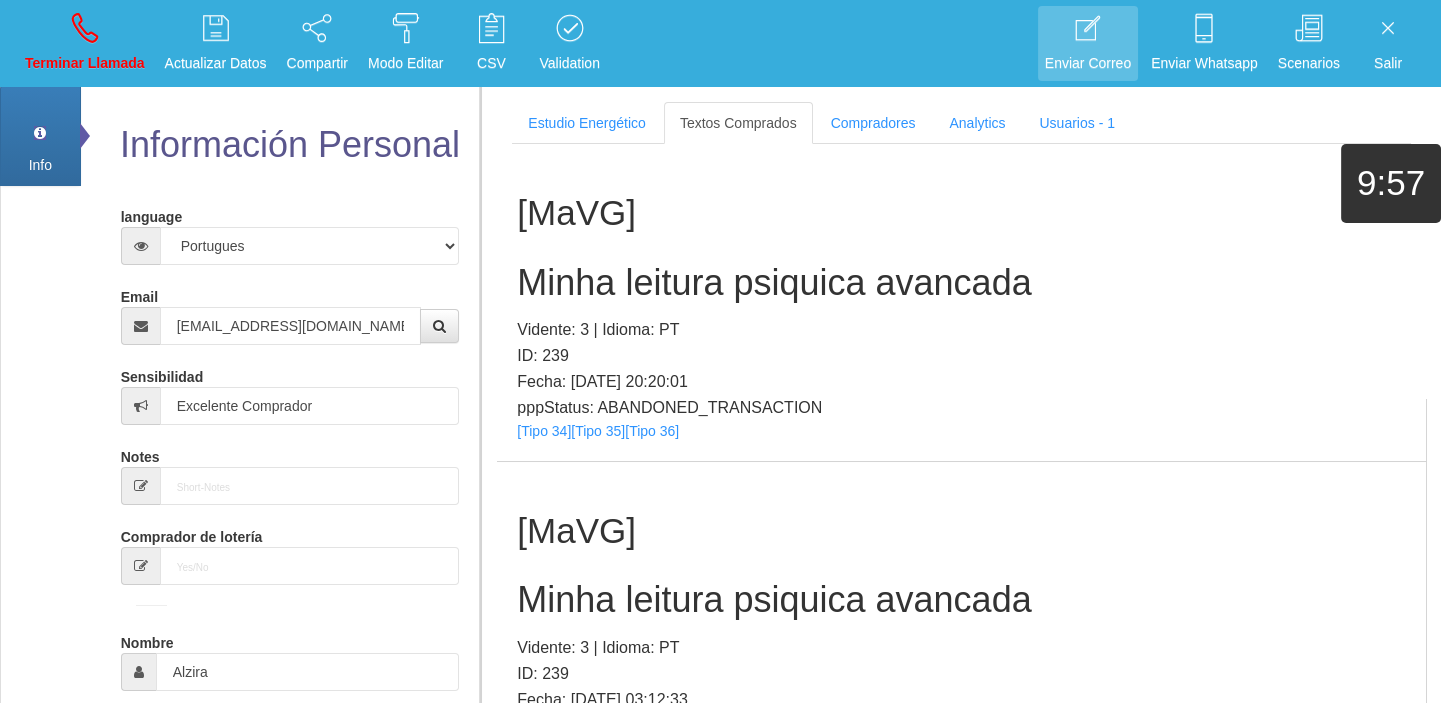 scroll, scrollTop: 385, scrollLeft: 0, axis: vertical 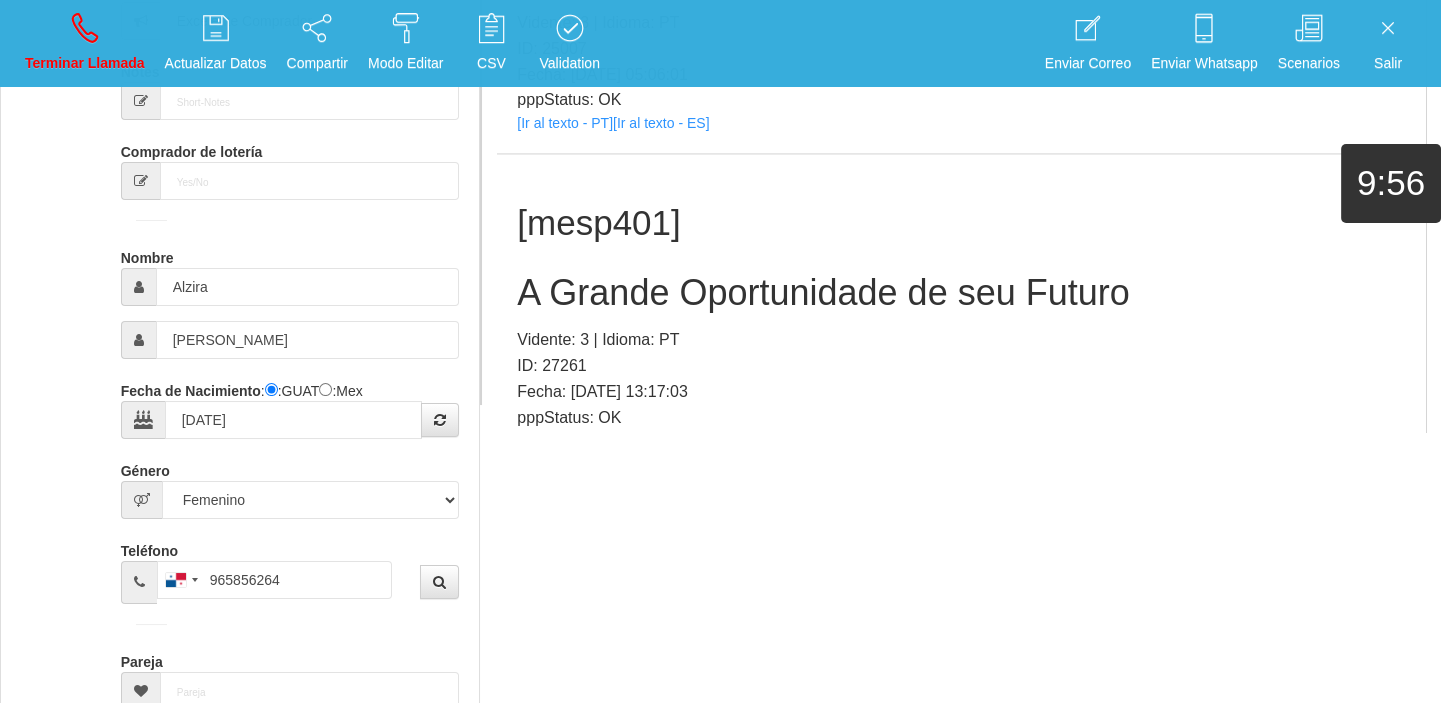 click on "[Ir al texto - PT]" at bounding box center (565, 441) 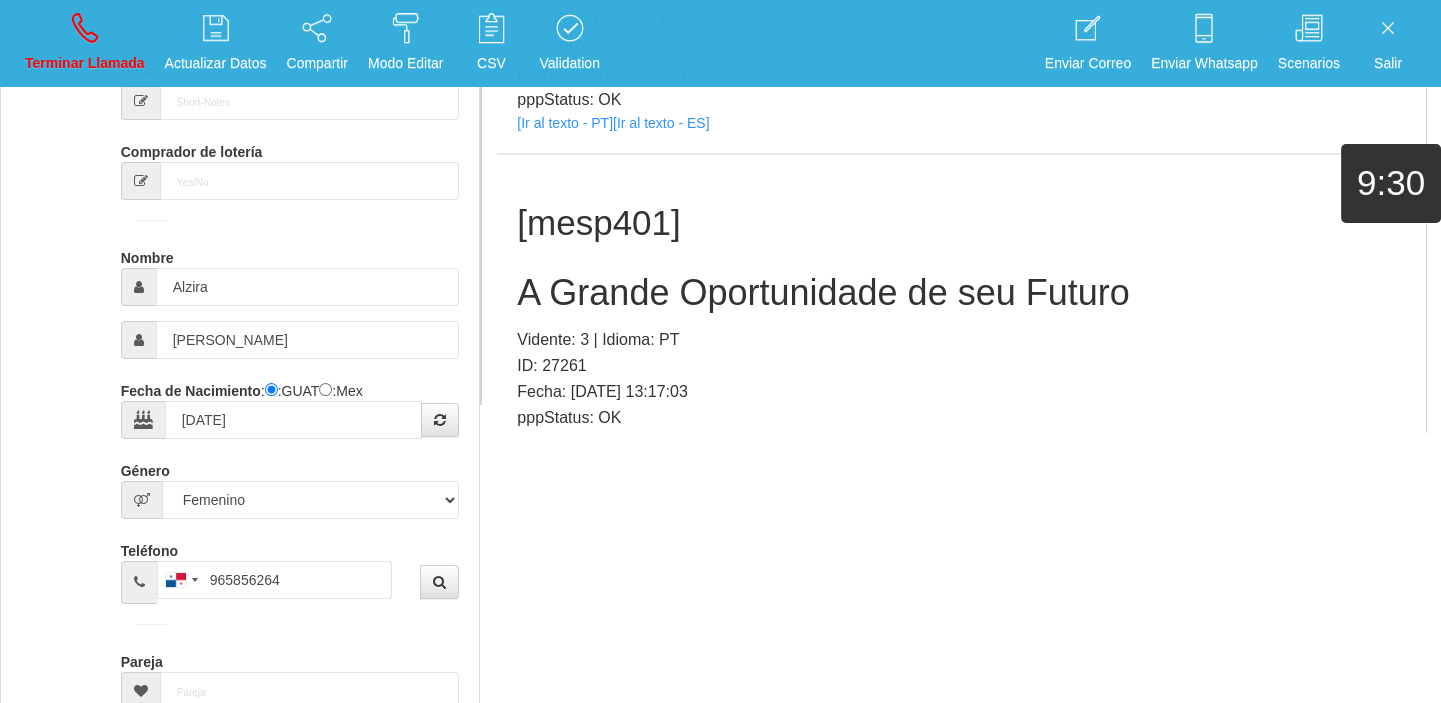 click on "A Grande Oportunidade de seu Futuro" at bounding box center (961, 293) 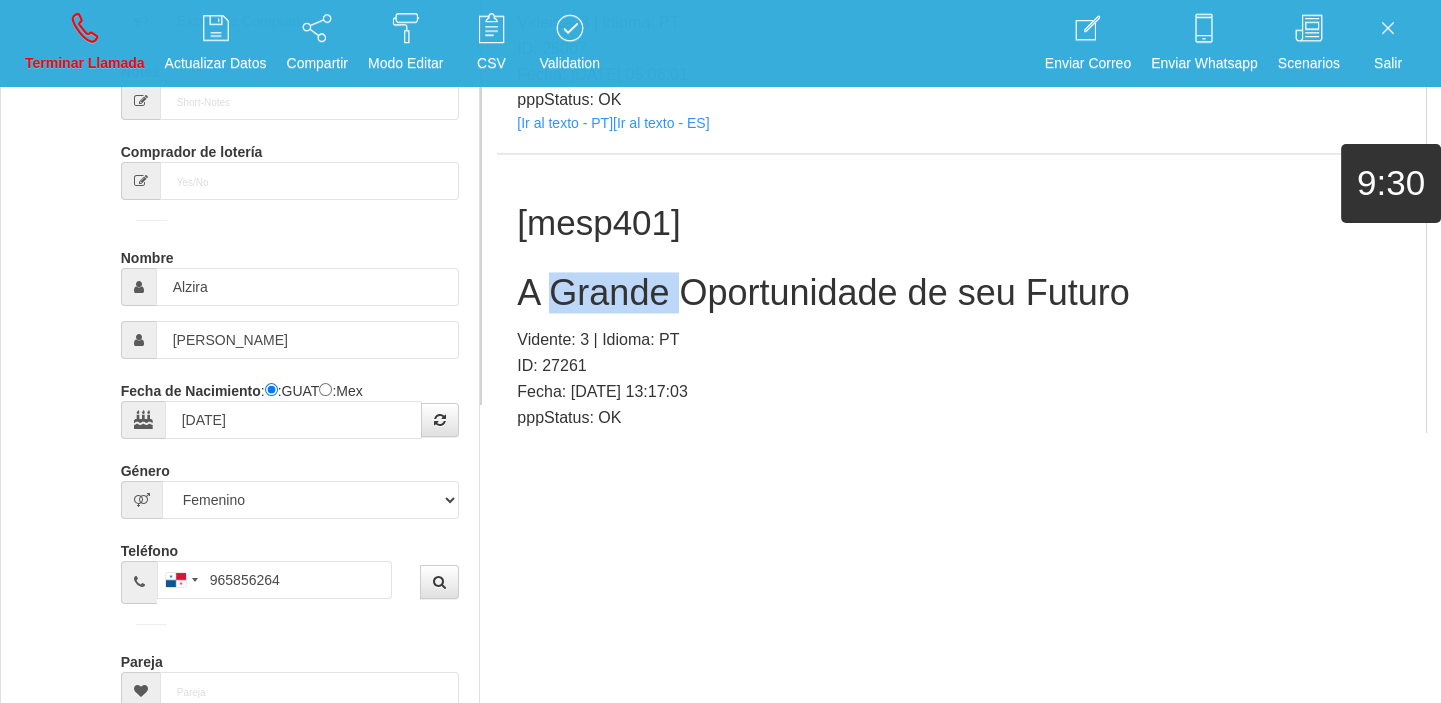click on "A Grande Oportunidade de seu Futuro" at bounding box center (961, 293) 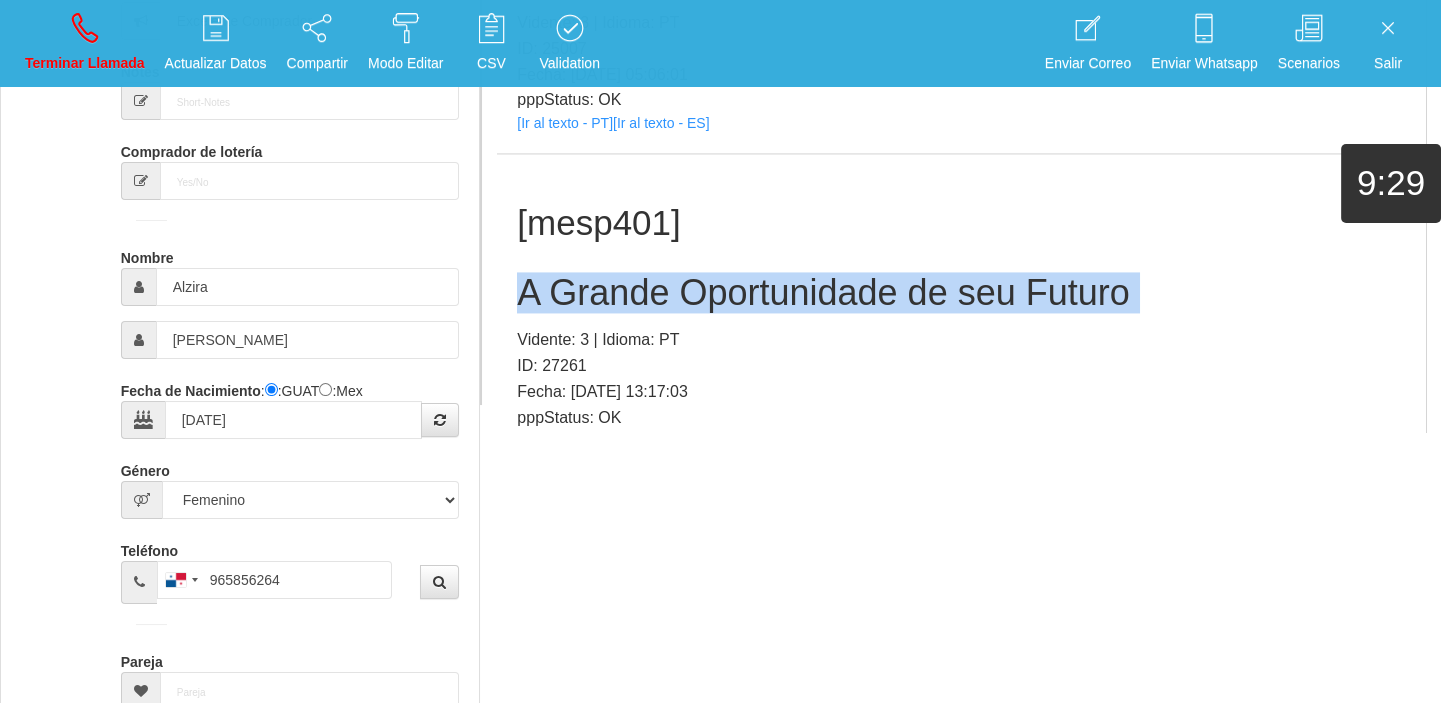 click on "A Grande Oportunidade de seu Futuro" at bounding box center [961, 293] 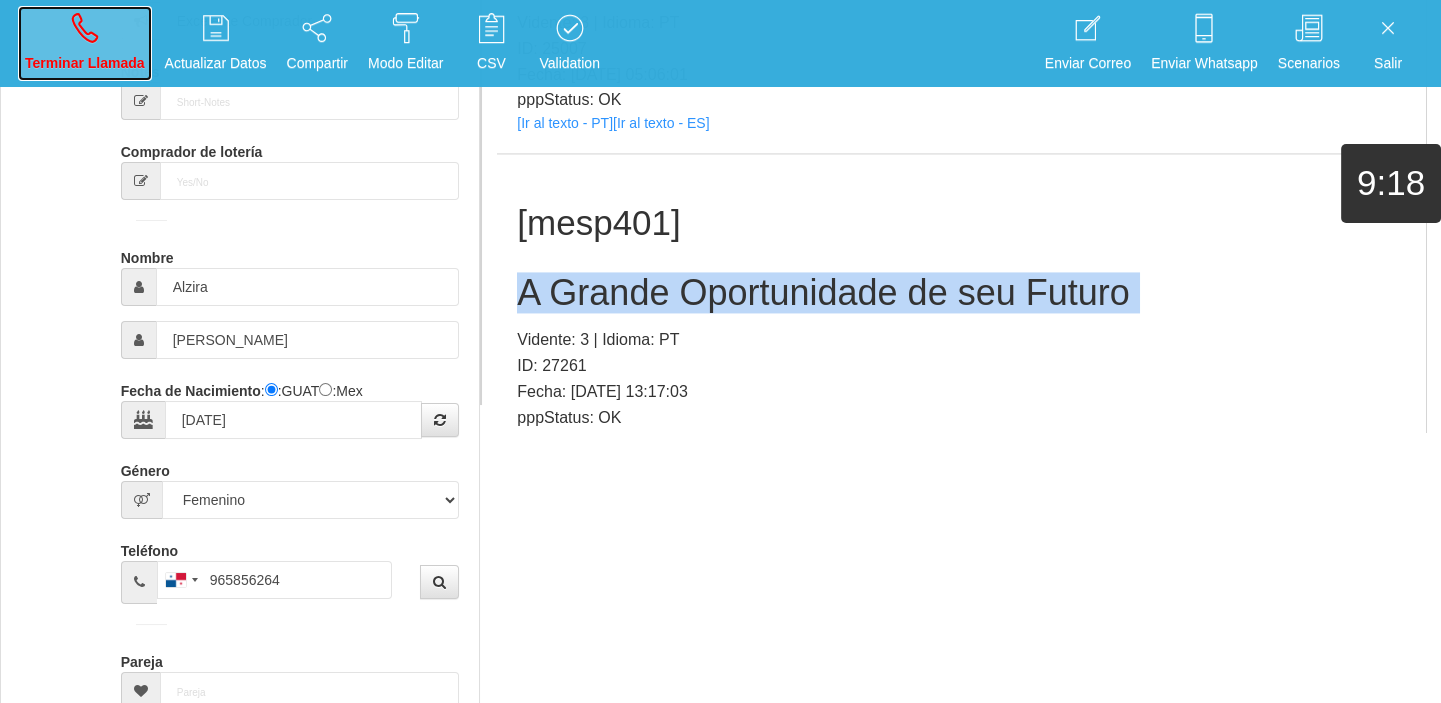 drag, startPoint x: 74, startPoint y: 63, endPoint x: 803, endPoint y: 111, distance: 730.57855 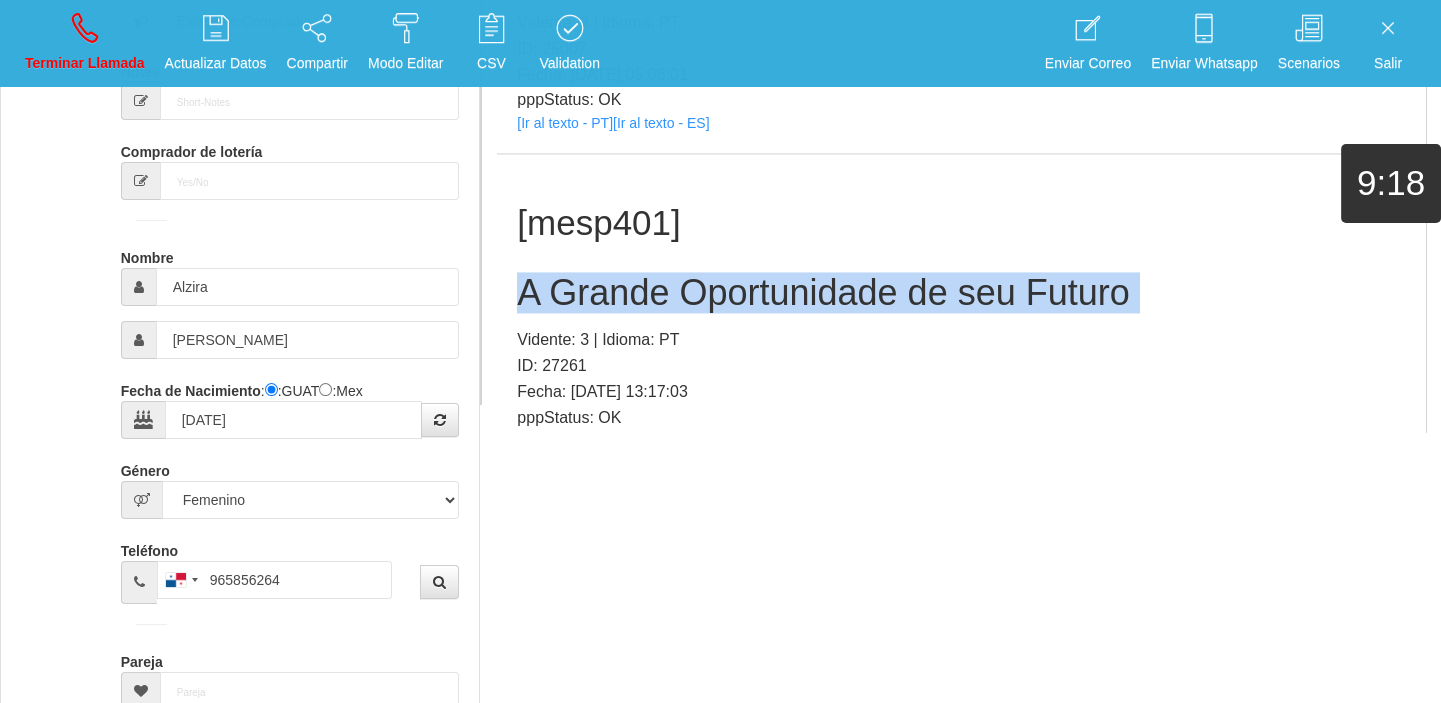 type 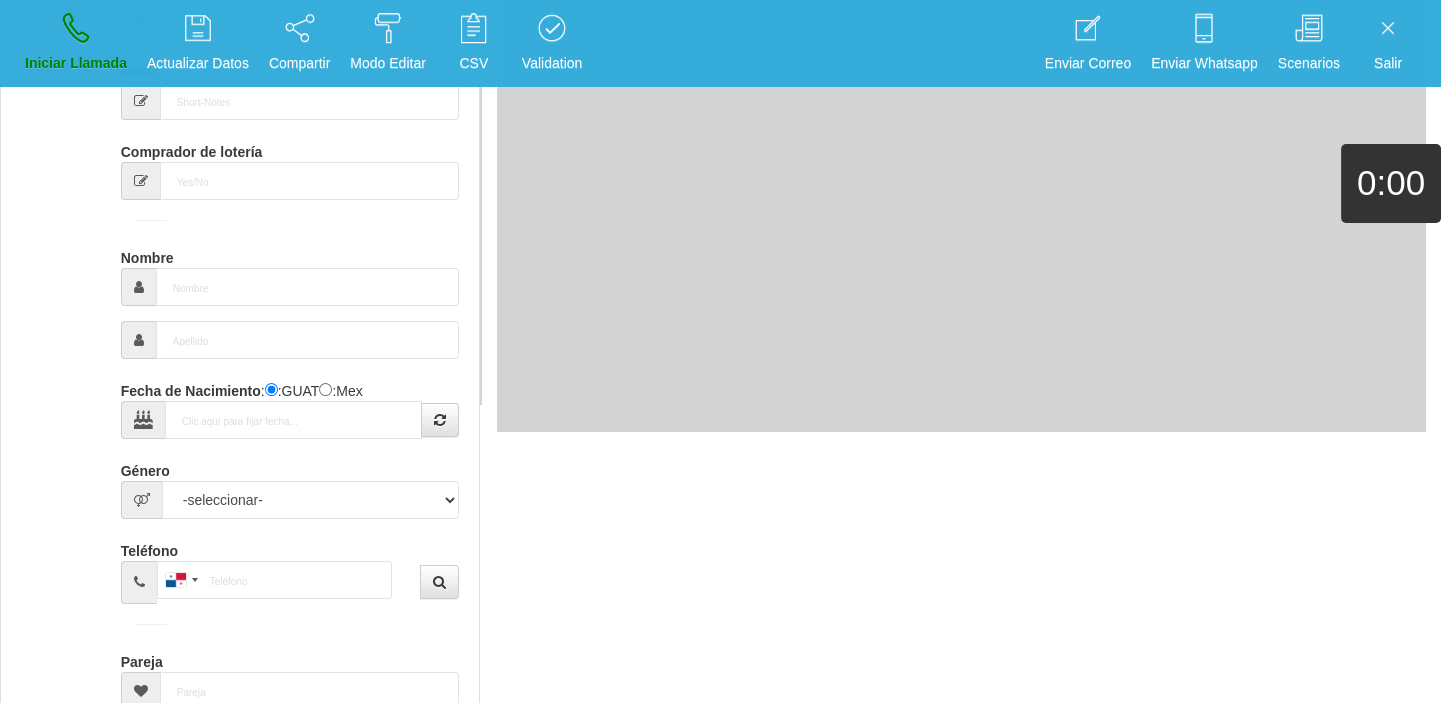 scroll, scrollTop: 0, scrollLeft: 0, axis: both 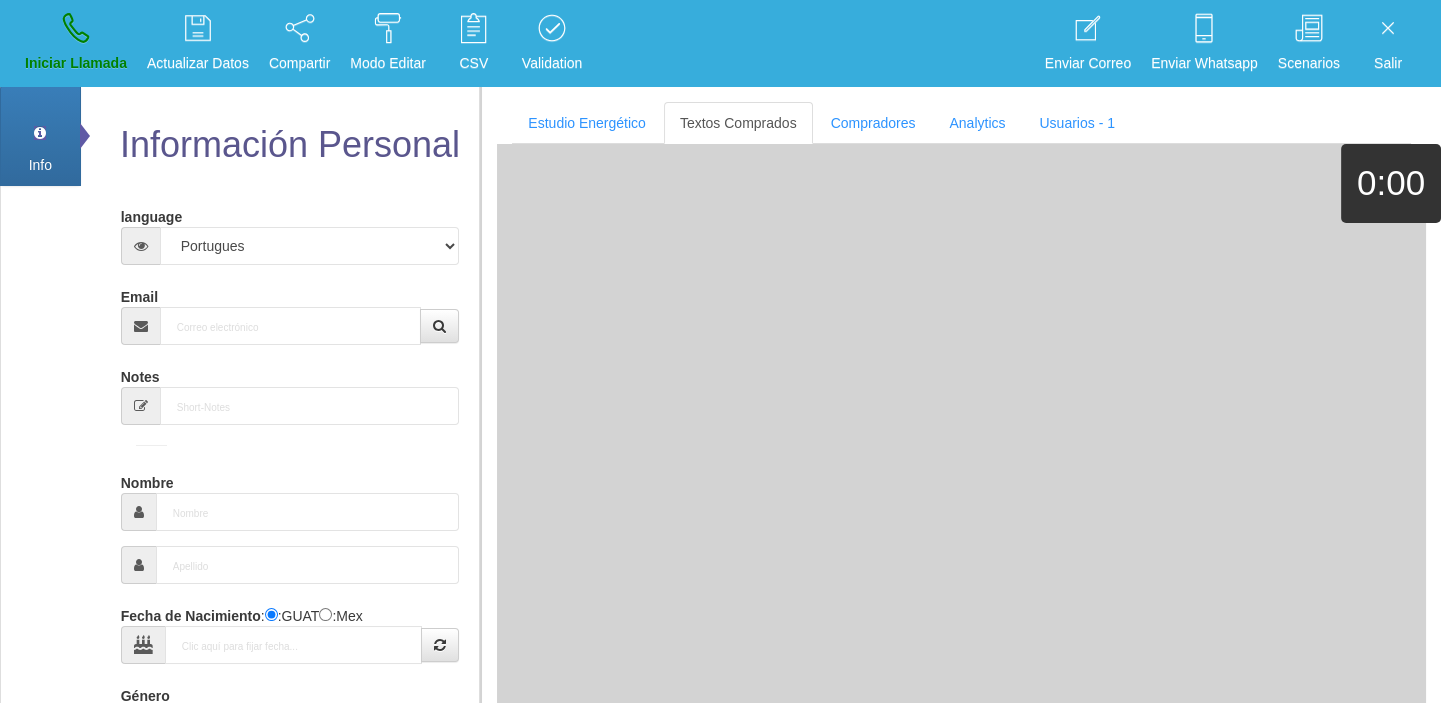 click on "Email" at bounding box center (290, 312) 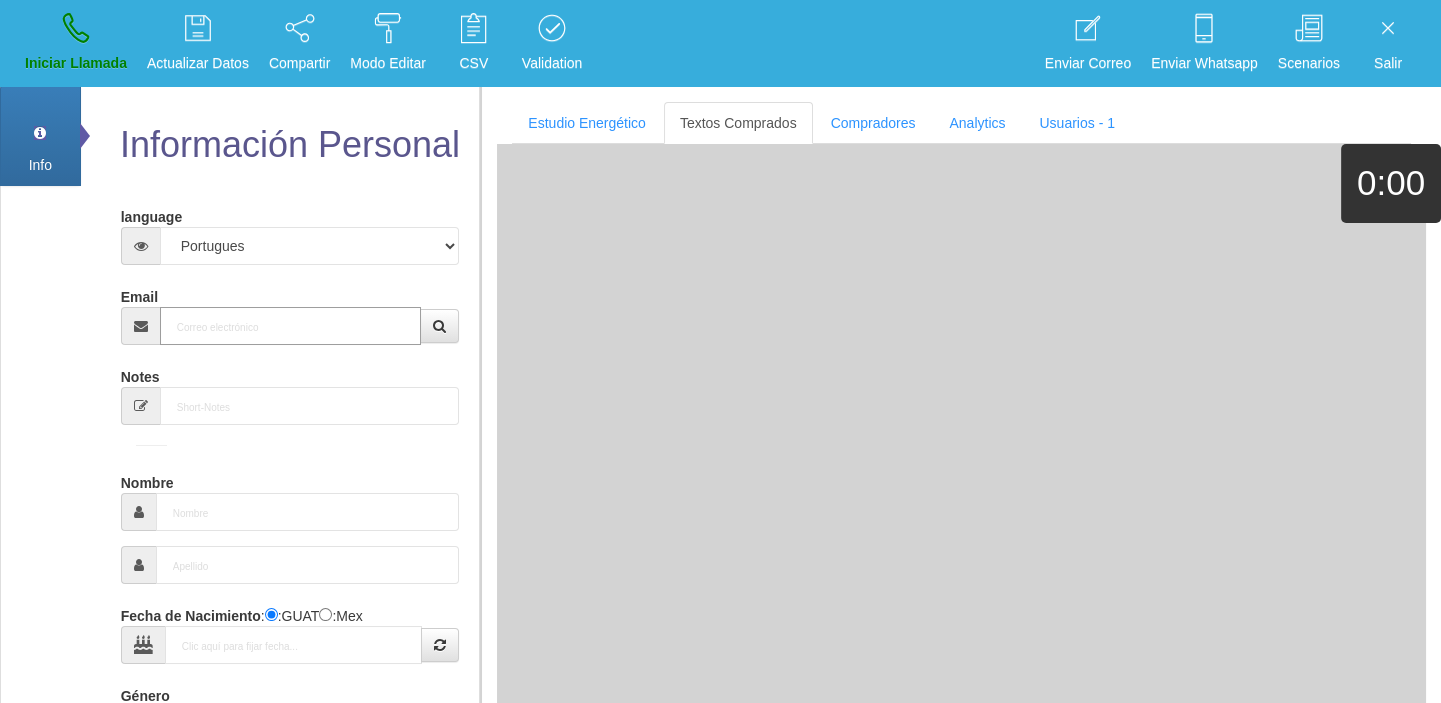 paste on "[PERSON_NAME][EMAIL_ADDRESS][DOMAIN_NAME]" 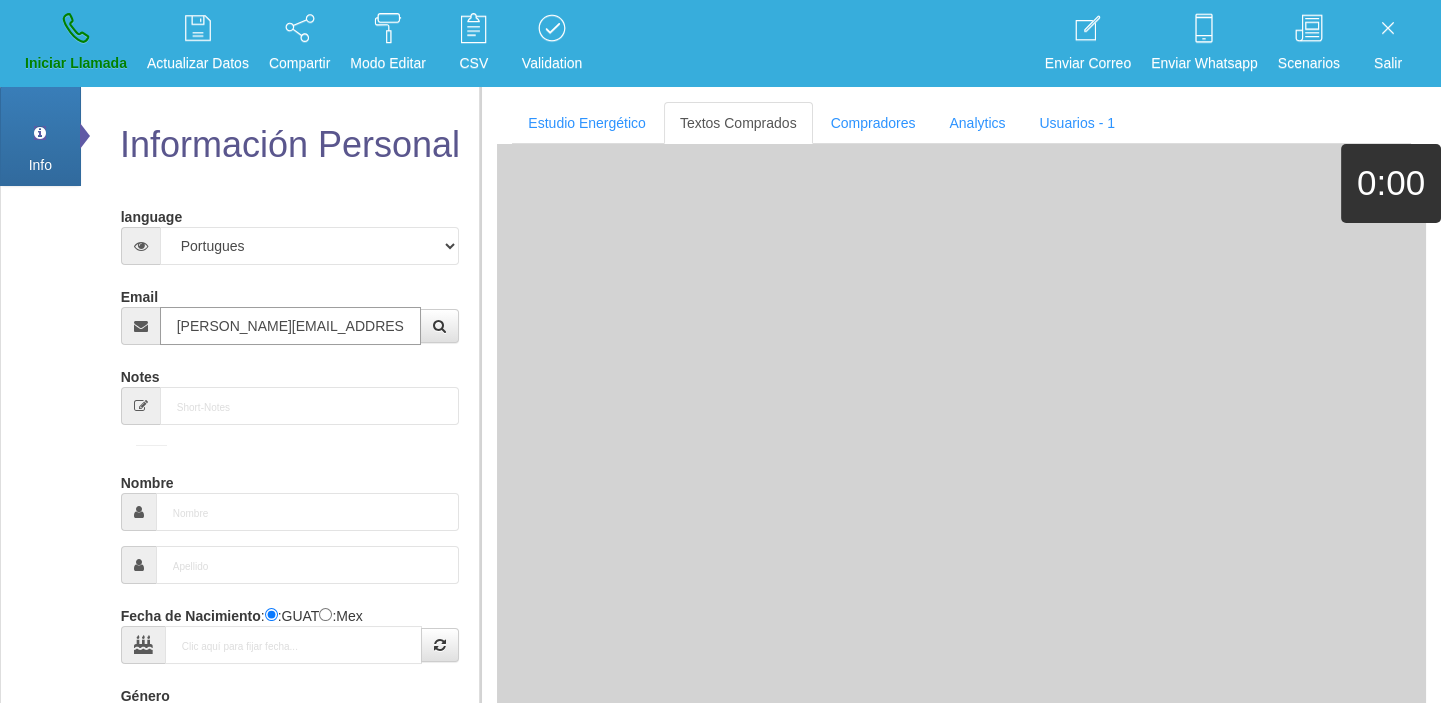 click on "[PERSON_NAME][EMAIL_ADDRESS][DOMAIN_NAME]" at bounding box center [291, 326] 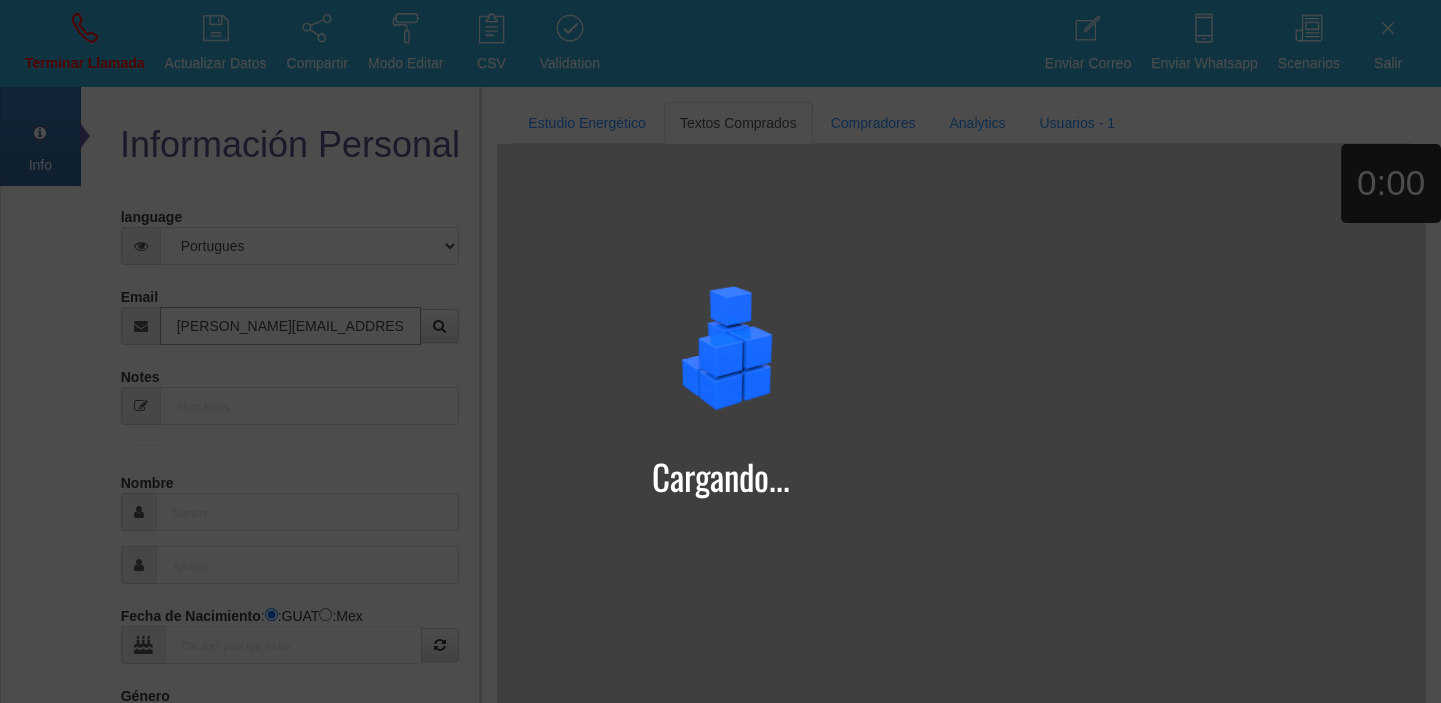 type on "[PERSON_NAME][EMAIL_ADDRESS][DOMAIN_NAME]" 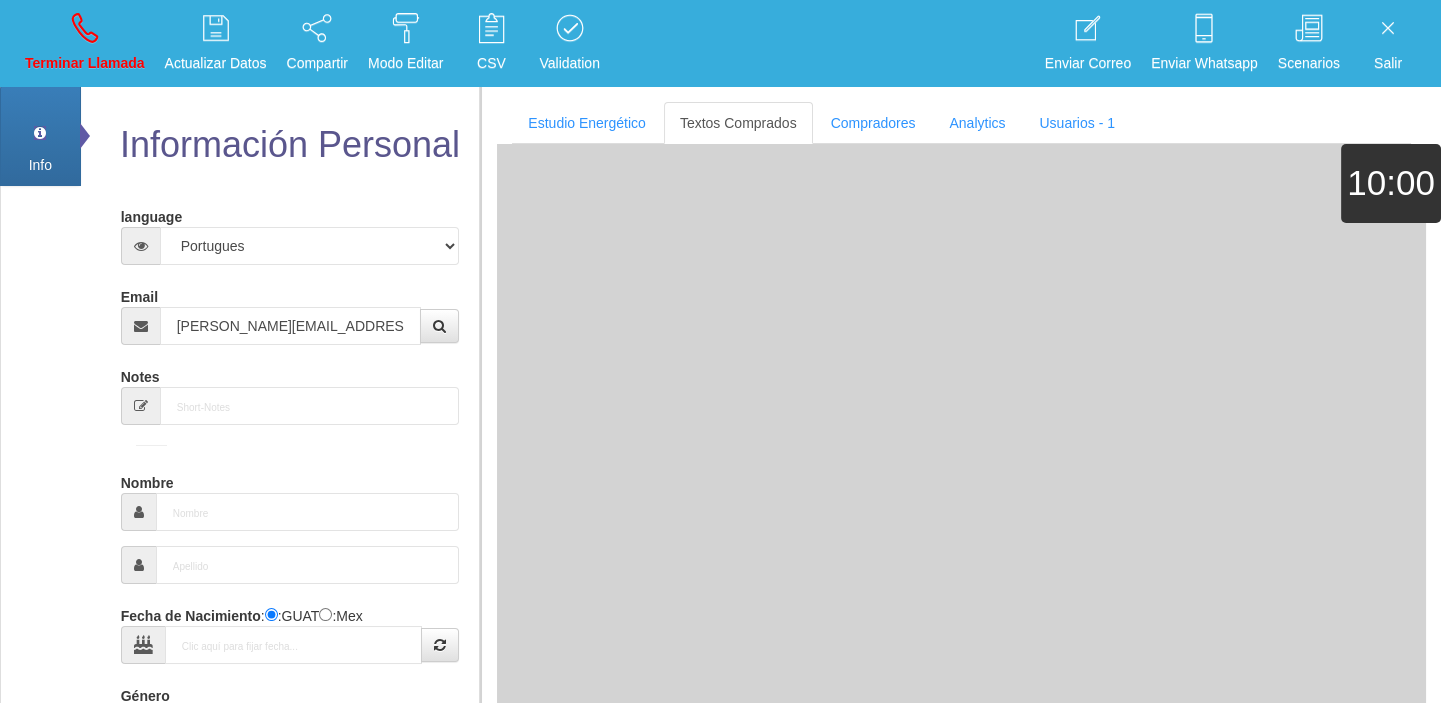 type on "[DATE]" 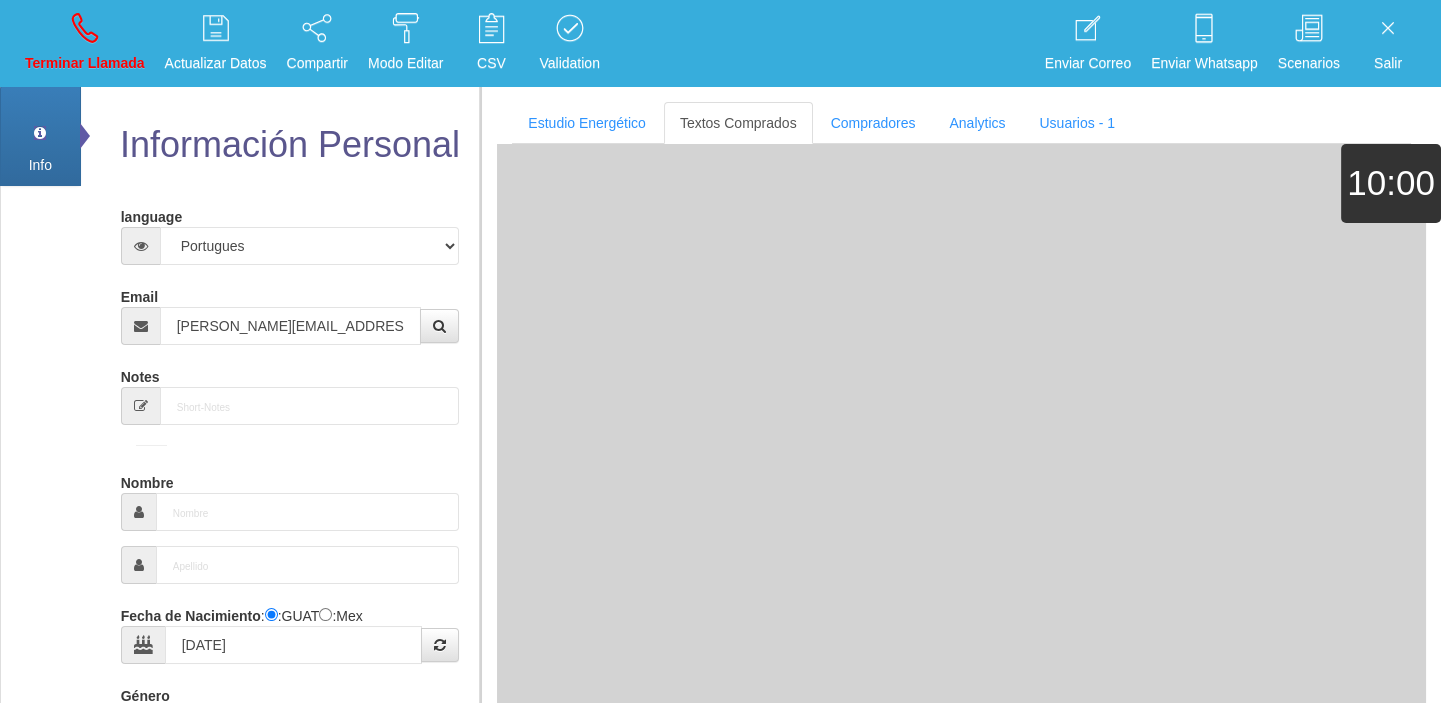select on "4" 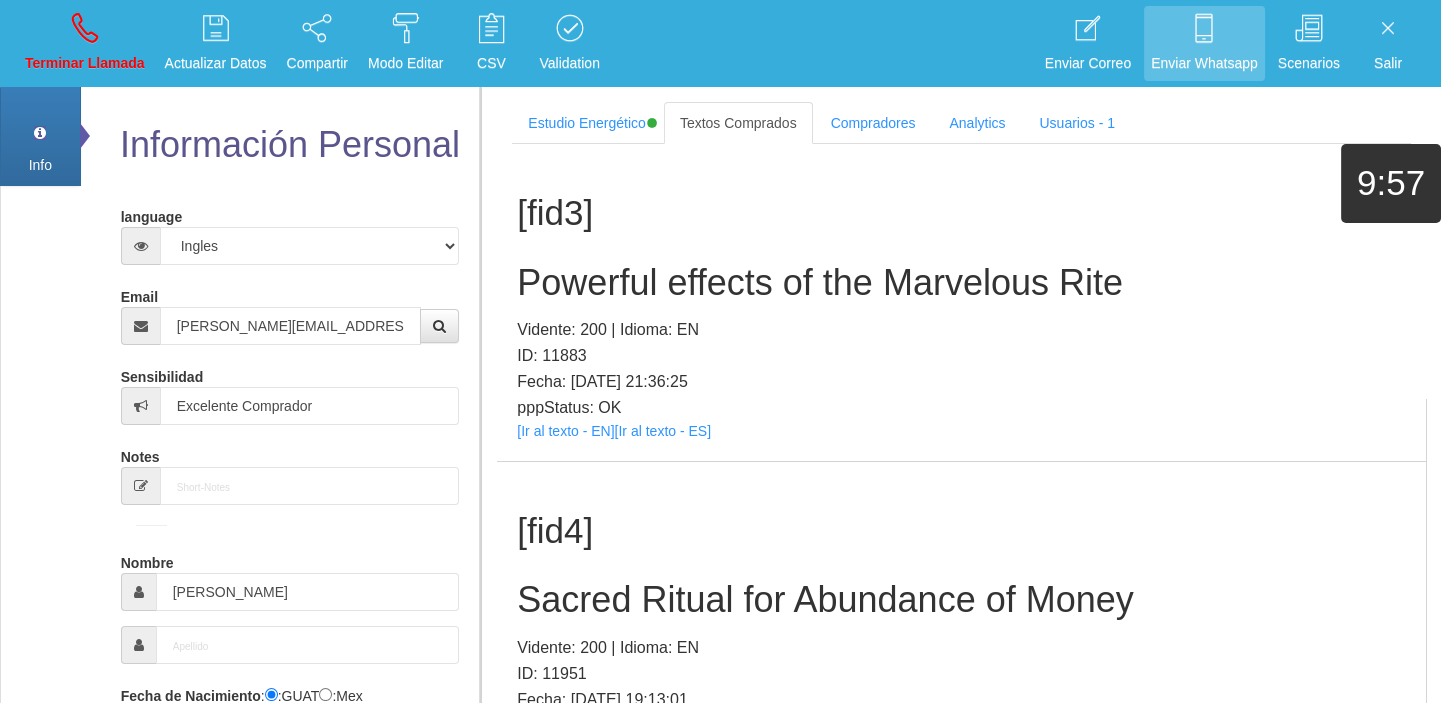 scroll, scrollTop: 13878, scrollLeft: 0, axis: vertical 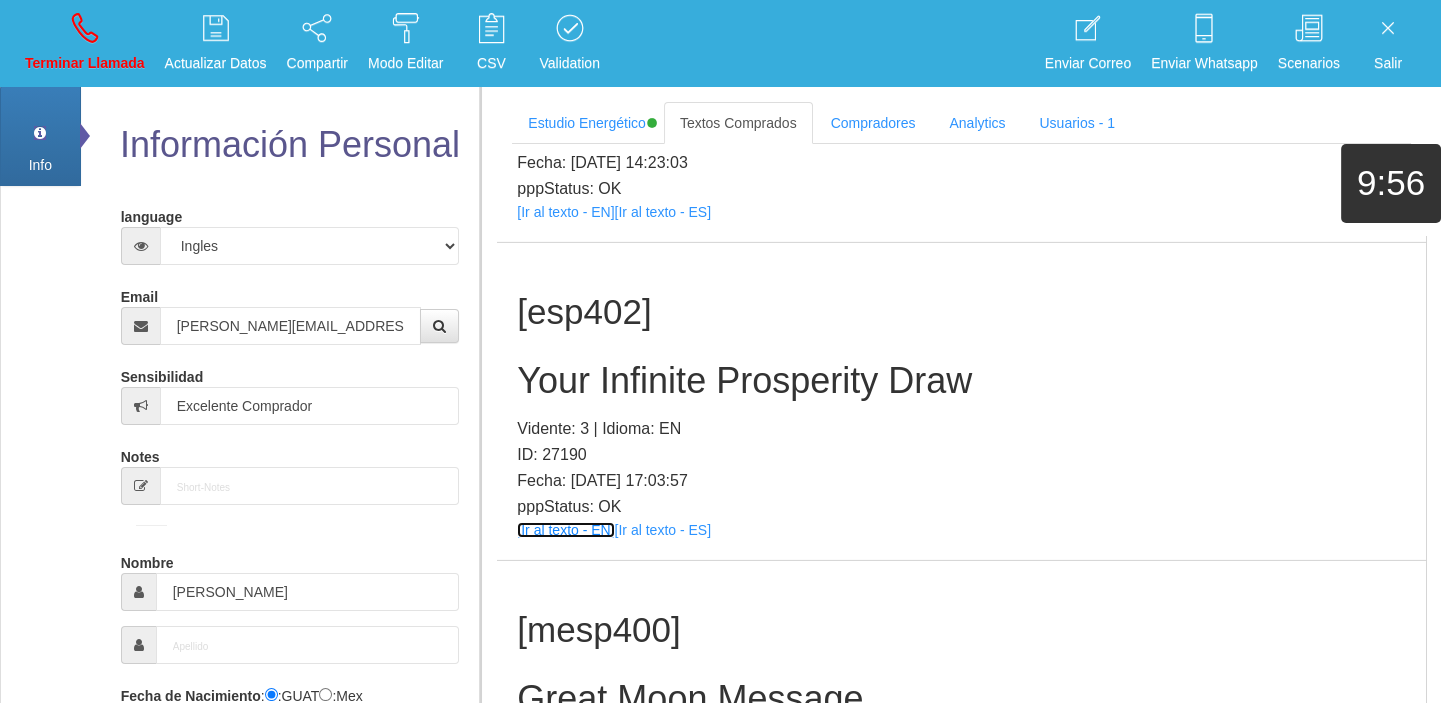 click on "[Ir al texto - EN]" at bounding box center [565, 530] 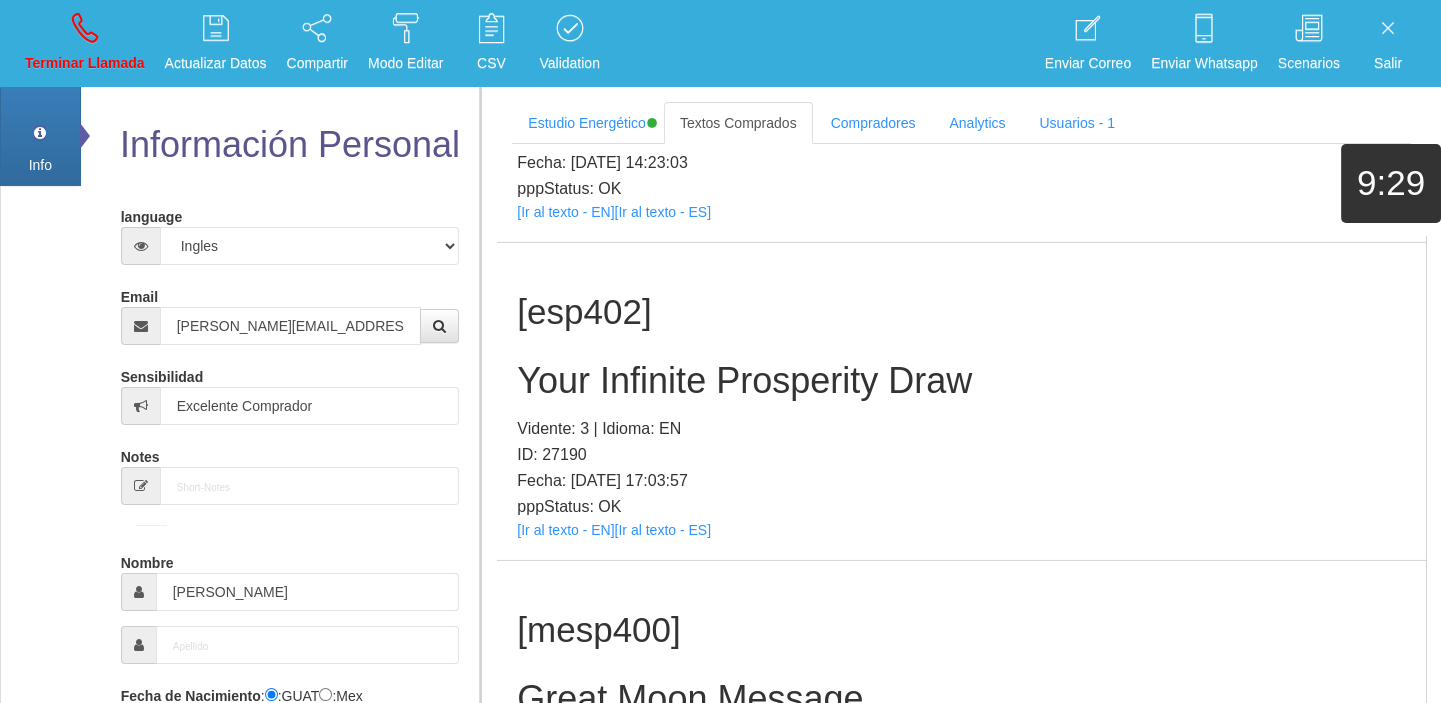 click on "Your Infinite Prosperity Draw" at bounding box center [961, 381] 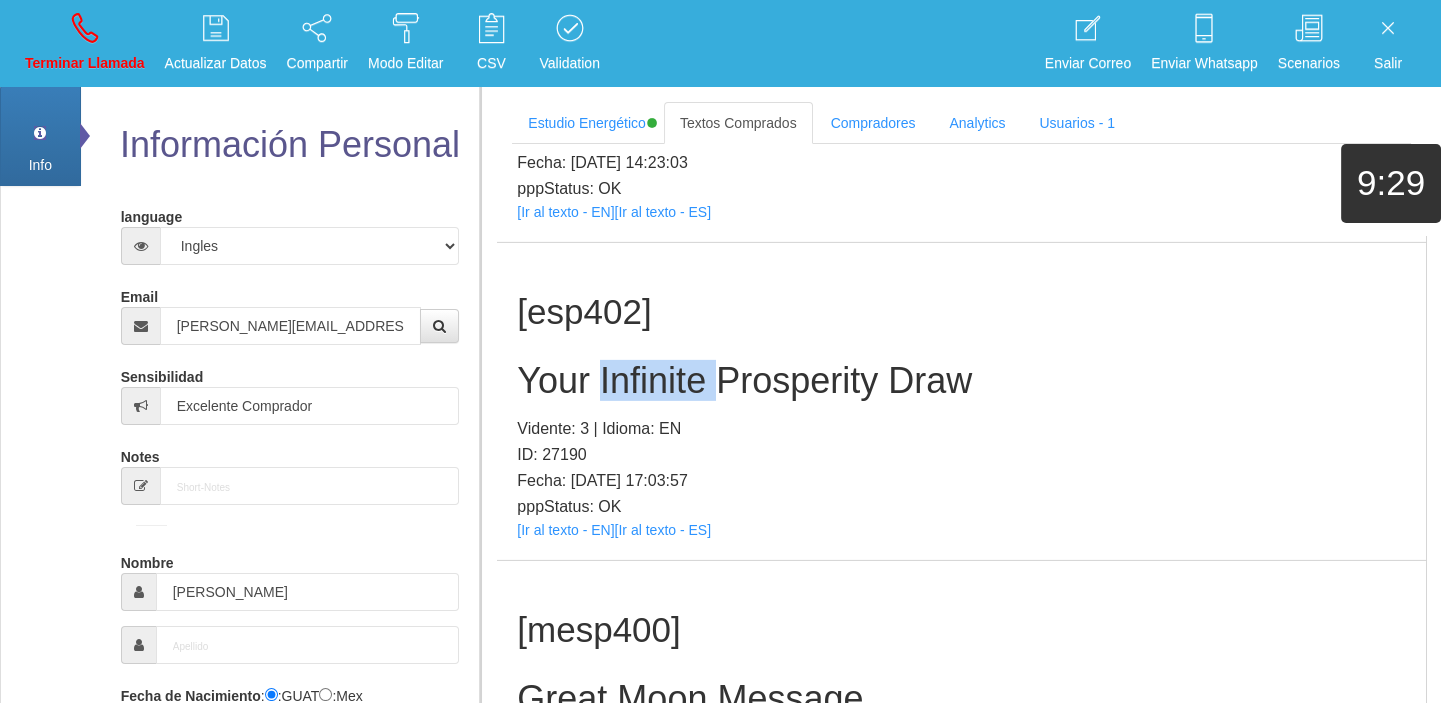 click on "Your Infinite Prosperity Draw" at bounding box center (961, 381) 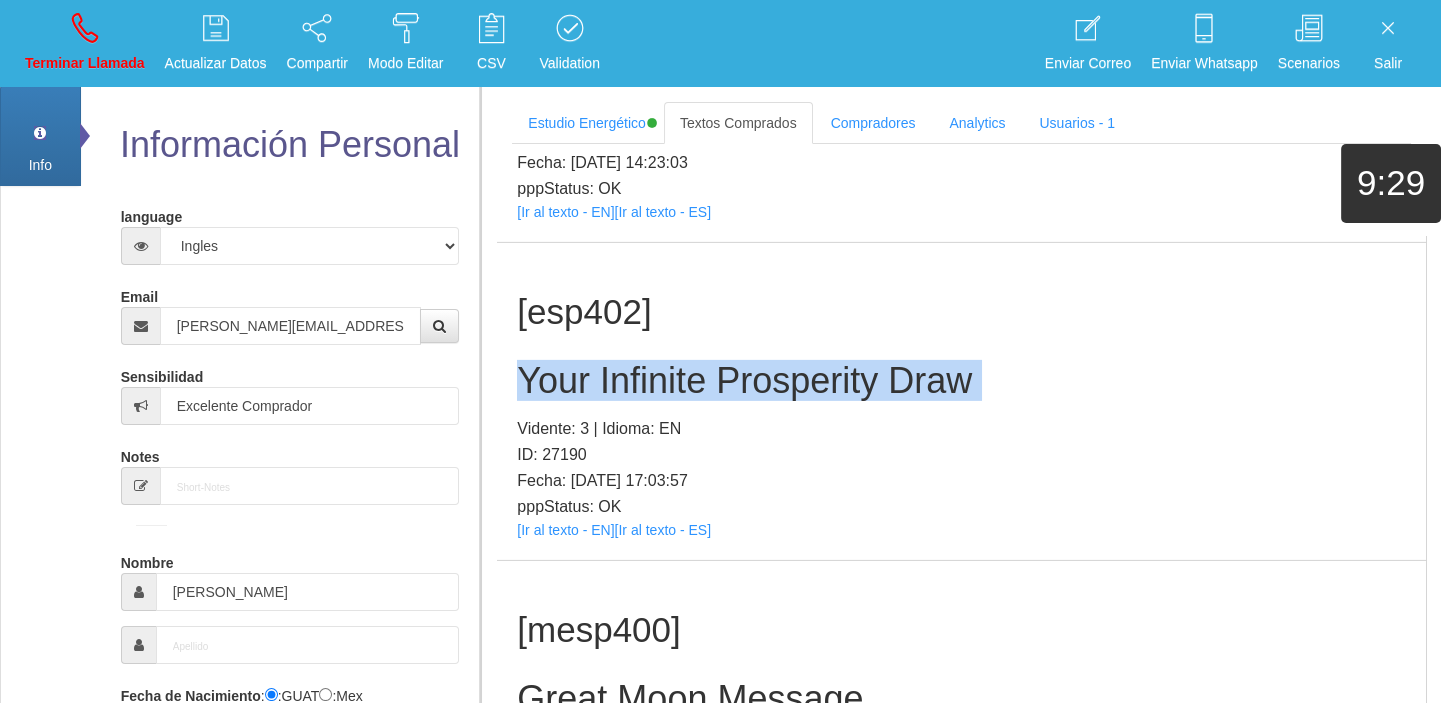 click on "Your Infinite Prosperity Draw" at bounding box center (961, 381) 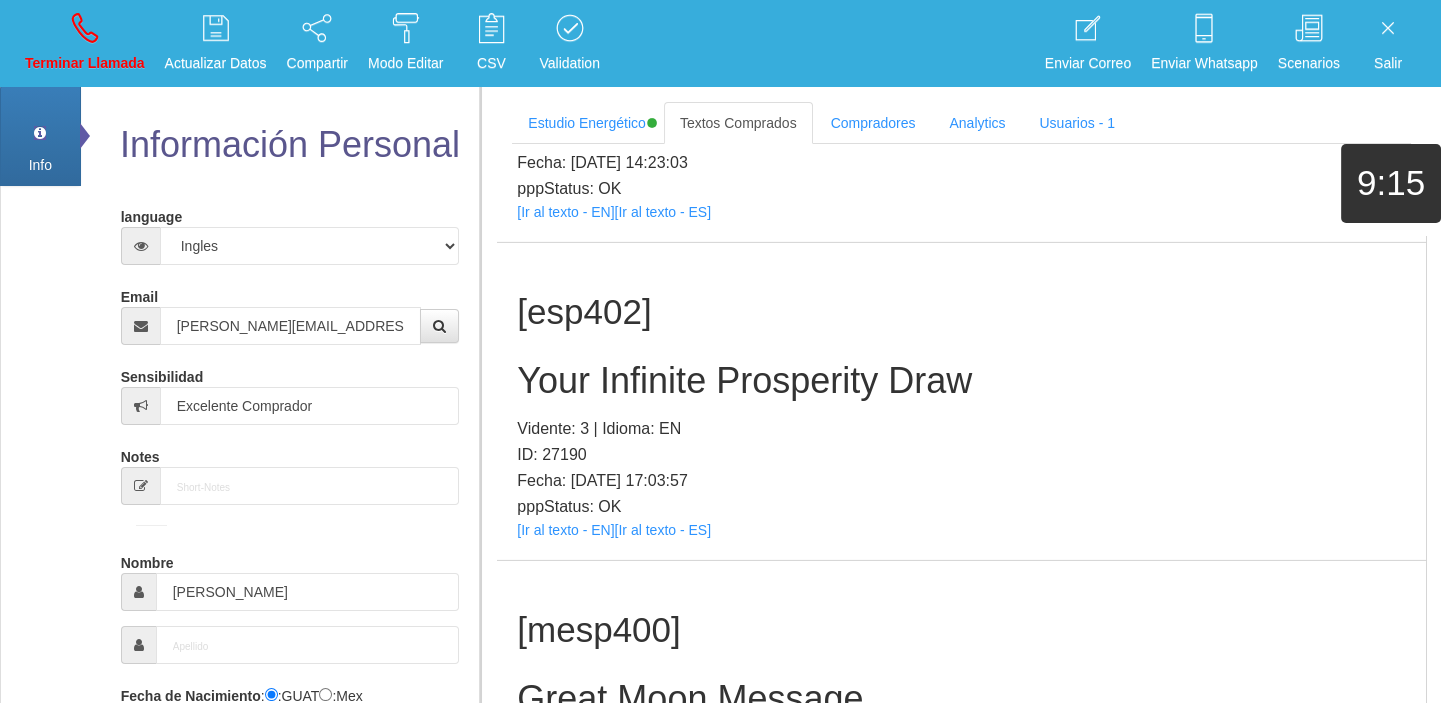 click on "Terminar Llamada" at bounding box center (85, 43) 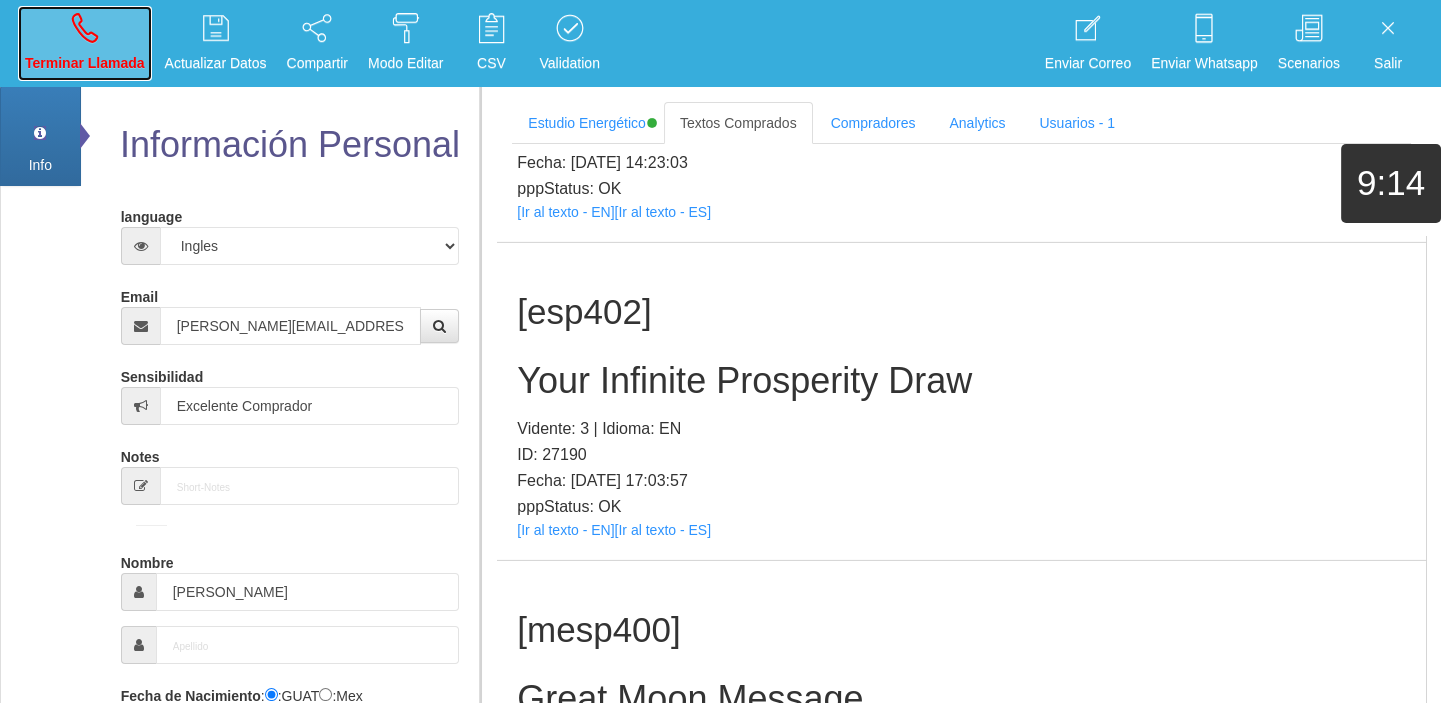 click on "Terminar Llamada" at bounding box center [85, 63] 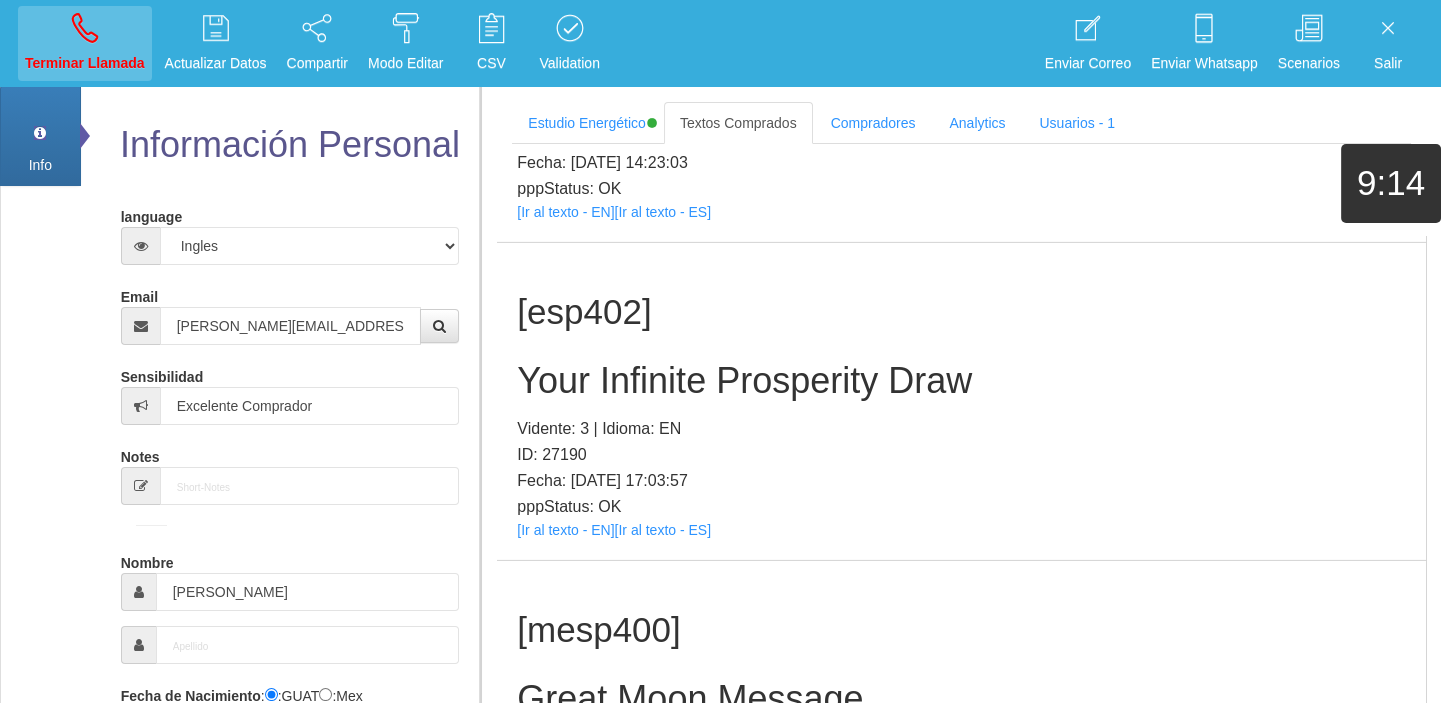 type 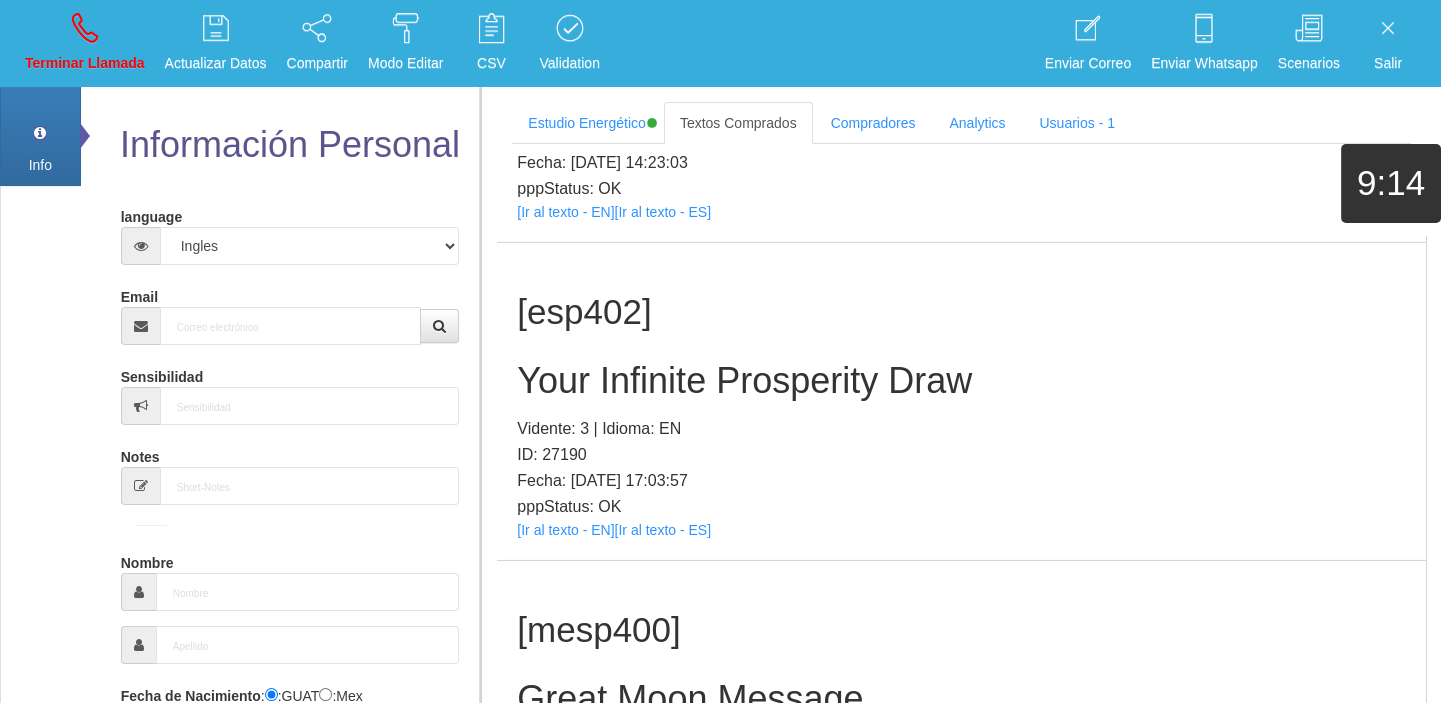 scroll, scrollTop: 0, scrollLeft: 0, axis: both 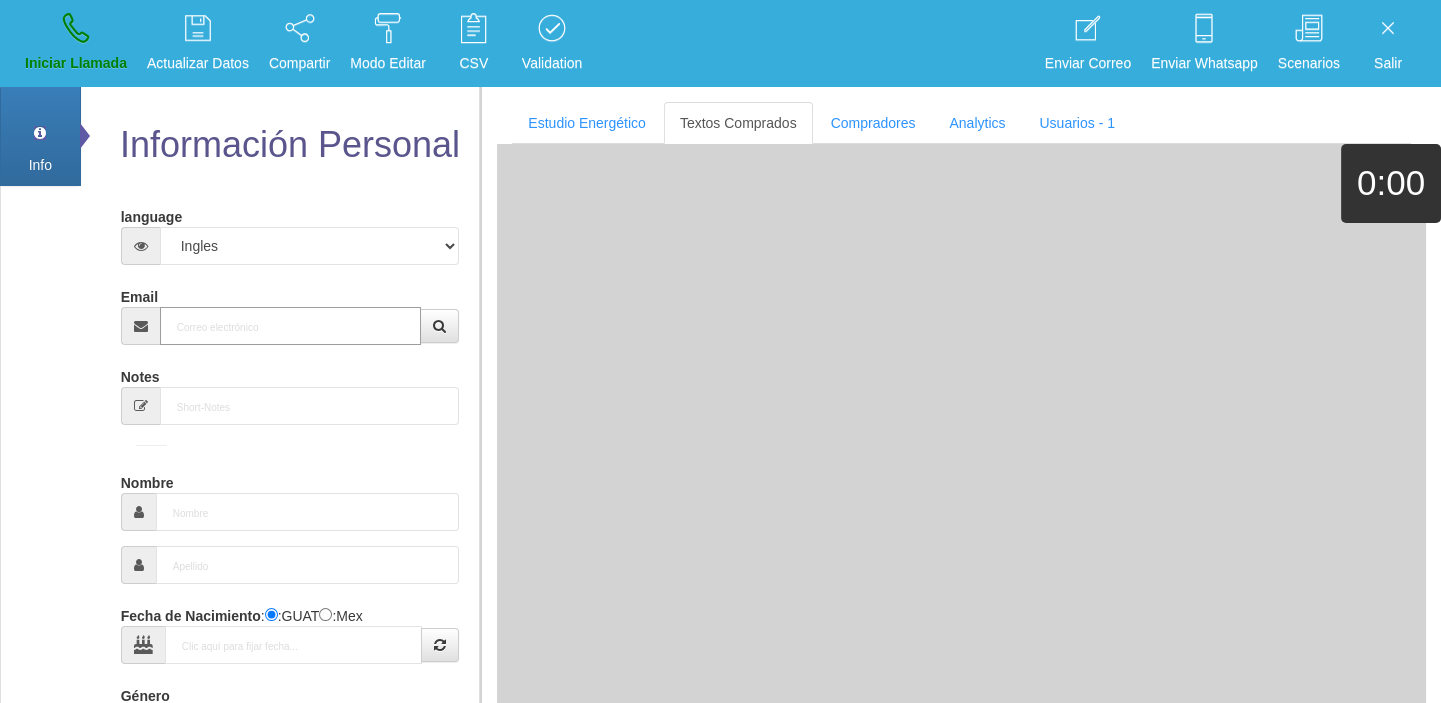 paste on "[EMAIL_ADDRESS][DOMAIN_NAME]" 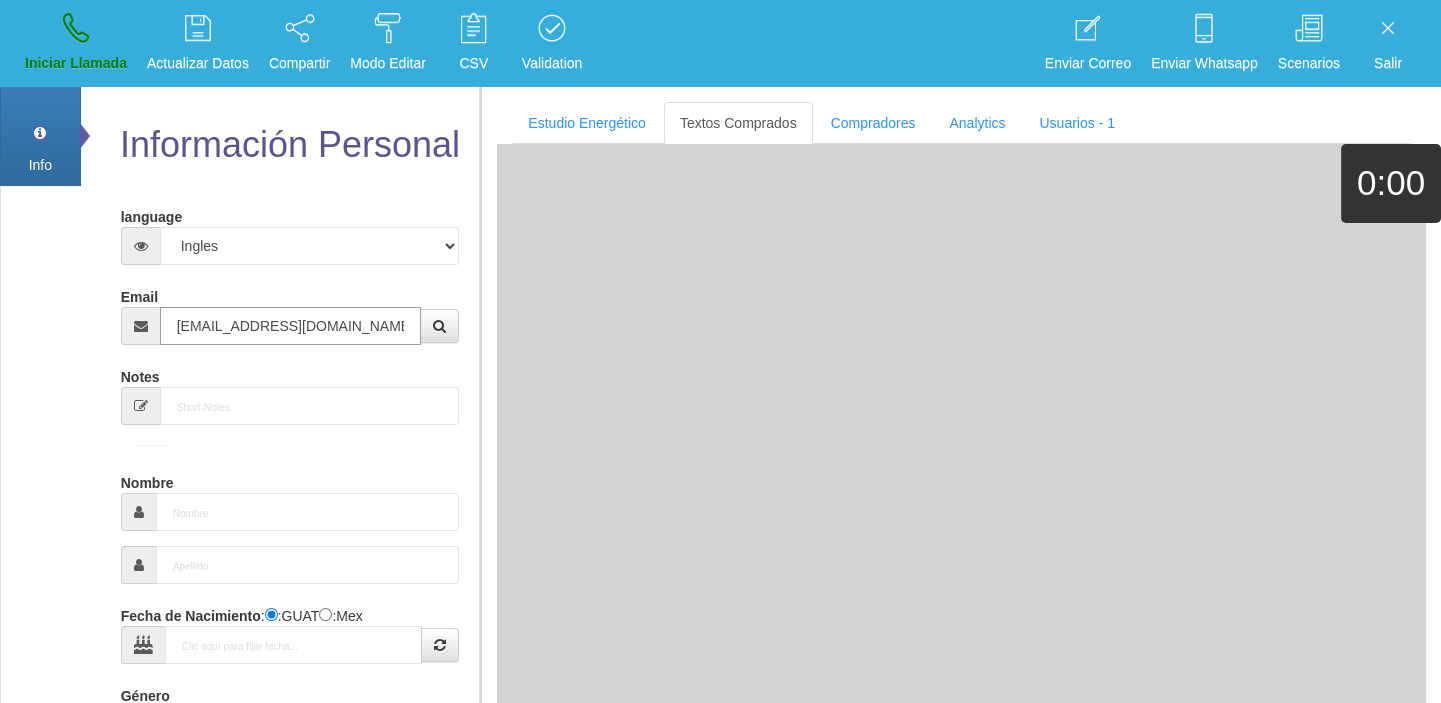 click on "[EMAIL_ADDRESS][DOMAIN_NAME]" at bounding box center (291, 326) 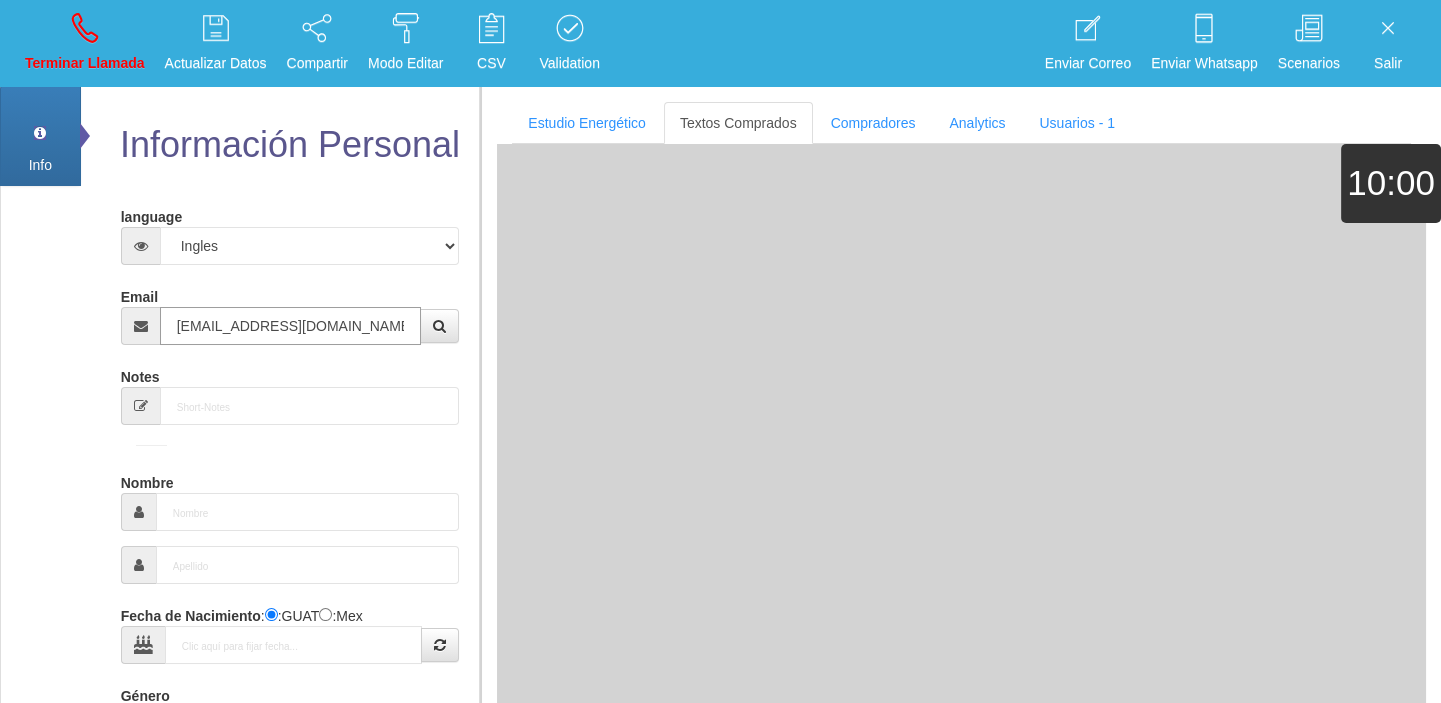 type on "[DATE]" 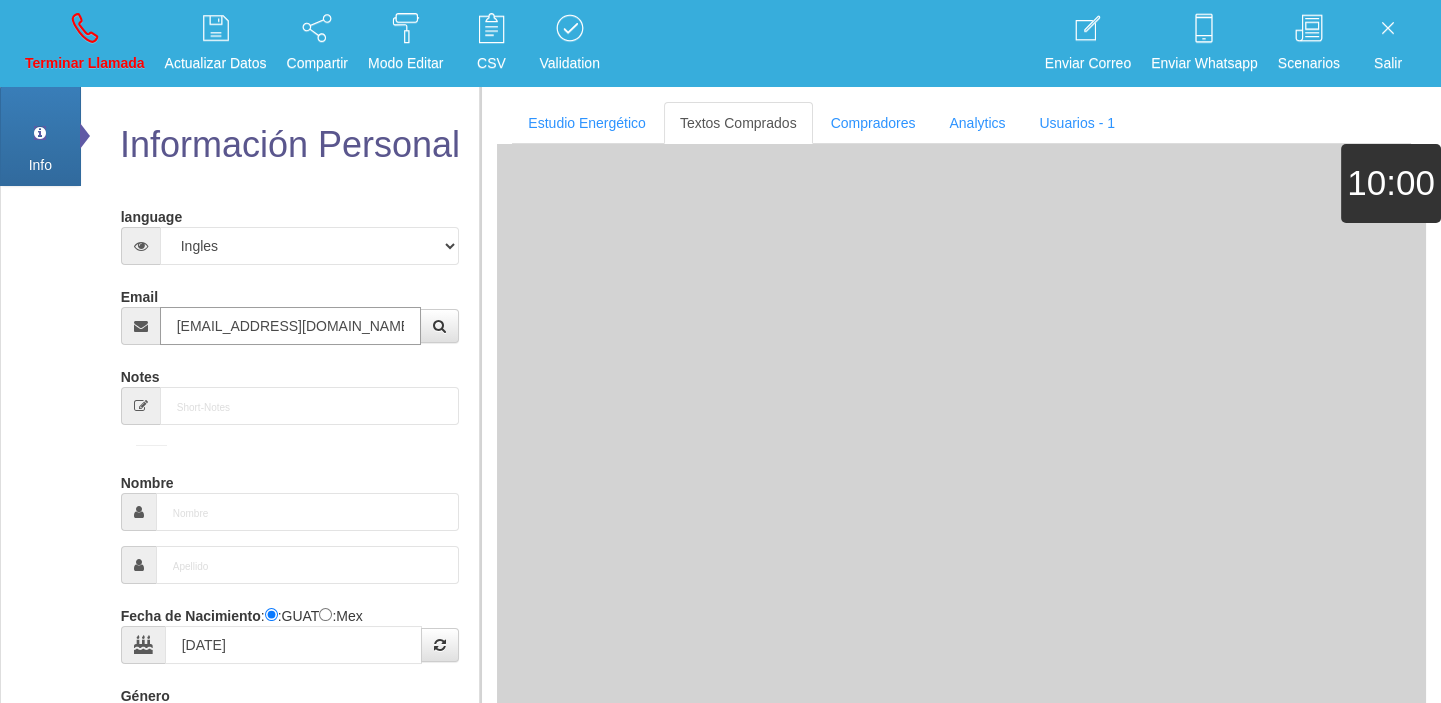 select on "3" 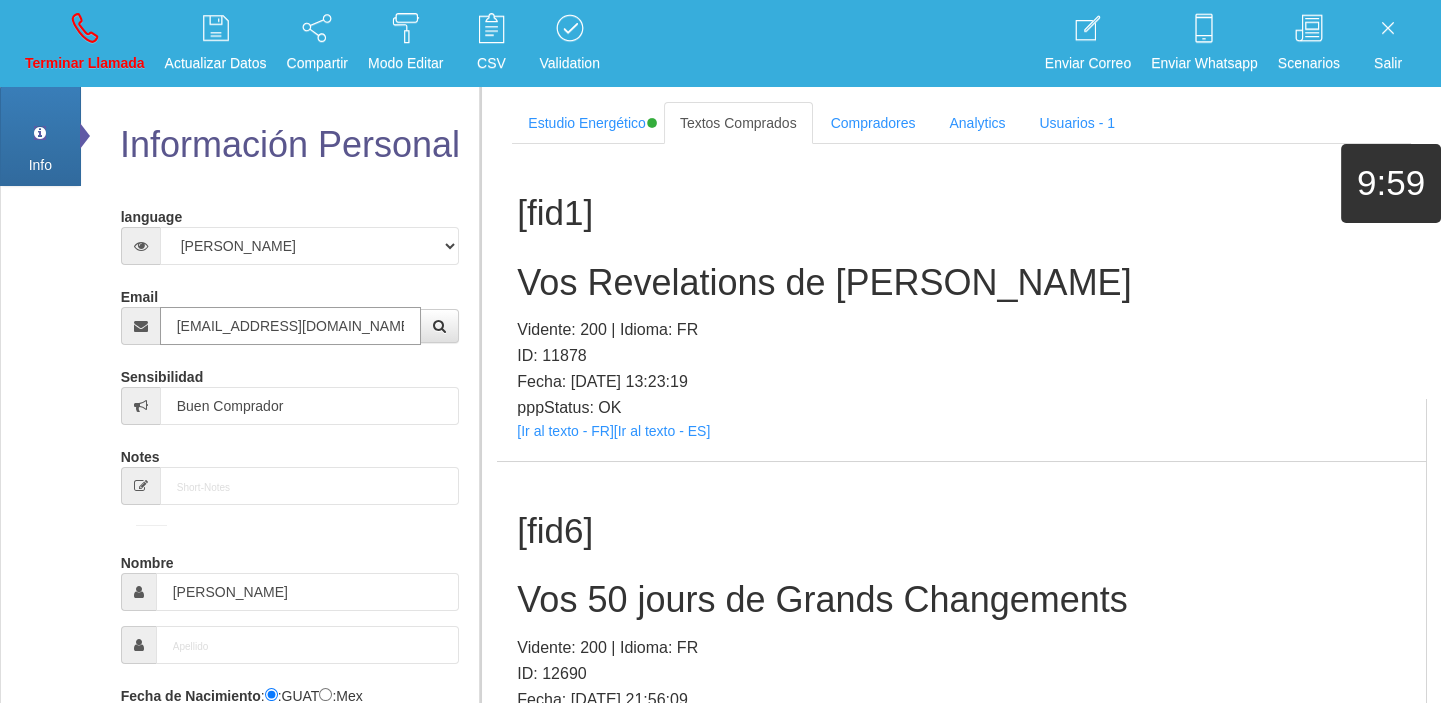 type on "[EMAIL_ADDRESS][DOMAIN_NAME]" 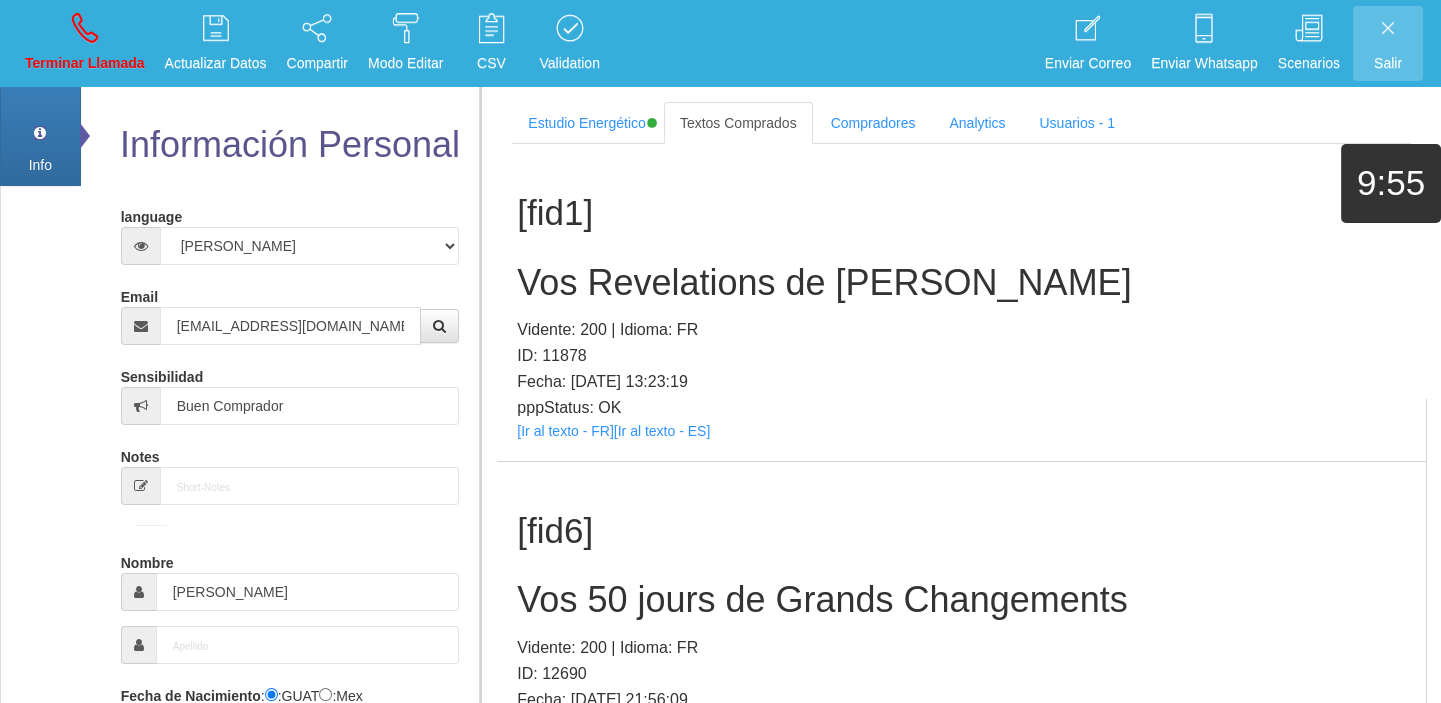 scroll, scrollTop: 5, scrollLeft: 0, axis: vertical 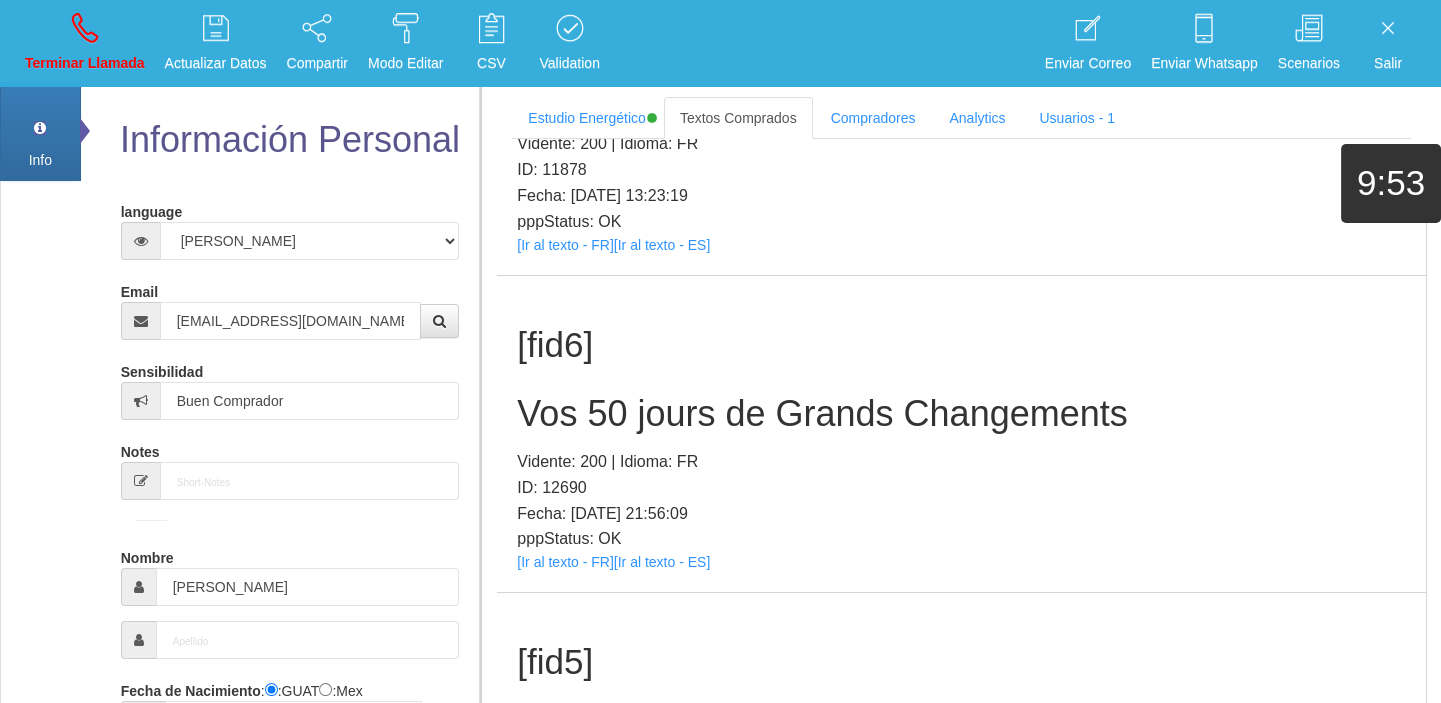 click on "[fid6] Vos 50 jours de Grands Changements Vidente: 200 | Idioma: FR ID: 12690 Fecha: [DATE] 21:56:09 pppStatus: OK [Ir al texto - FR] [Ir al texto - ES]" at bounding box center (961, 434) 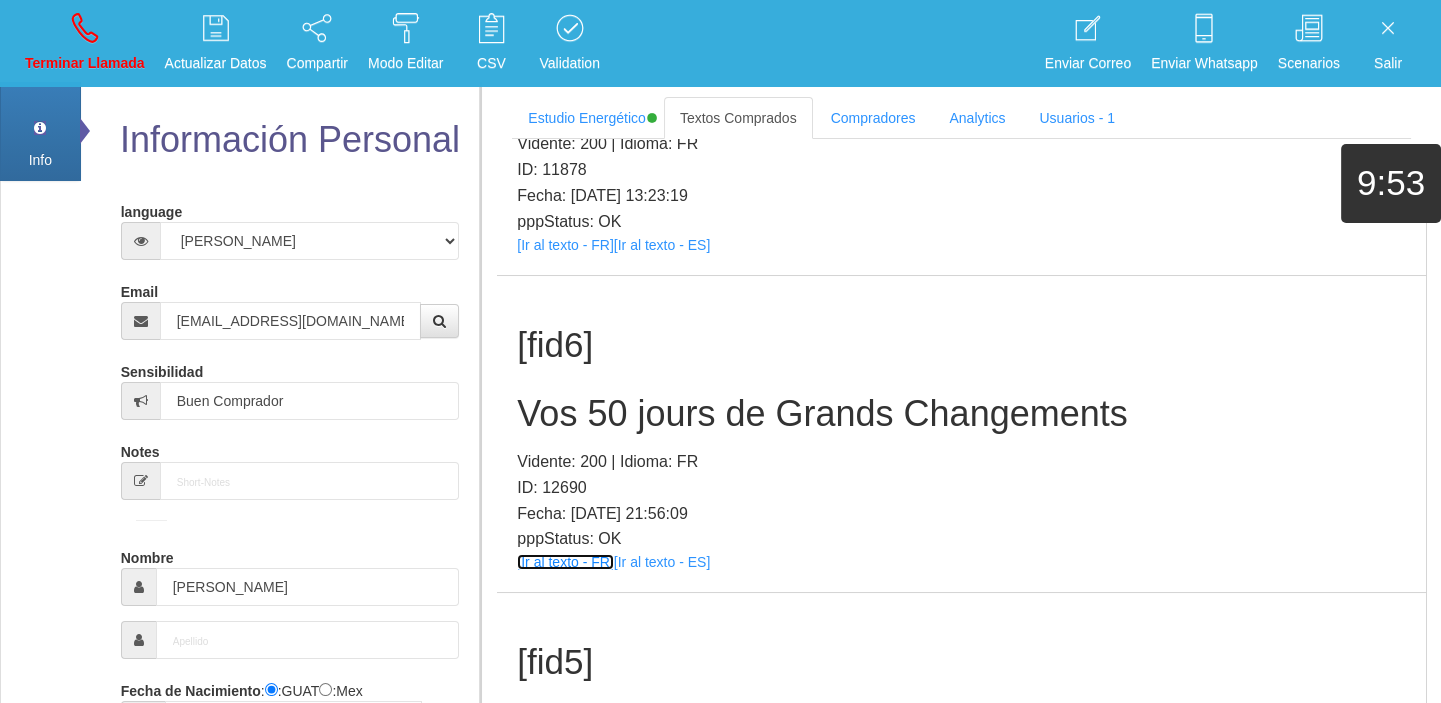 click on "[Ir al texto - FR]" at bounding box center [565, 562] 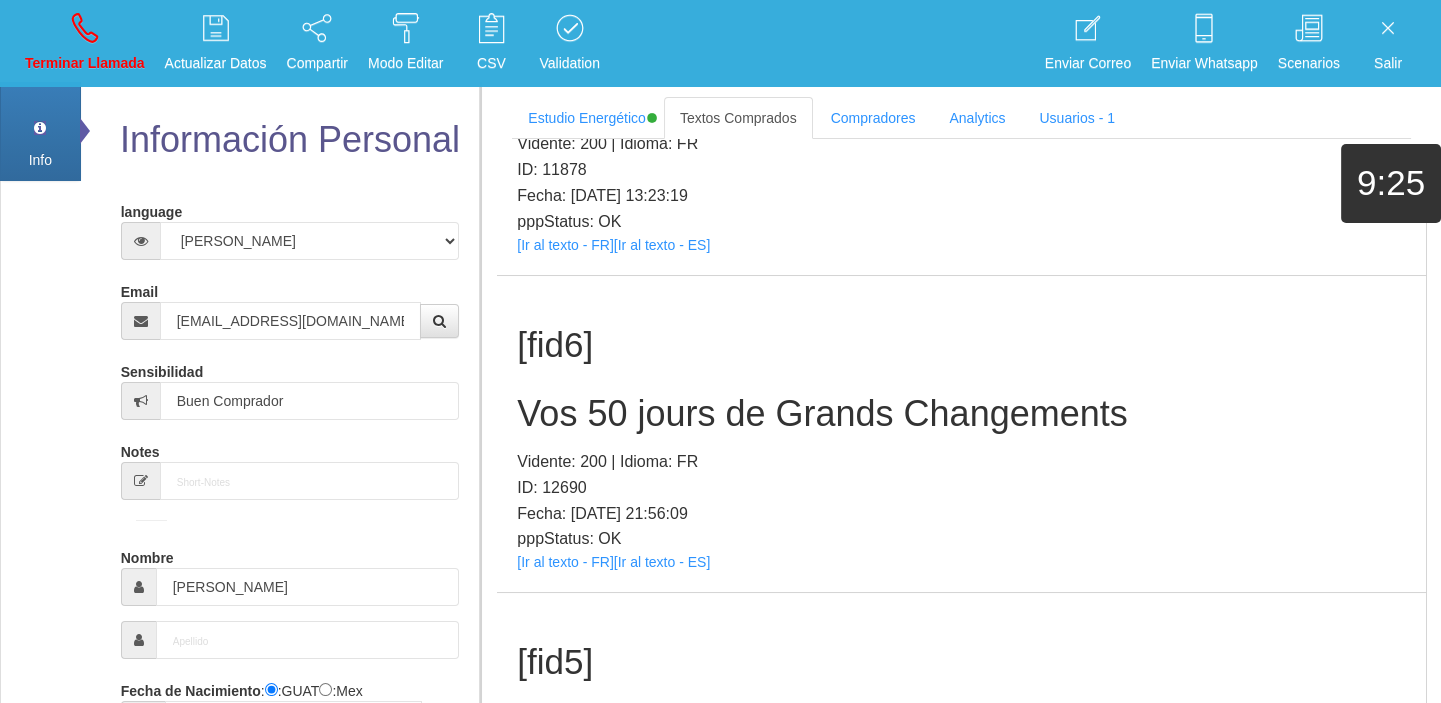 click on "Vos 50 jours de Grands Changements" at bounding box center [961, 414] 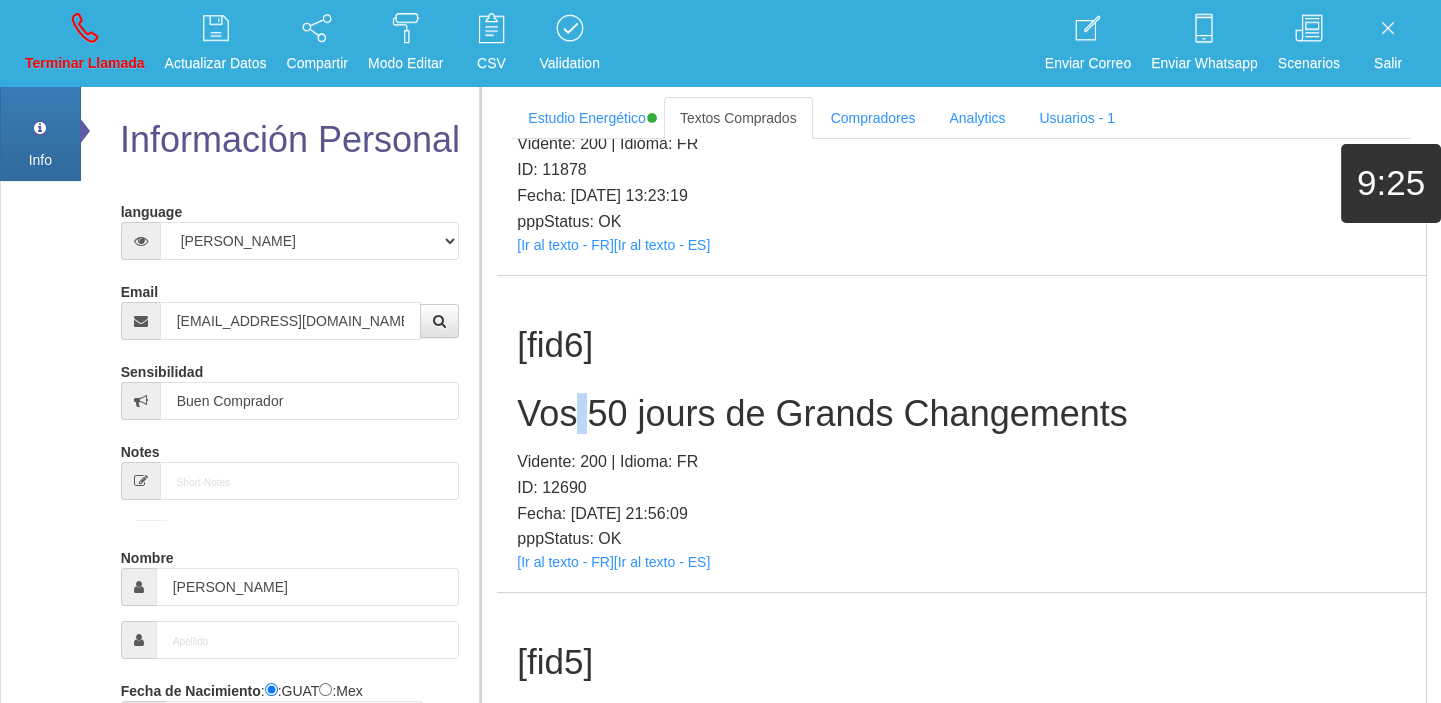 click on "Vos 50 jours de Grands Changements" at bounding box center (961, 414) 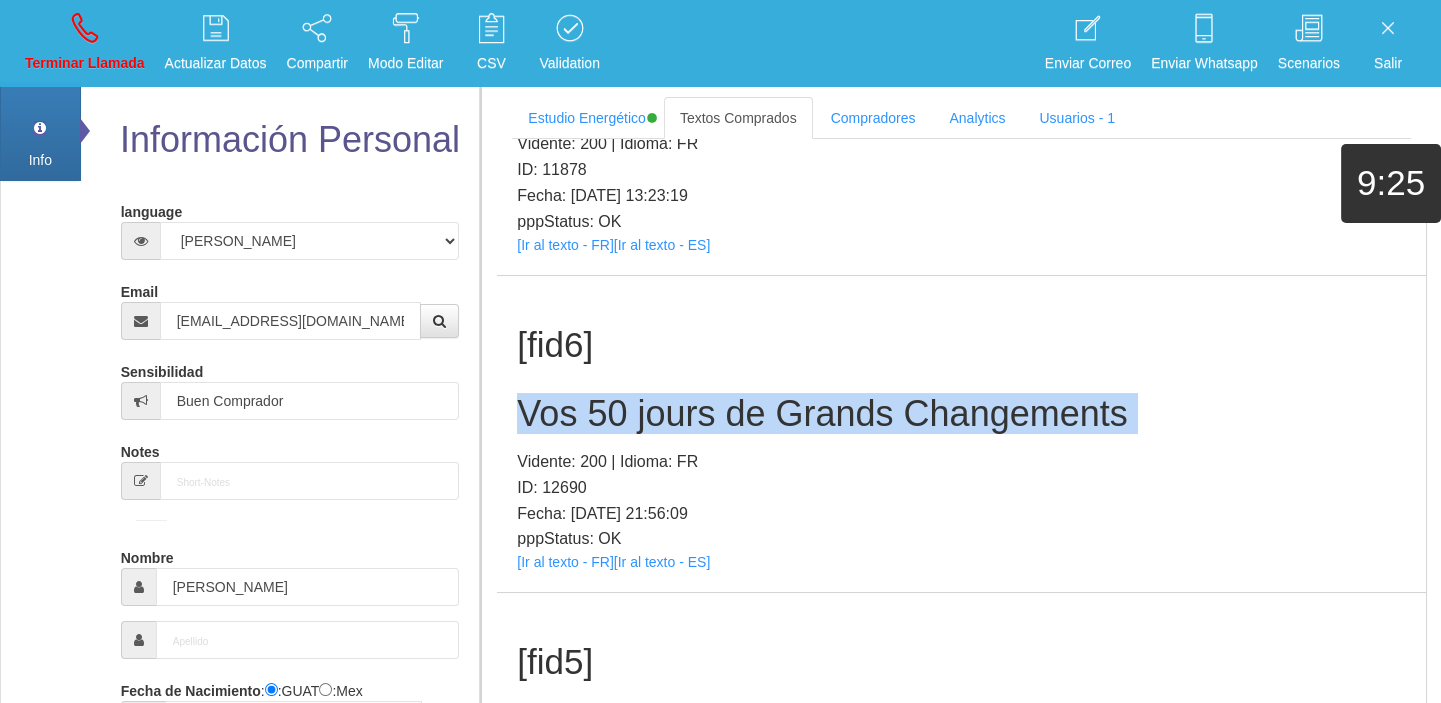 click on "Vos 50 jours de Grands Changements" at bounding box center (961, 414) 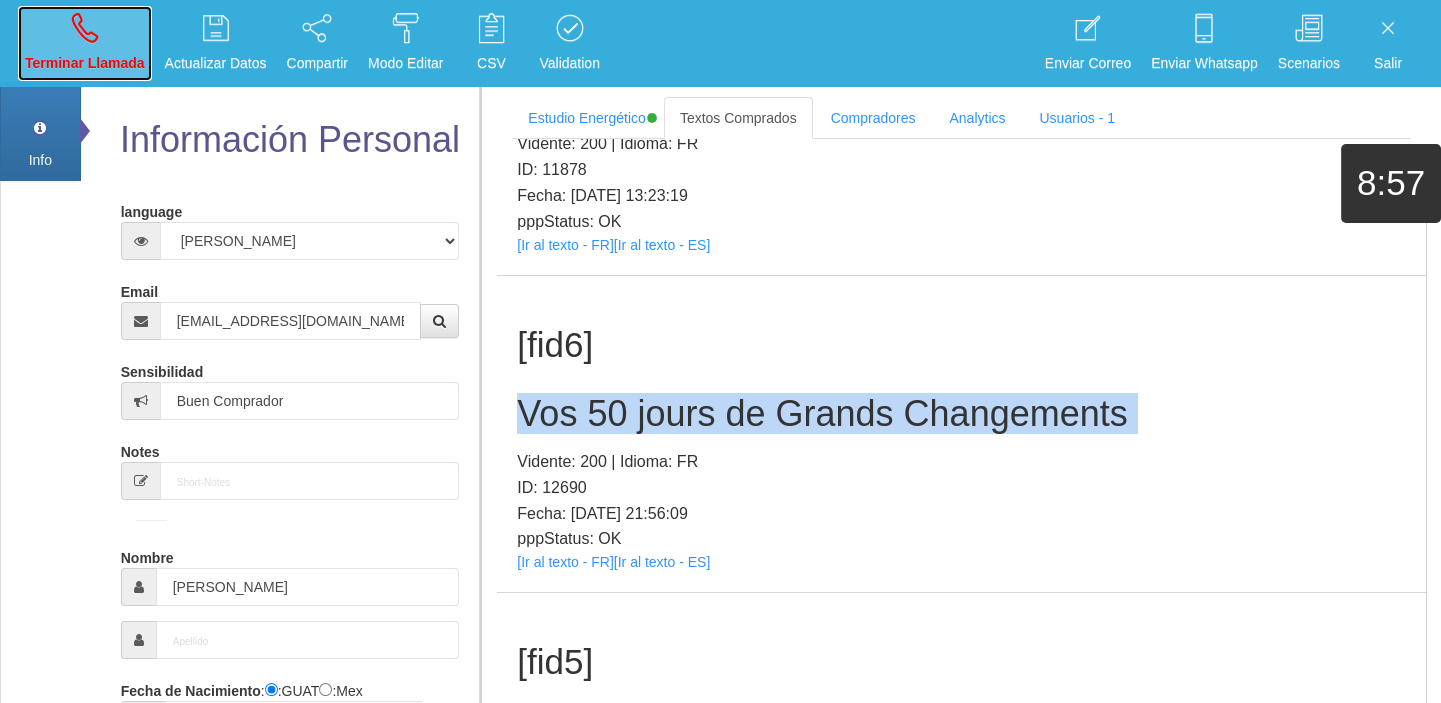 click on "Terminar Llamada" at bounding box center (85, 63) 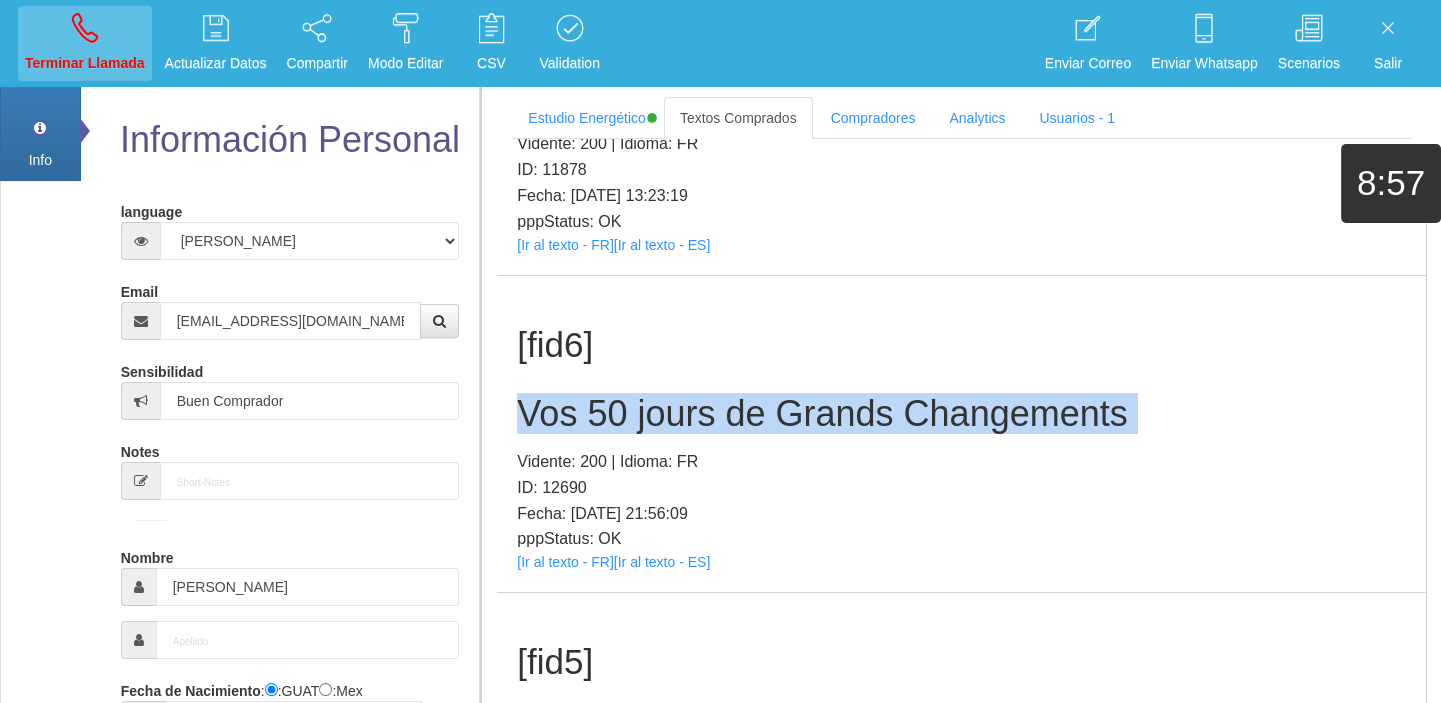 type 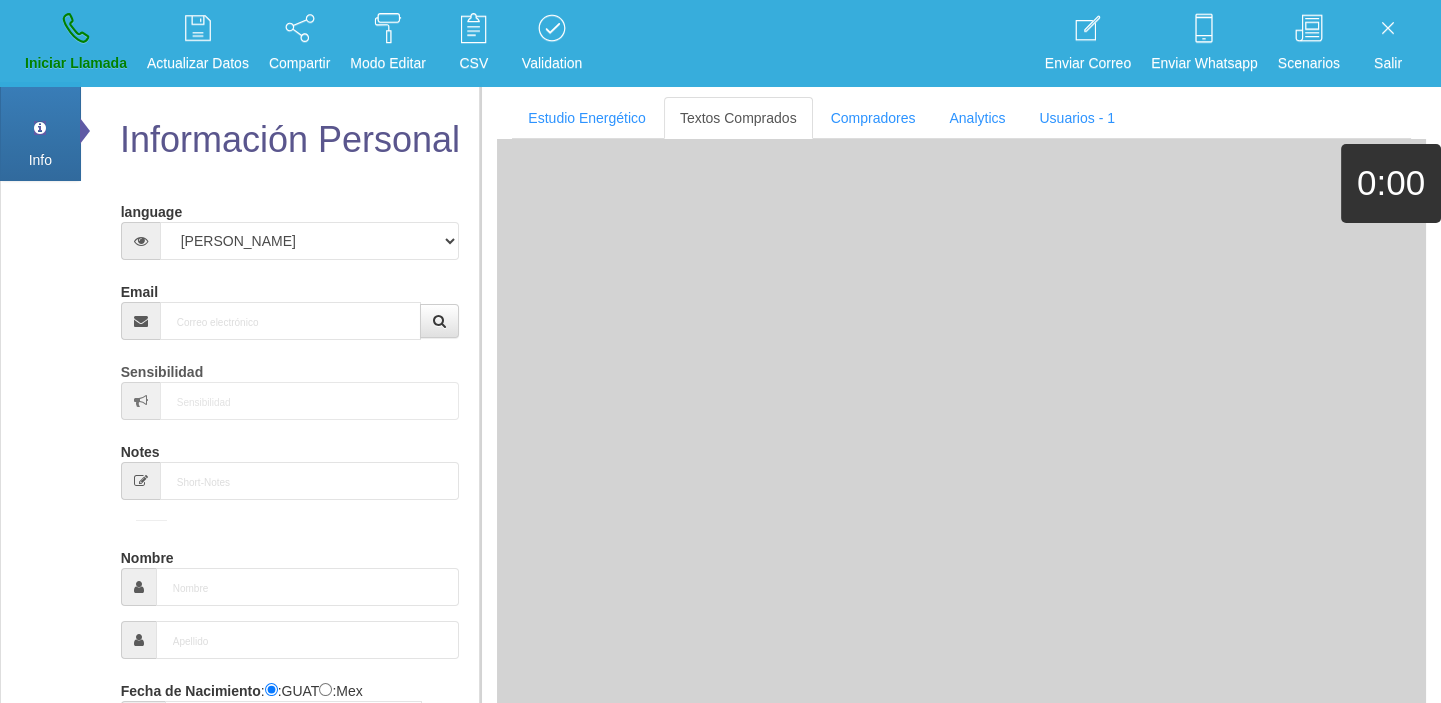 scroll, scrollTop: 0, scrollLeft: 0, axis: both 